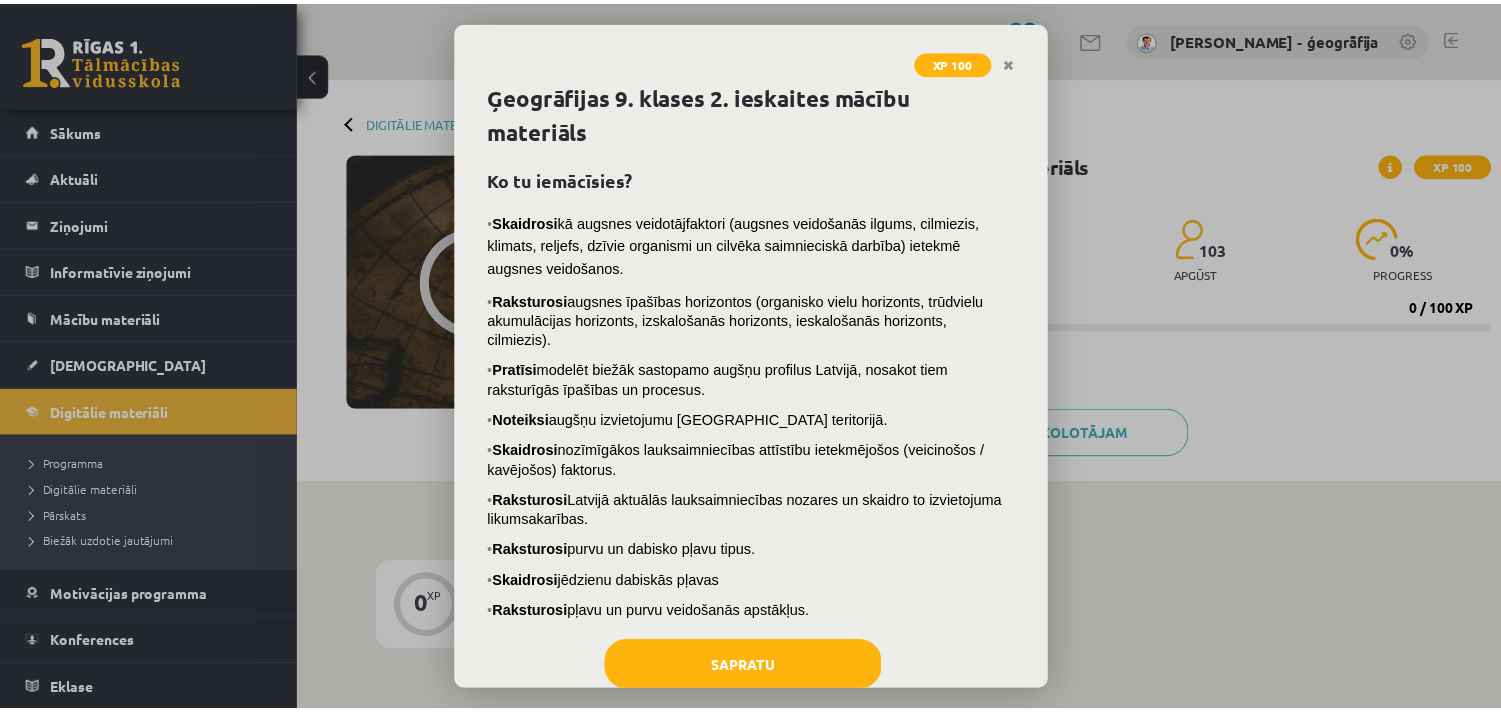 scroll, scrollTop: 0, scrollLeft: 0, axis: both 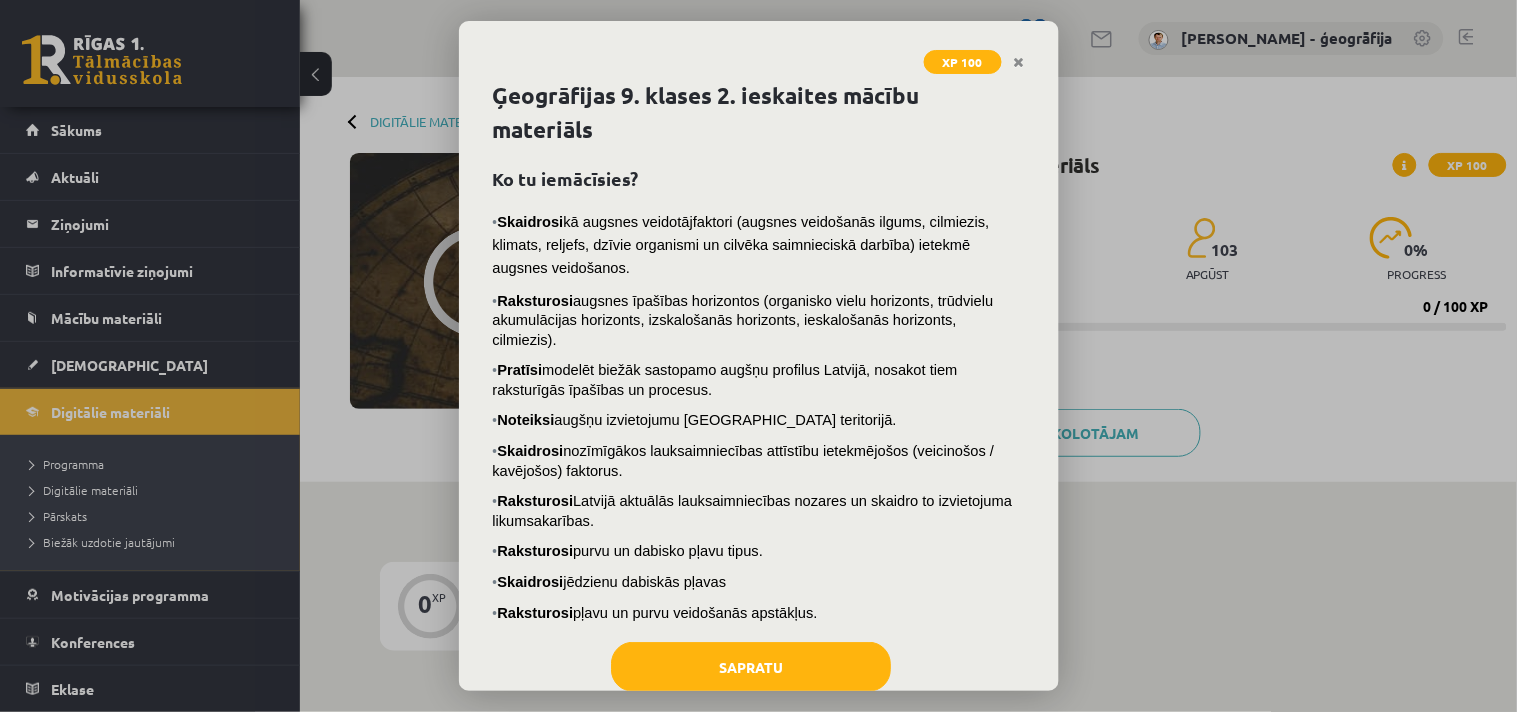 click 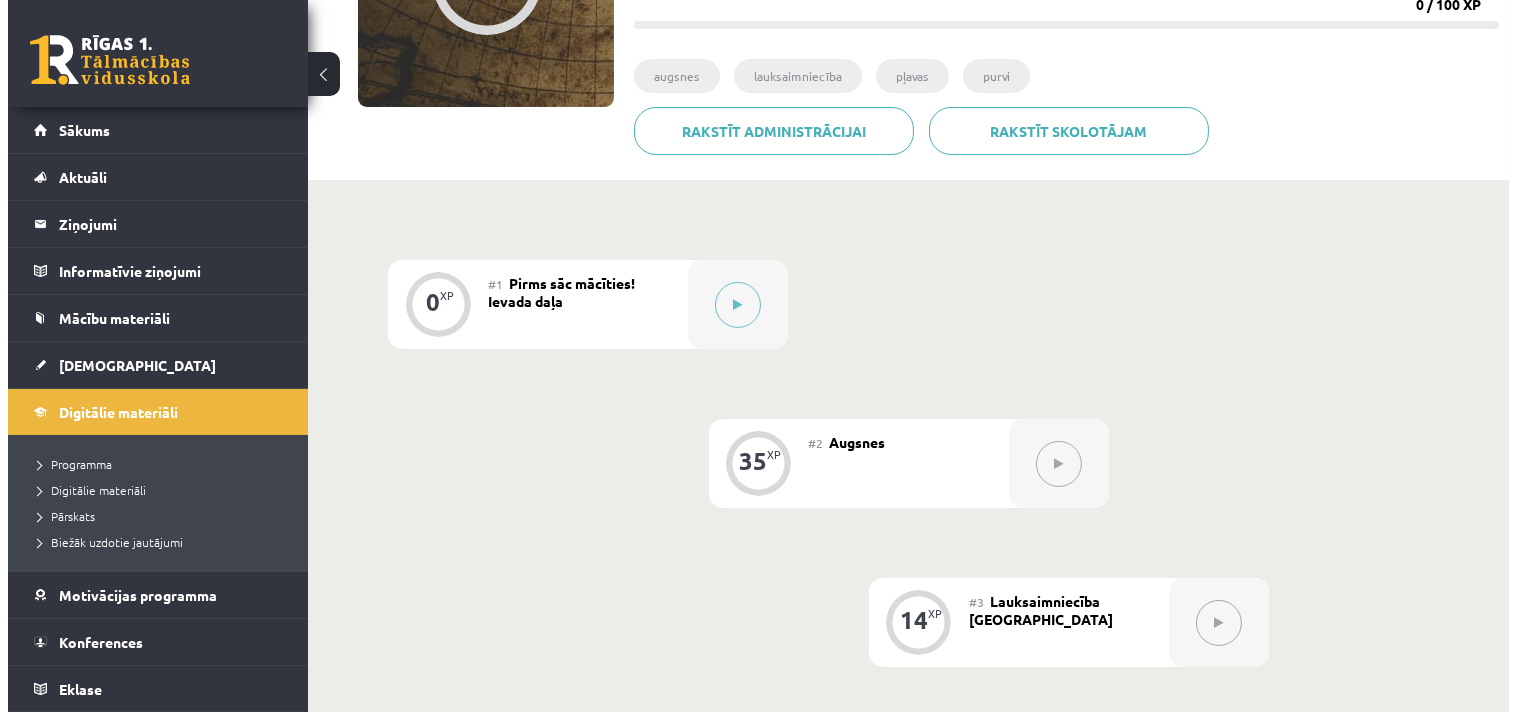 scroll, scrollTop: 333, scrollLeft: 0, axis: vertical 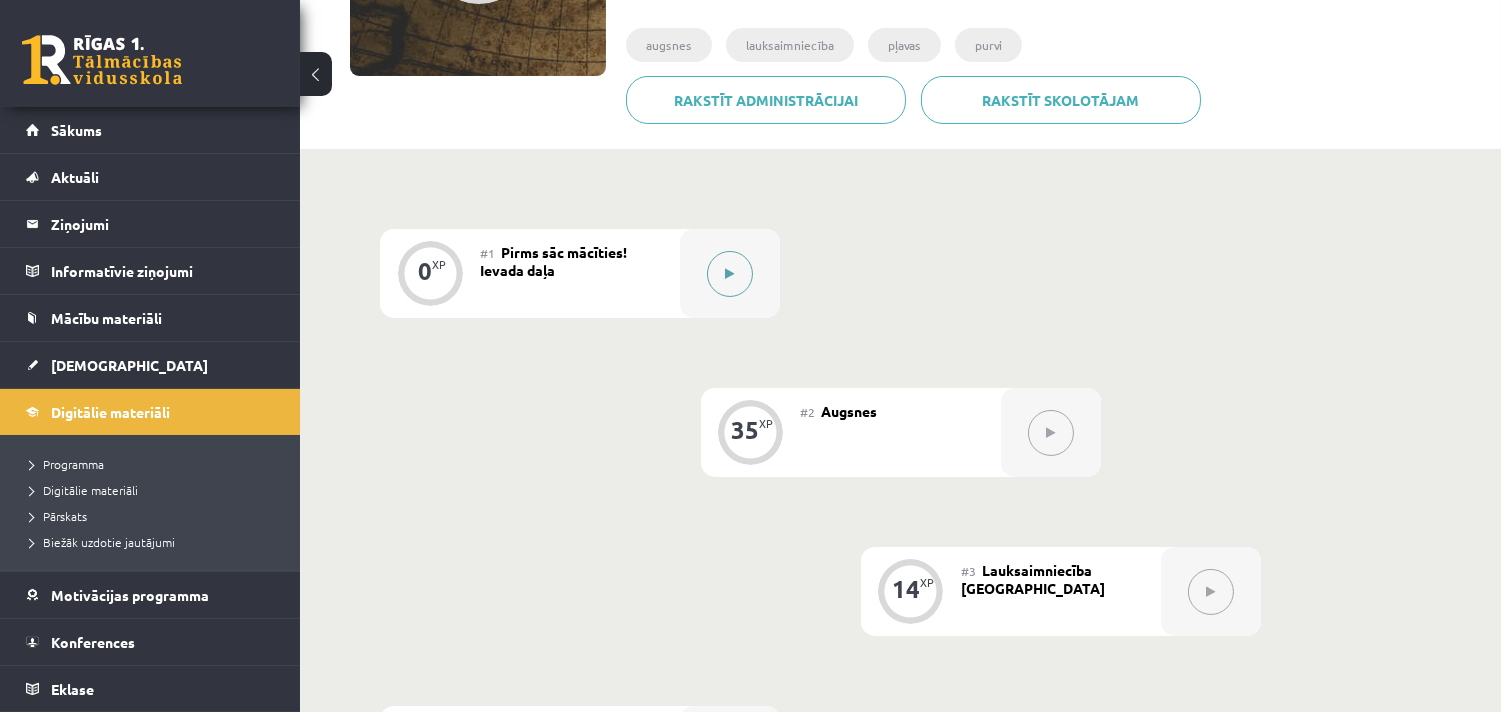 click 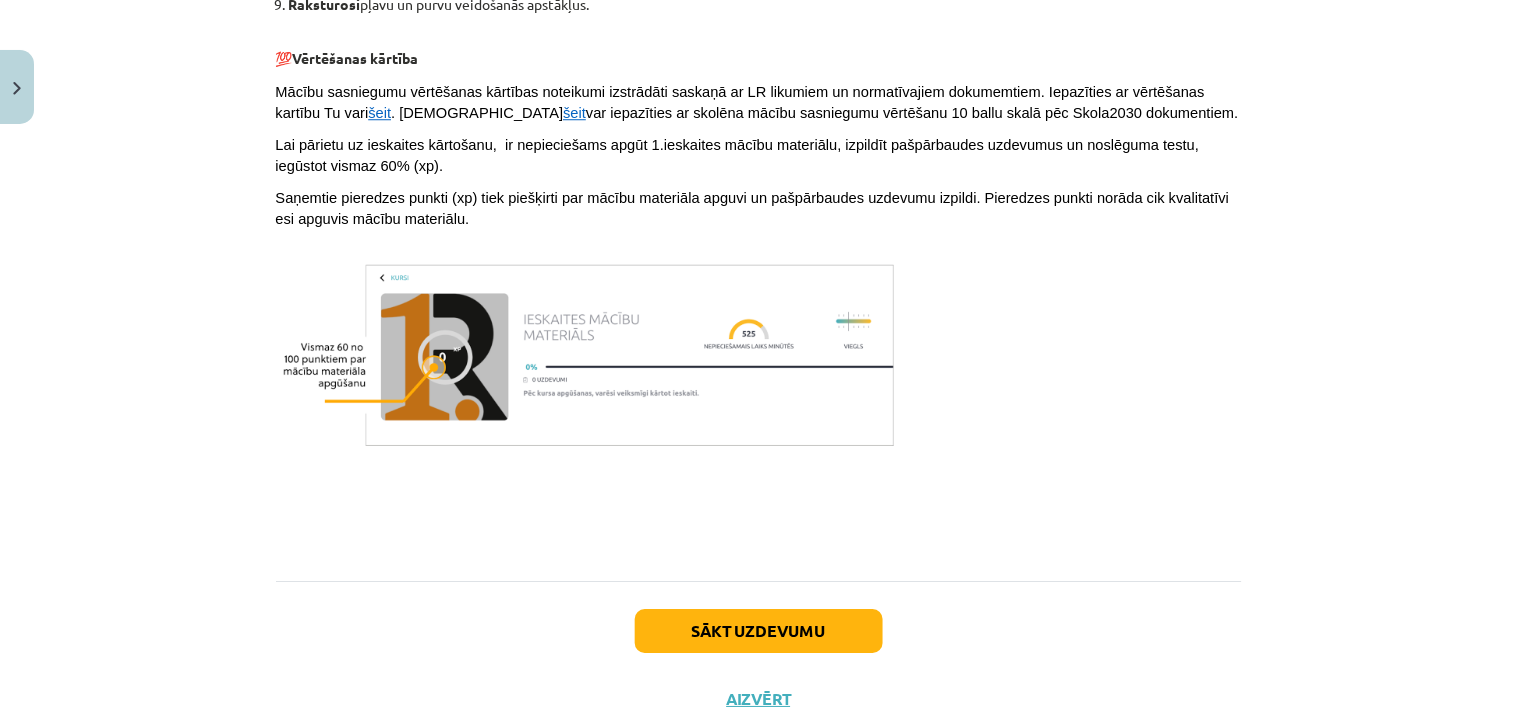 scroll, scrollTop: 1391, scrollLeft: 0, axis: vertical 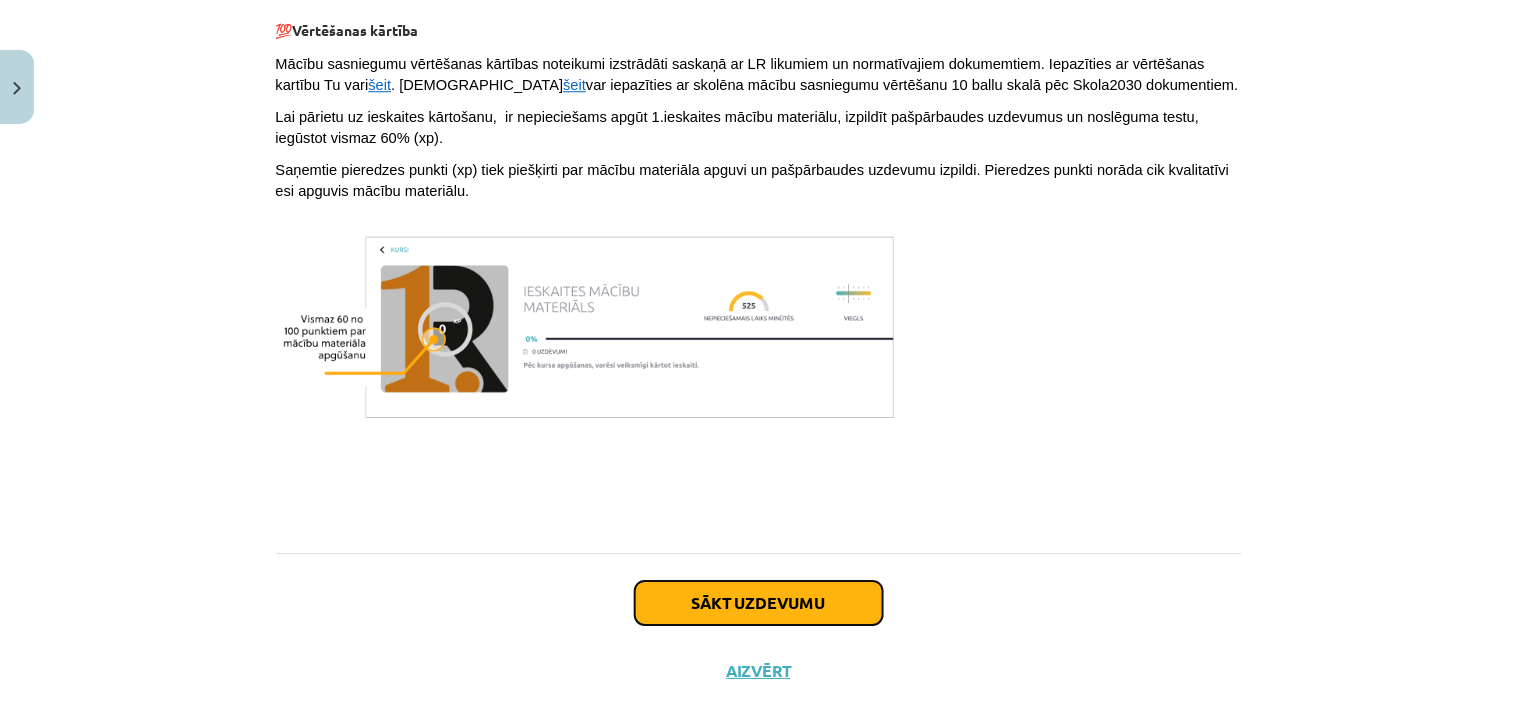 click on "Sākt uzdevumu" 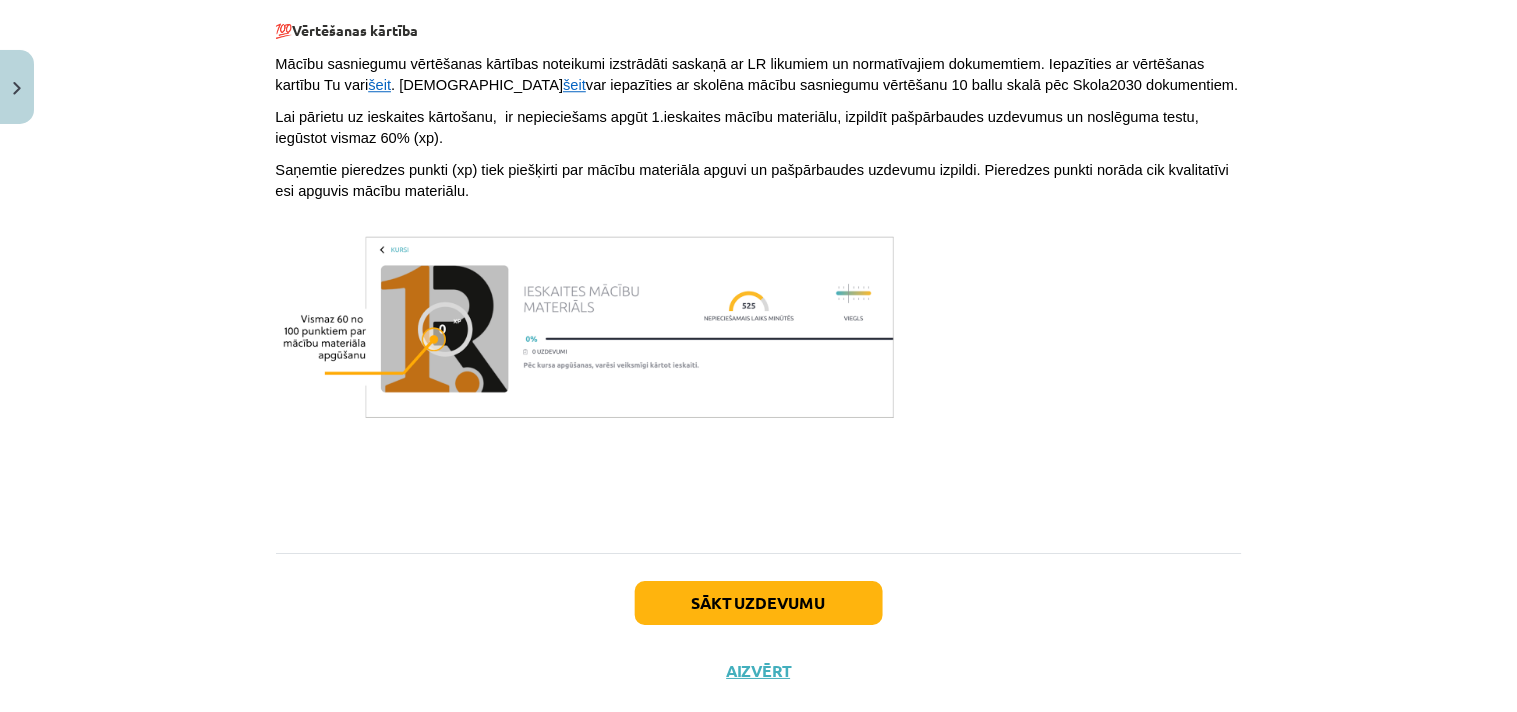 scroll, scrollTop: 47, scrollLeft: 0, axis: vertical 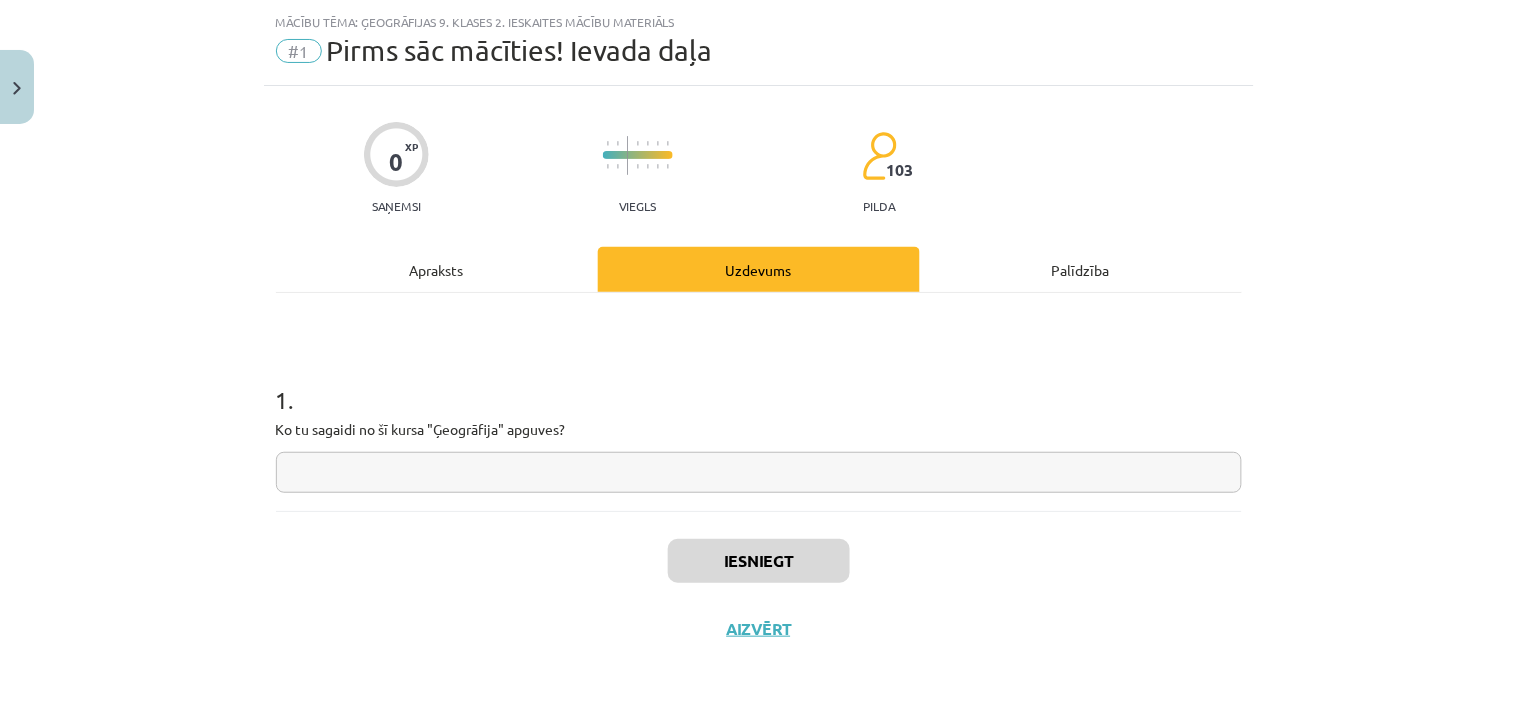 click 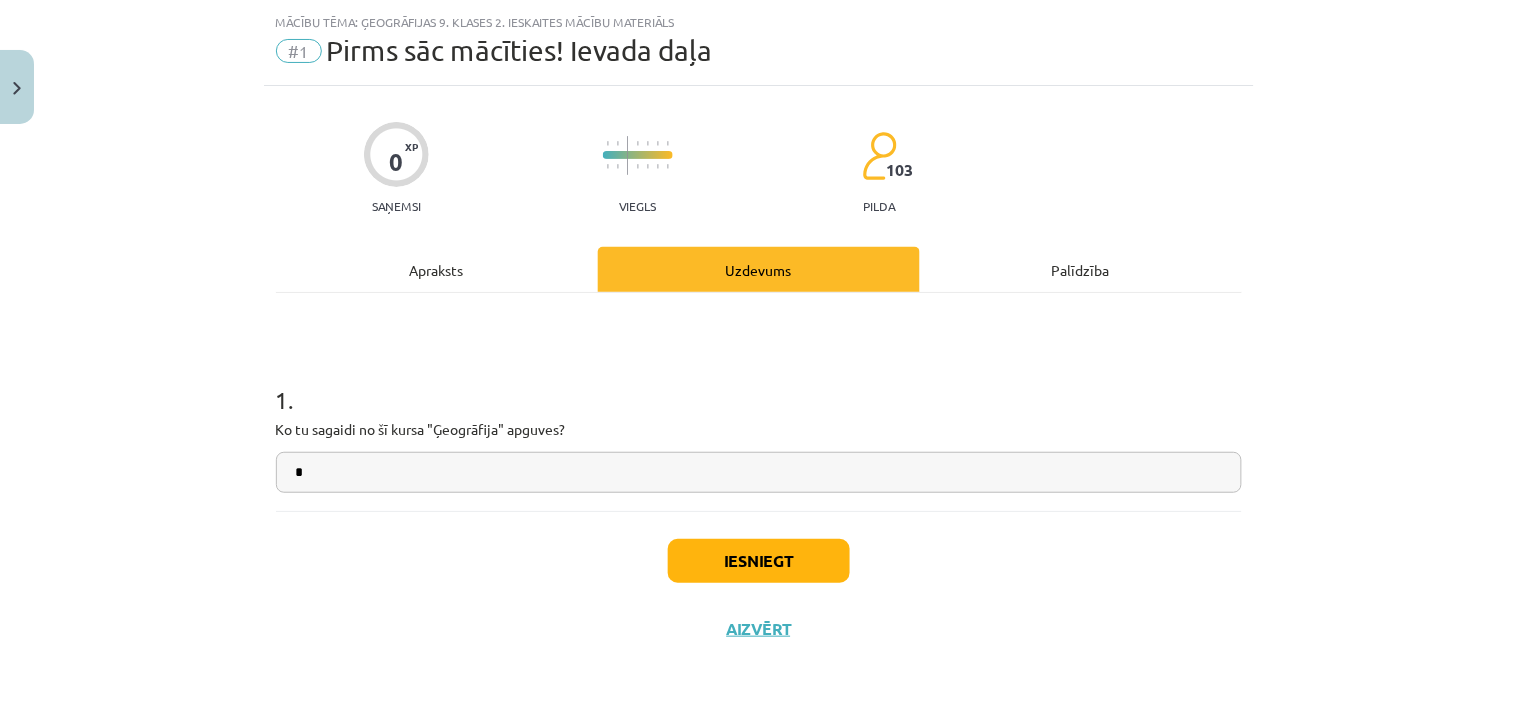 type on "*" 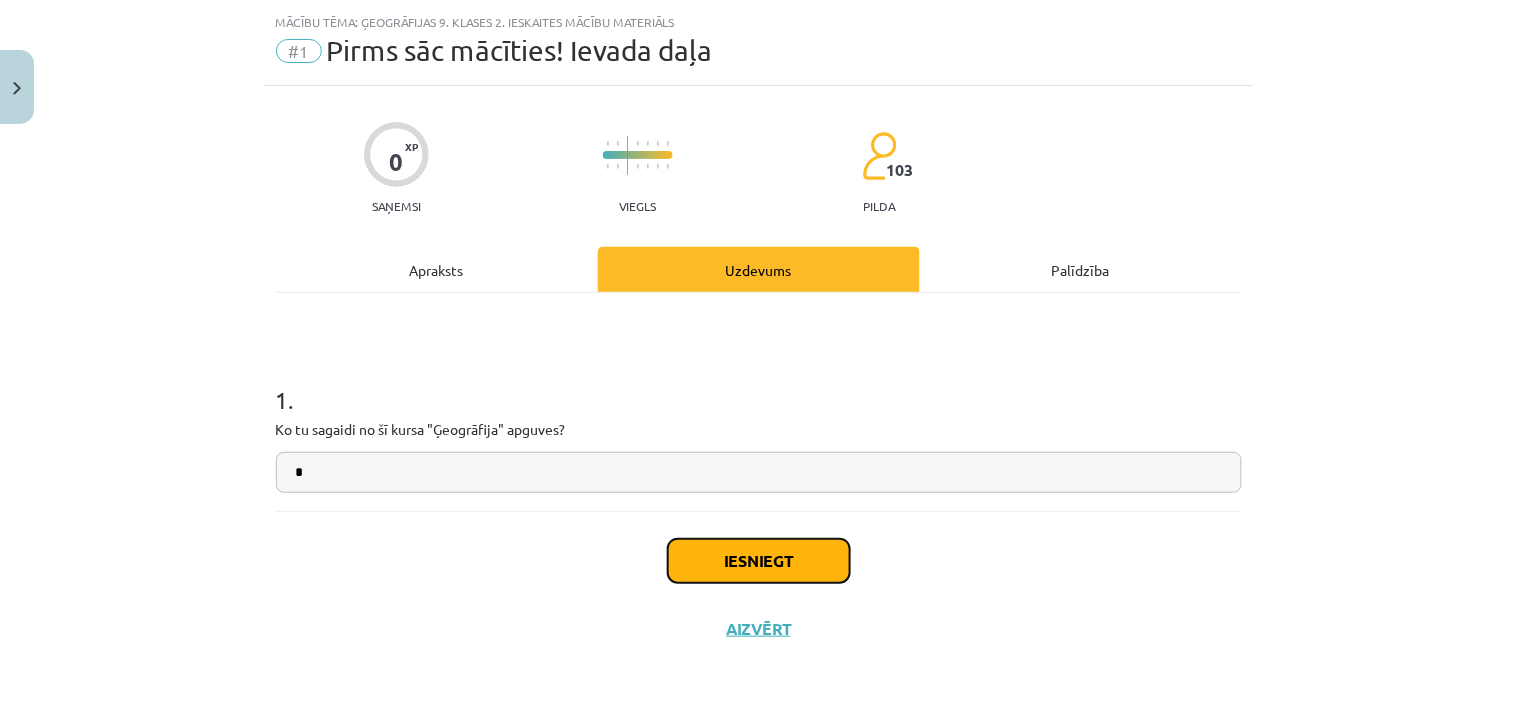 click on "Iesniegt" 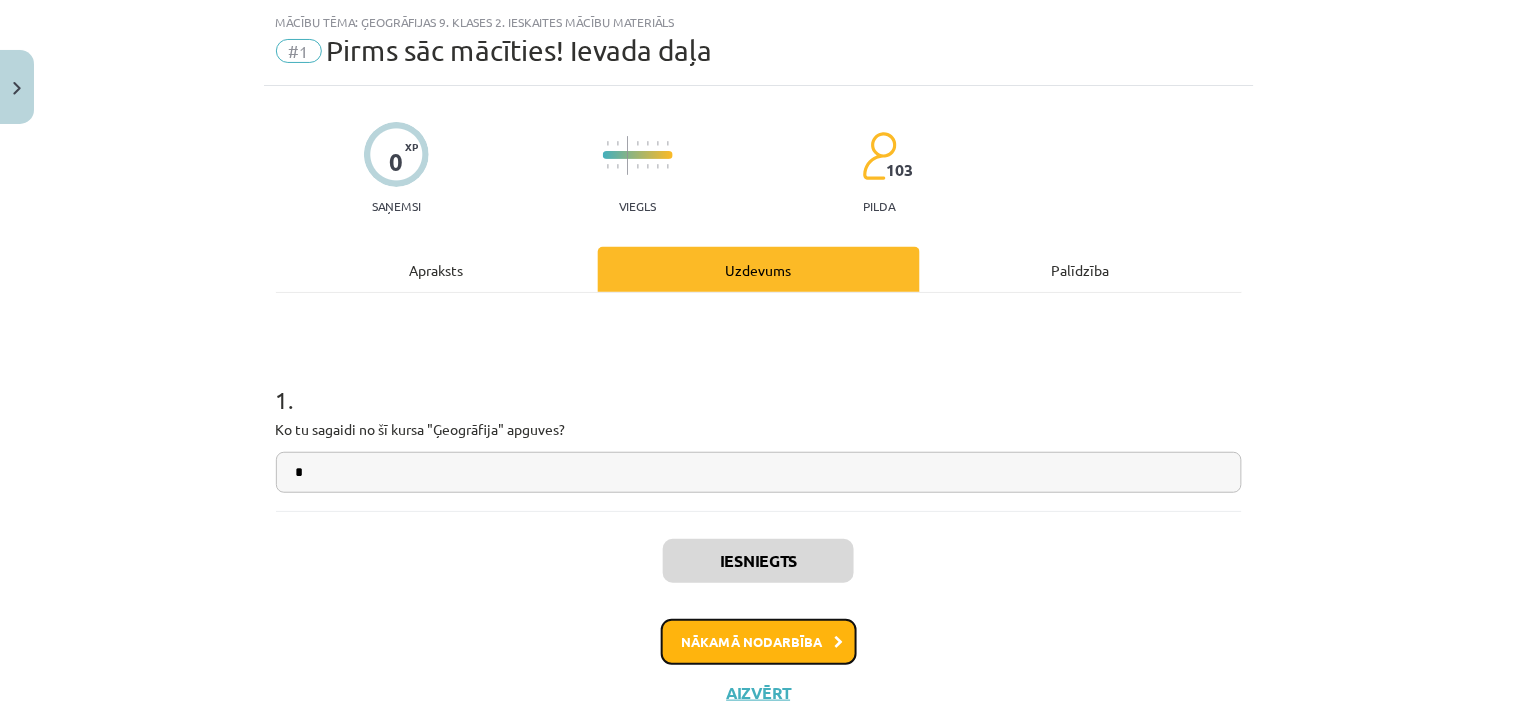 click on "Nākamā nodarbība" 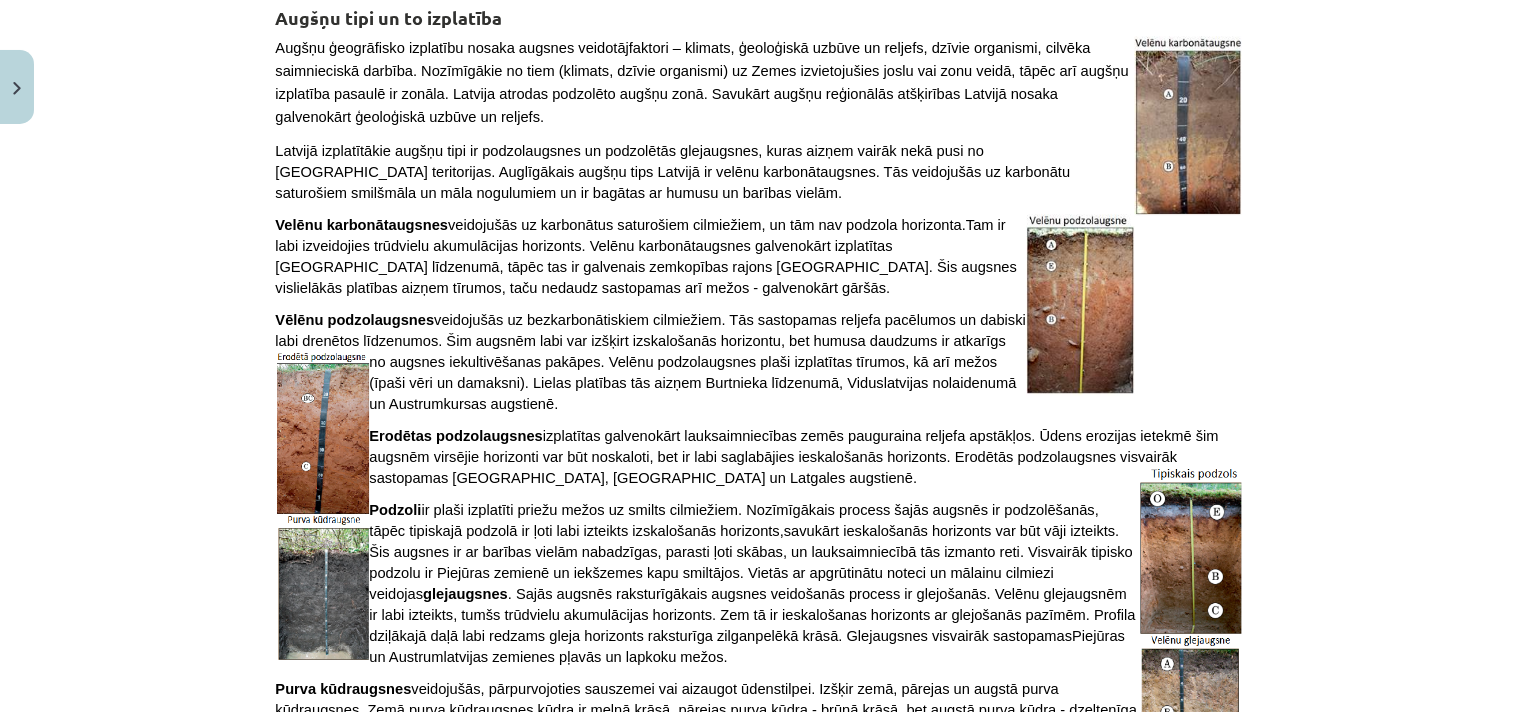 scroll, scrollTop: 2942, scrollLeft: 0, axis: vertical 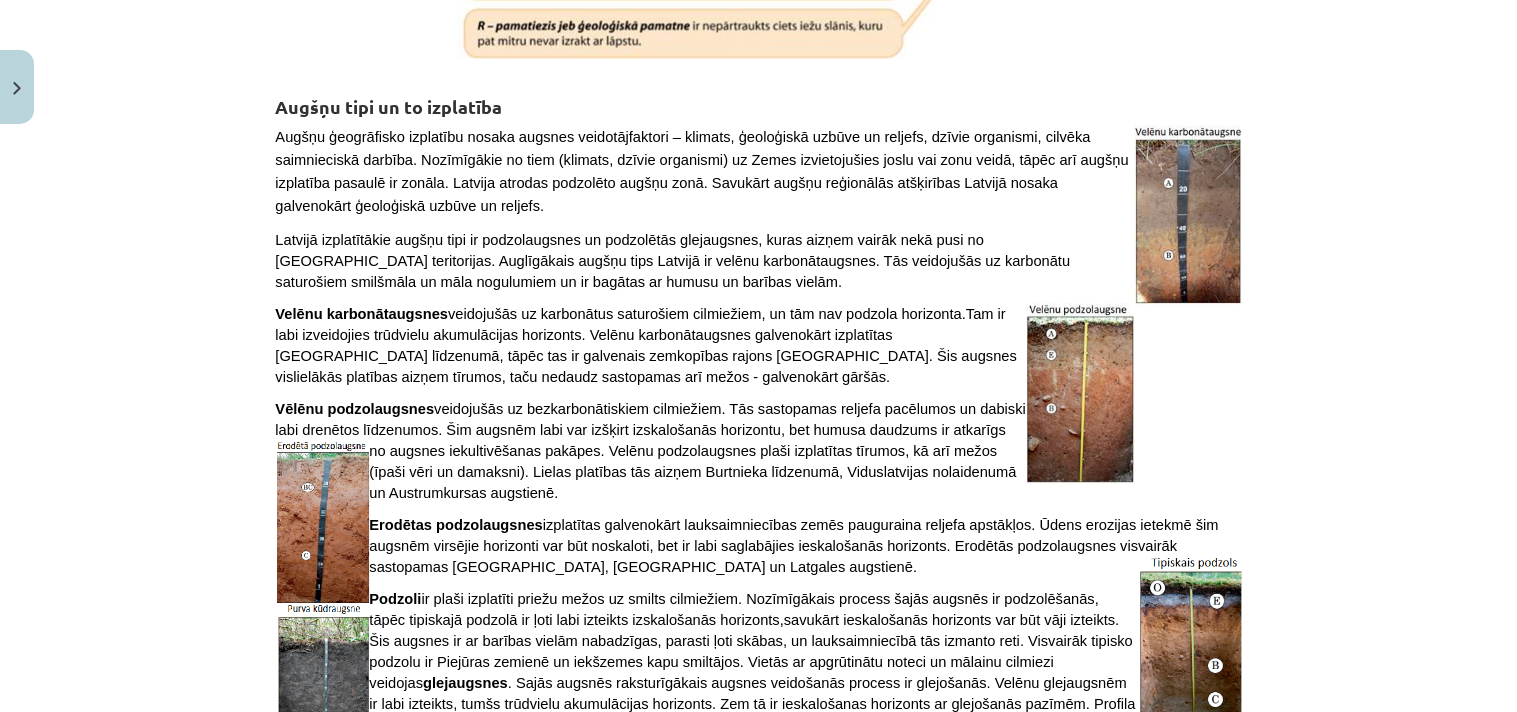 click 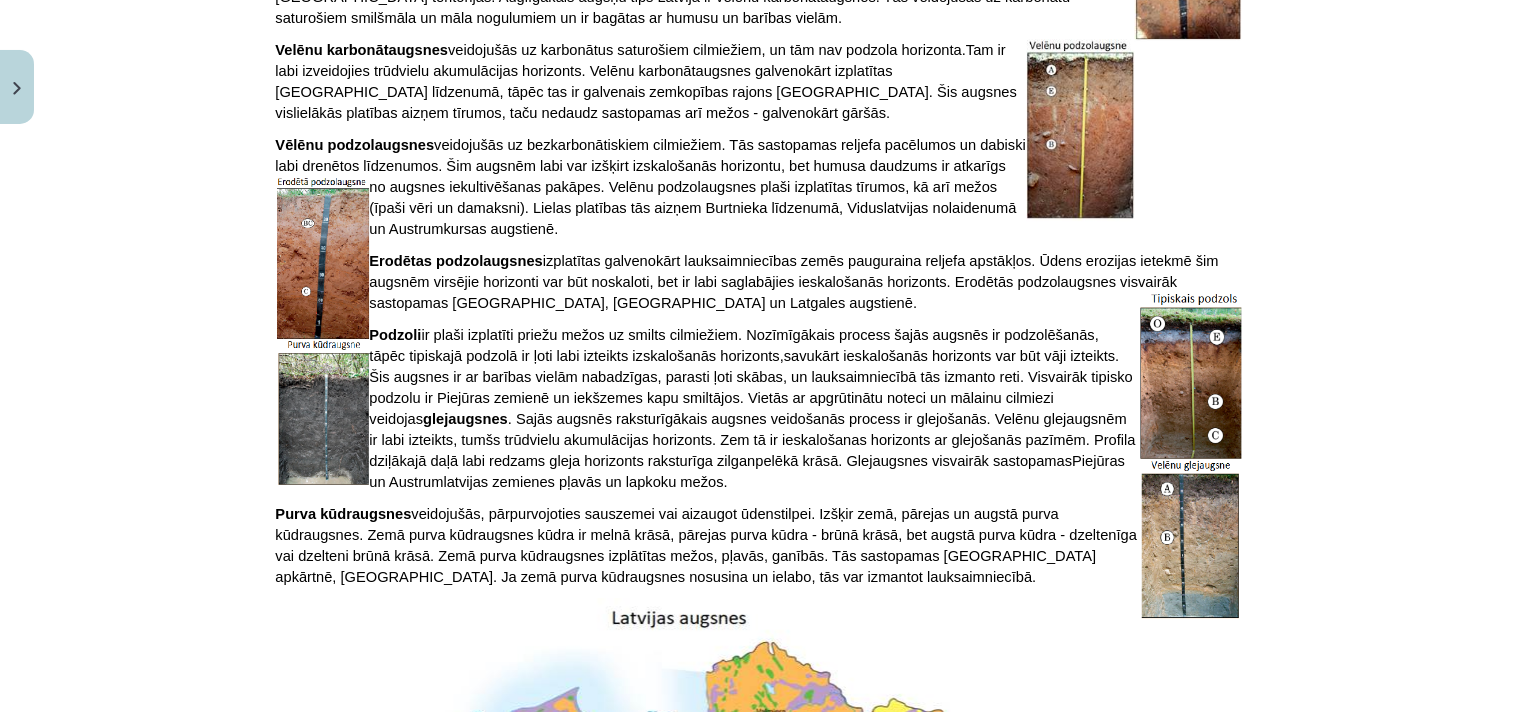 scroll, scrollTop: 3275, scrollLeft: 0, axis: vertical 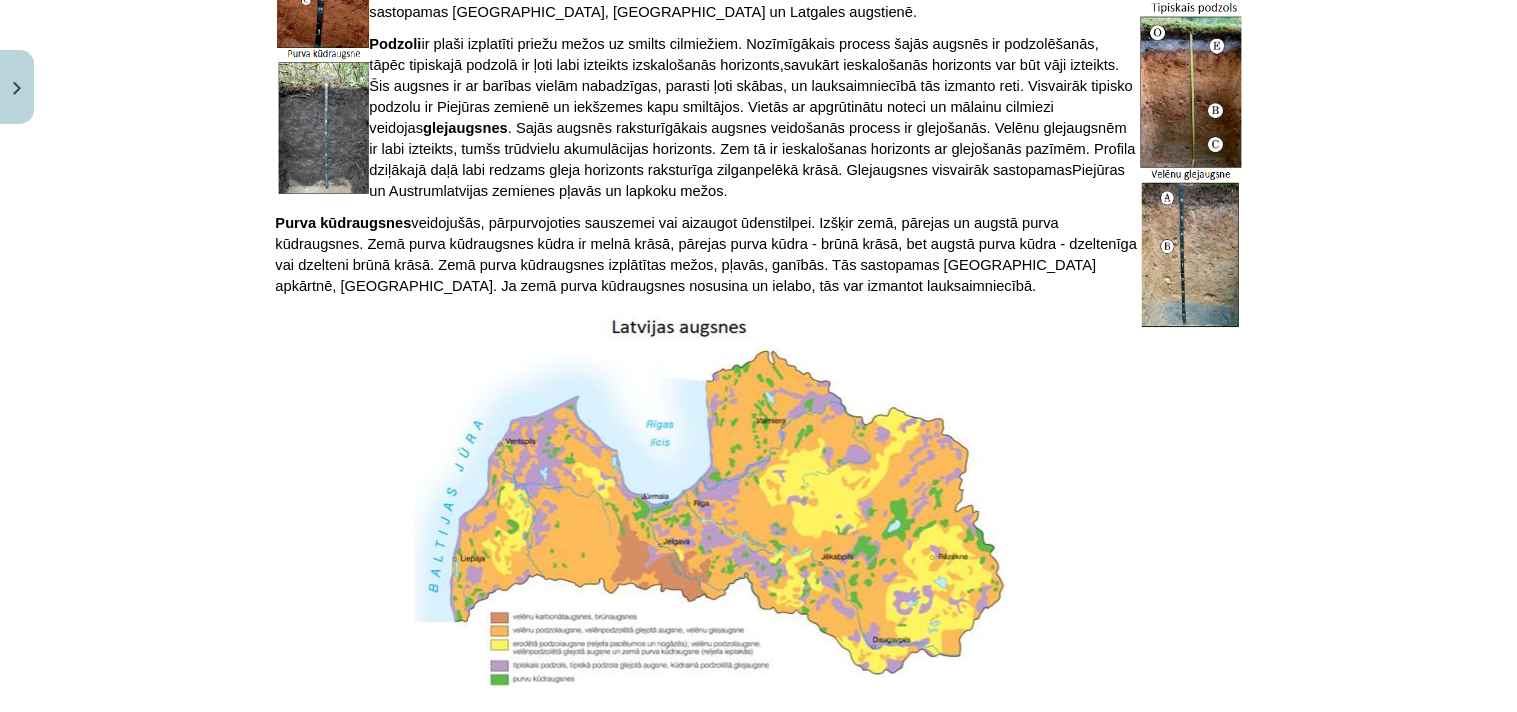 click on "Sākt uzdevumu" 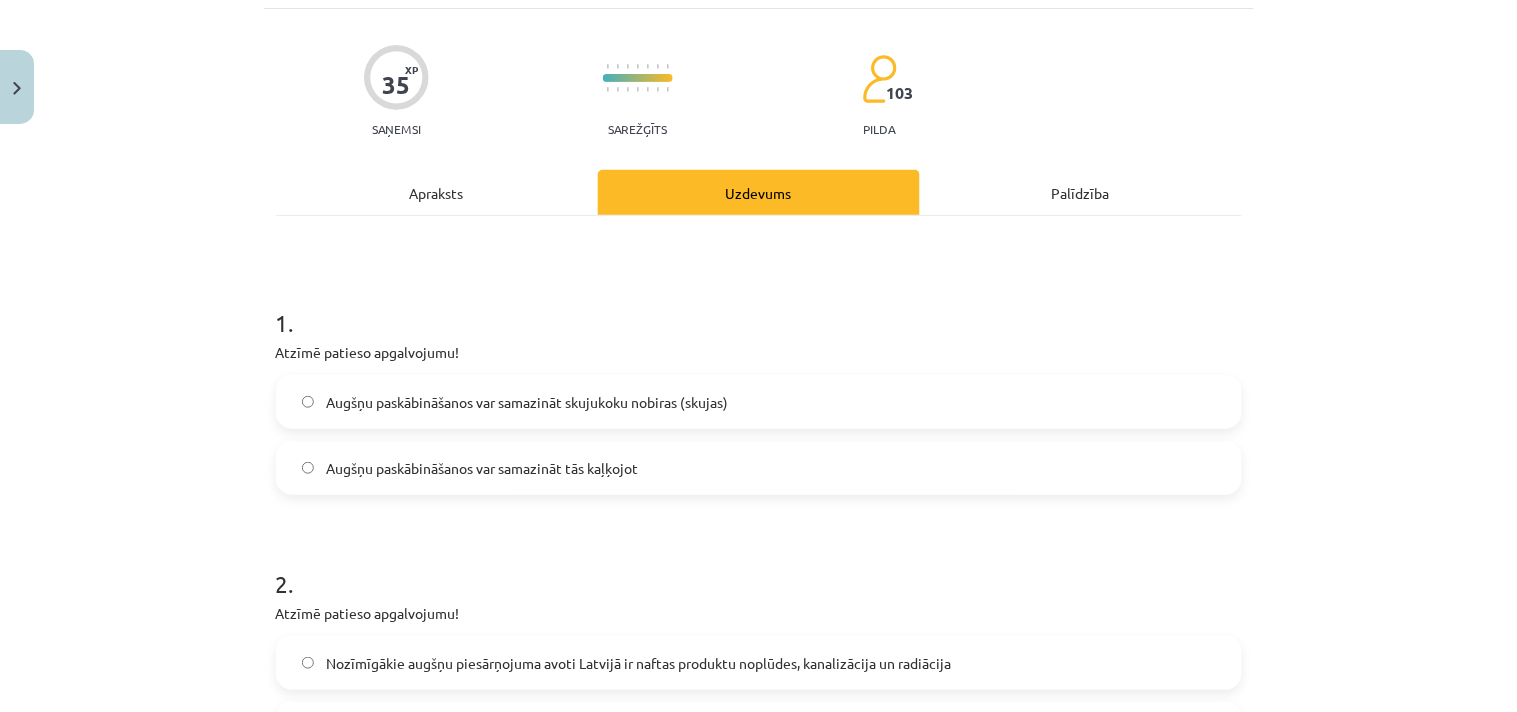 scroll, scrollTop: 333, scrollLeft: 0, axis: vertical 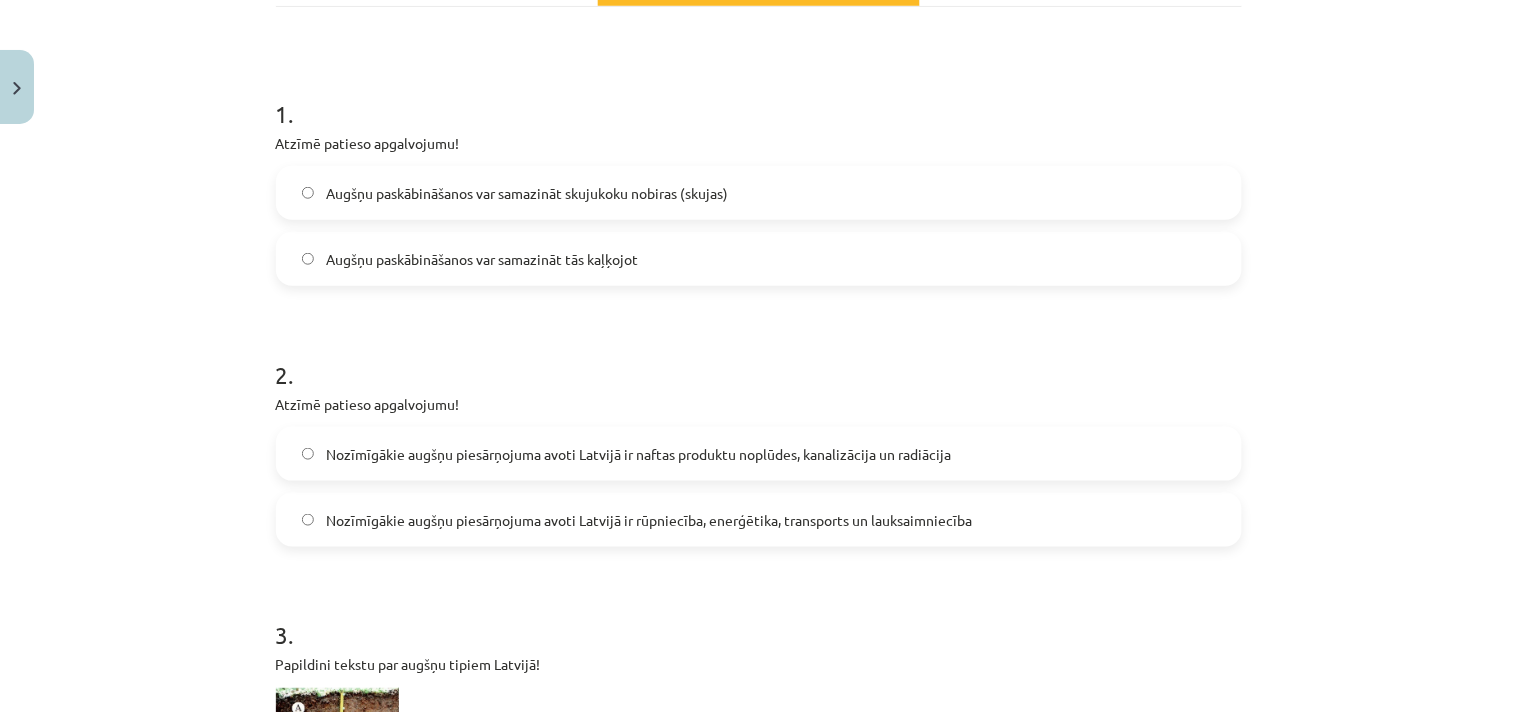 click on "Augšņu paskābināšanos var samazināt tās kaļķojot" 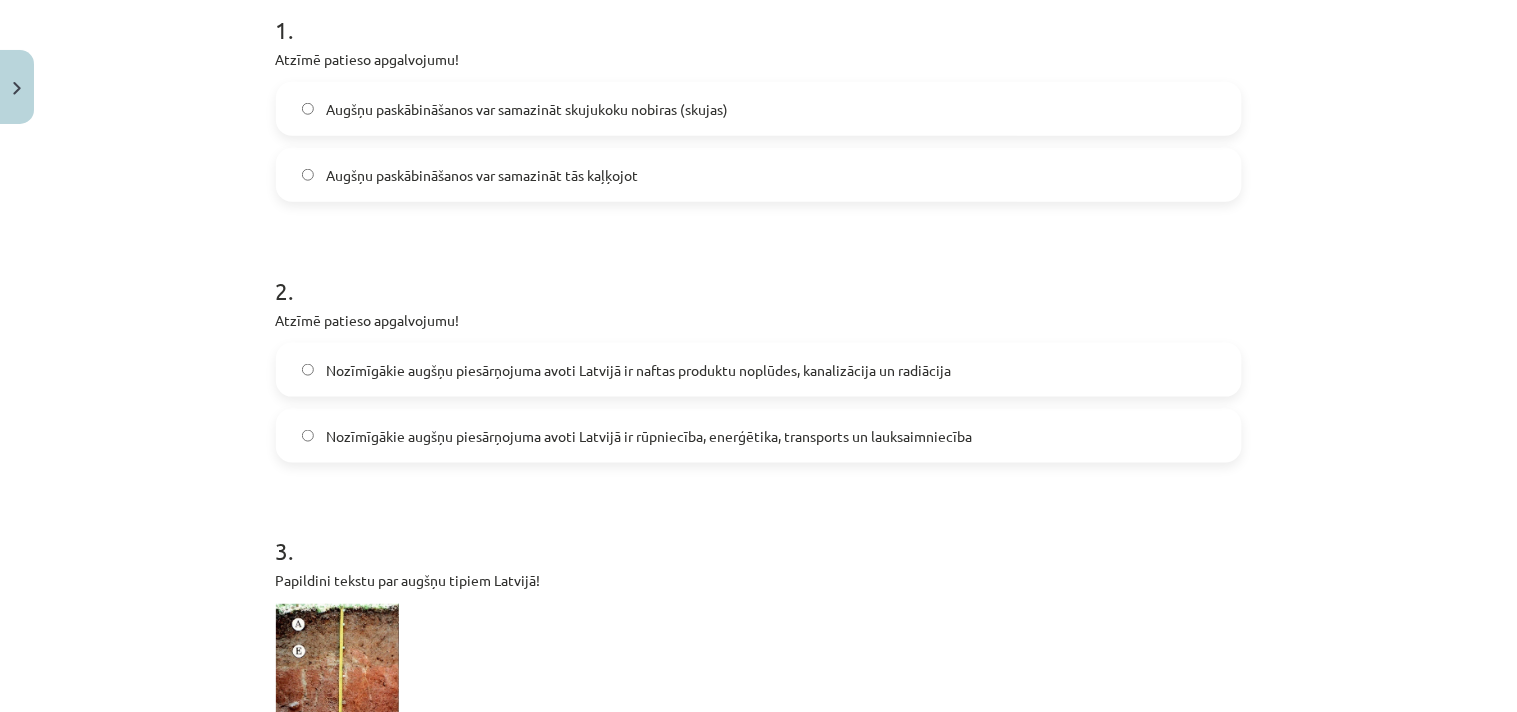 scroll, scrollTop: 555, scrollLeft: 0, axis: vertical 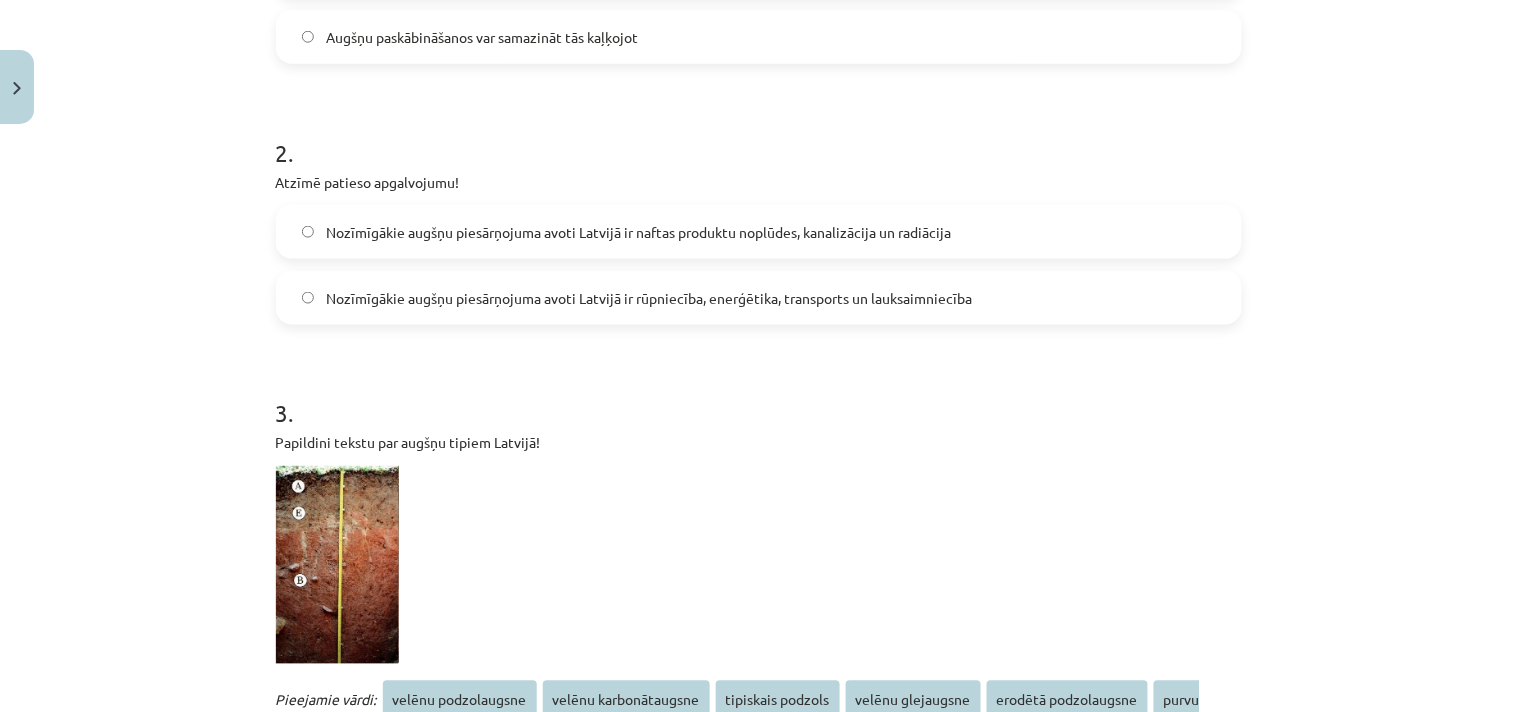 click on "Nozīmīgākie augšņu piesārņojuma avoti Latvijā ir rūpniecība, enerģētika, transports un lauksaimniecība" 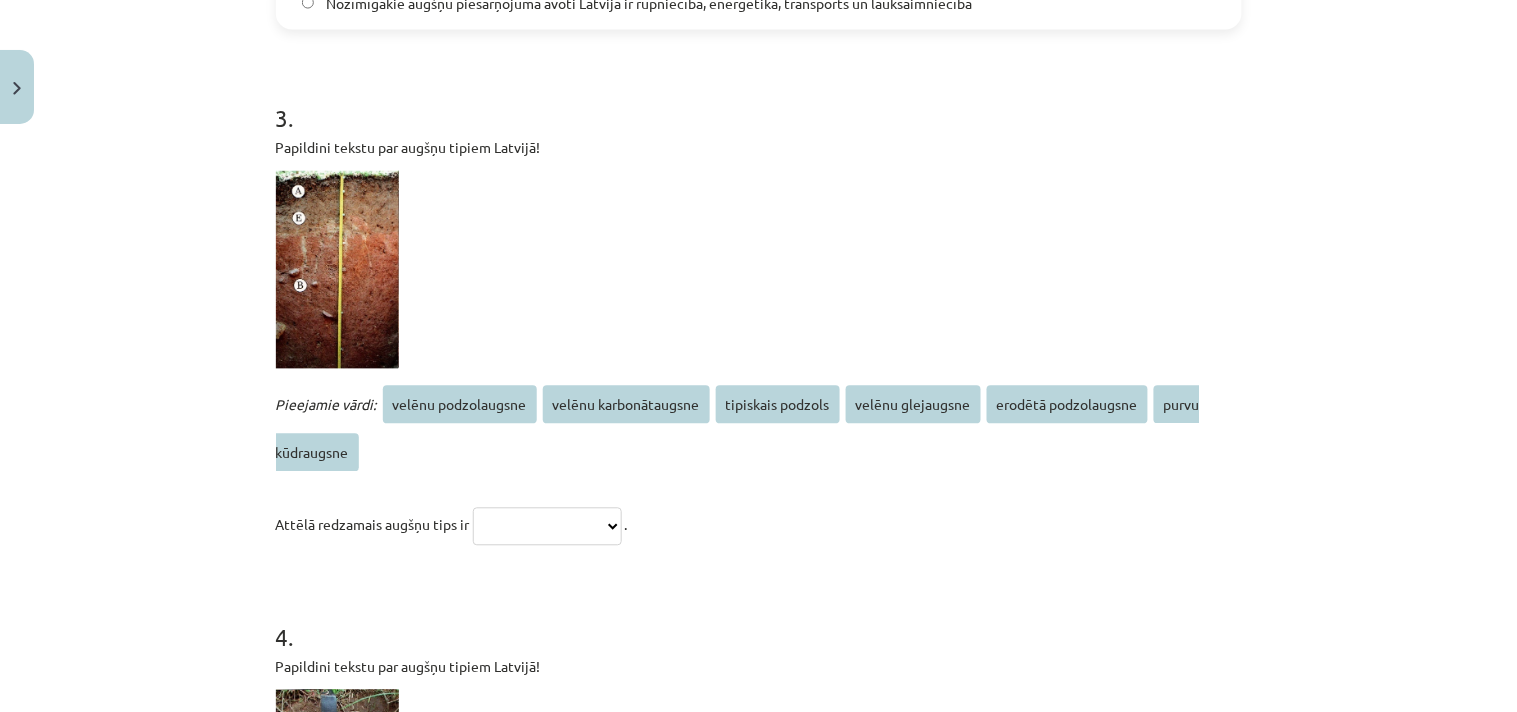 scroll, scrollTop: 888, scrollLeft: 0, axis: vertical 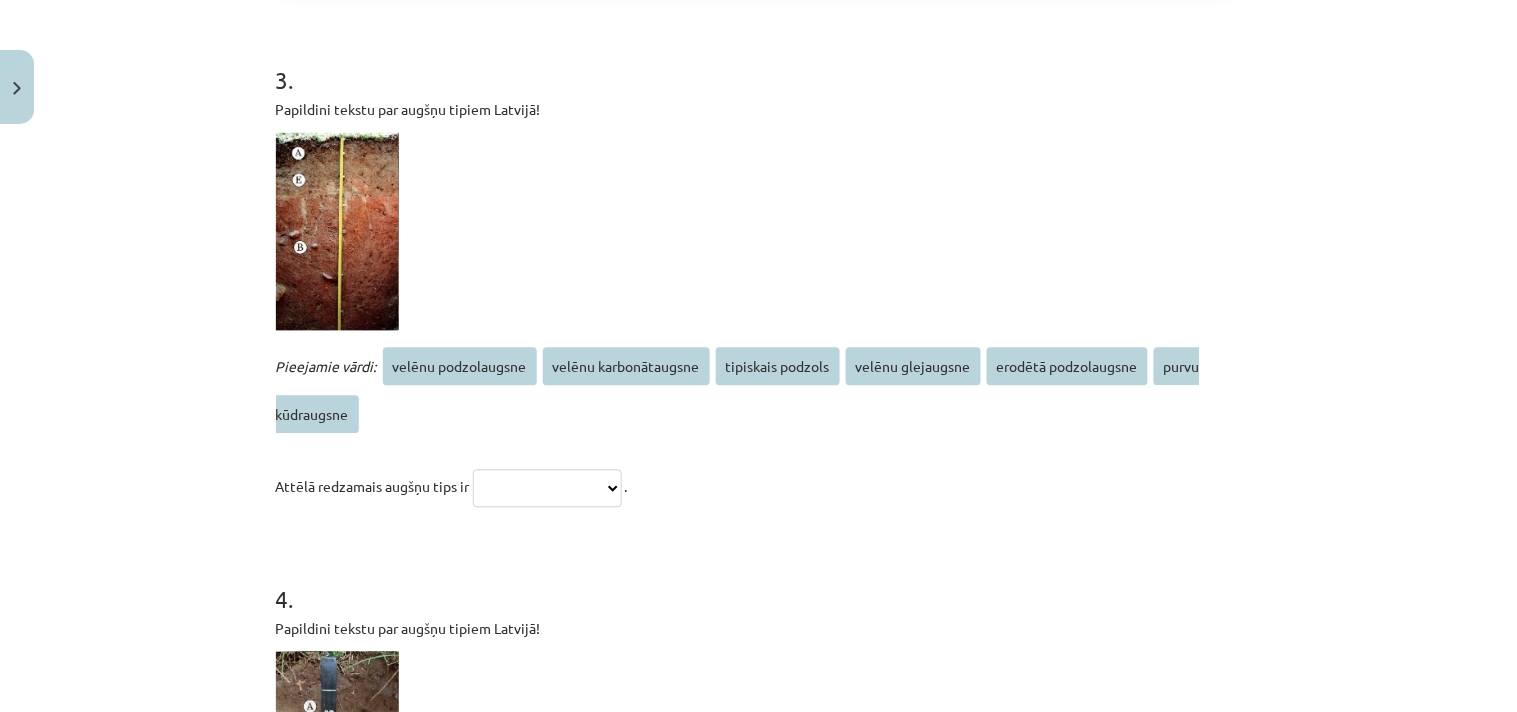 click on "**********" 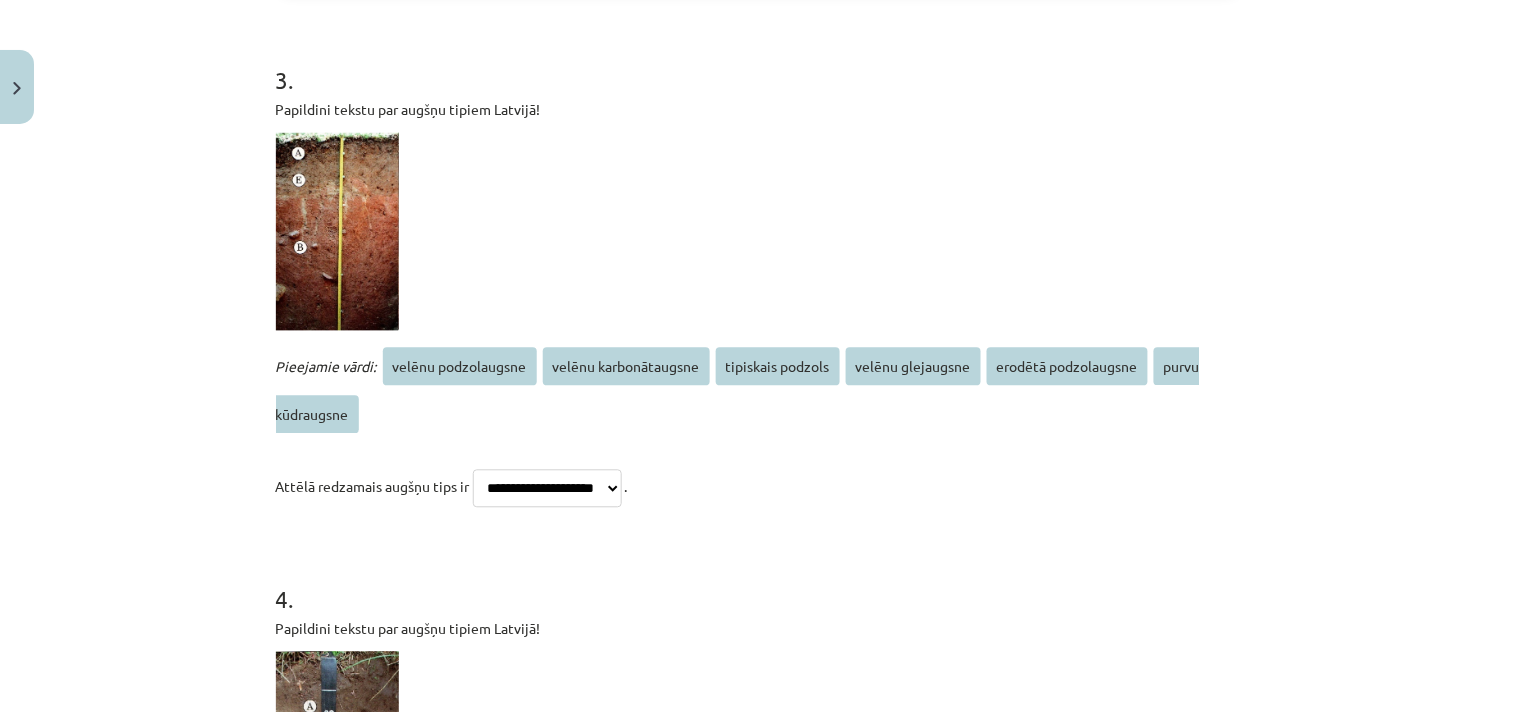 click on "**********" 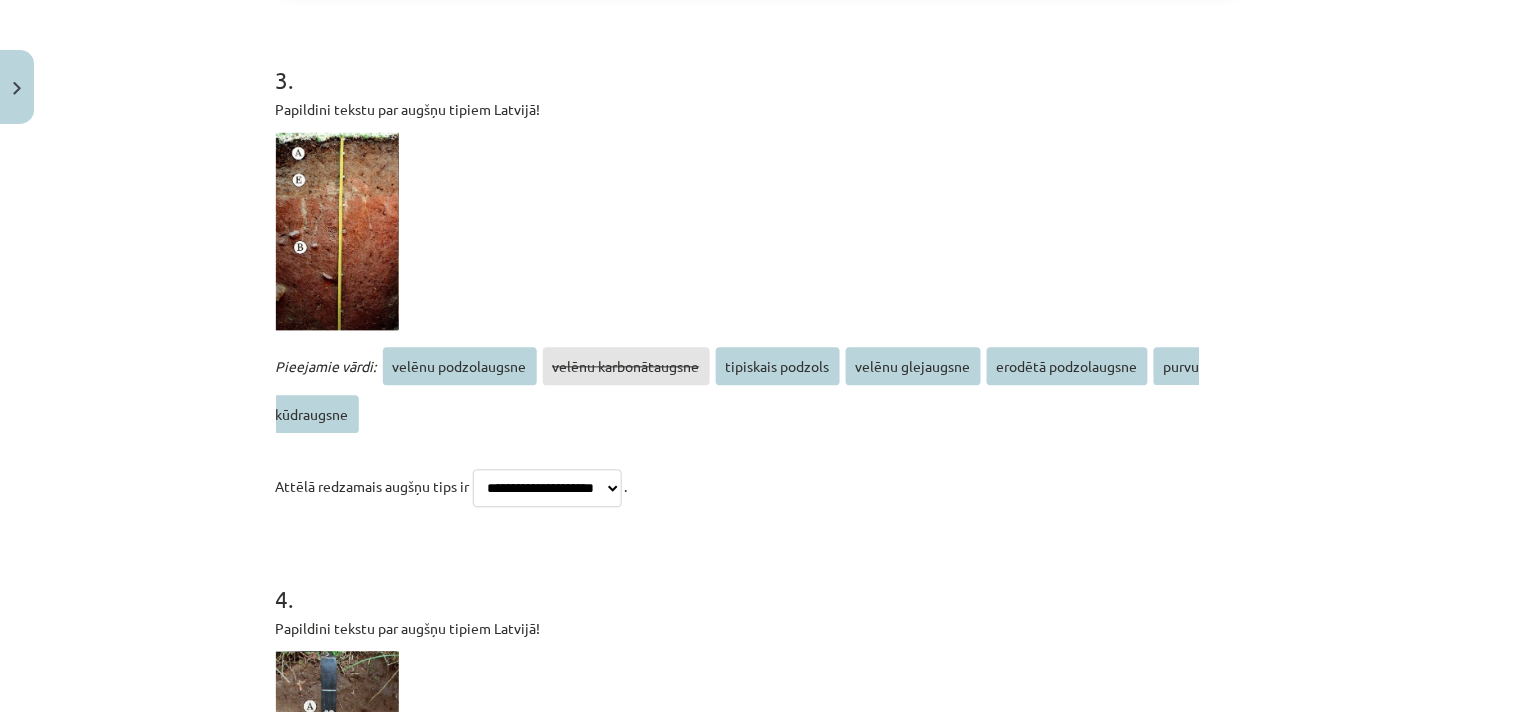click on "**********" 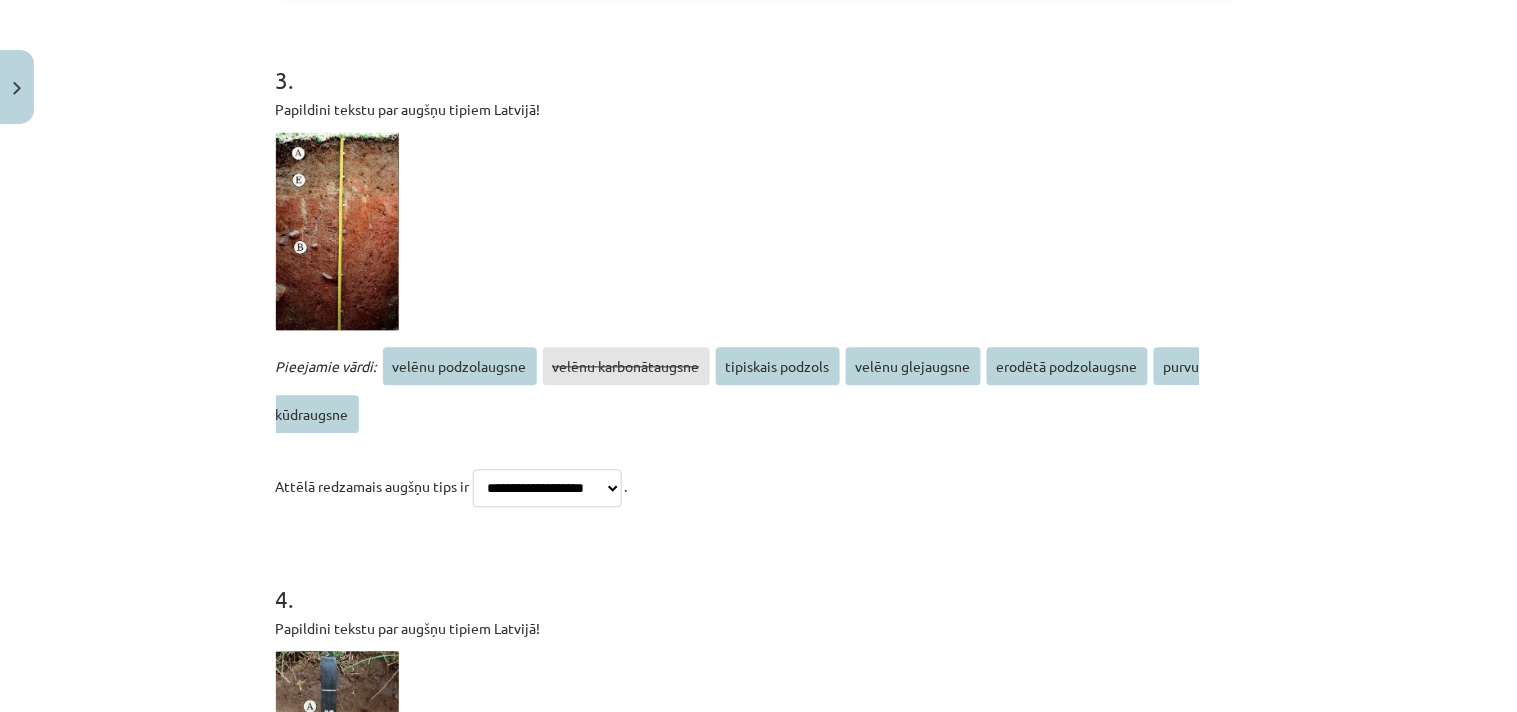 click on "**********" 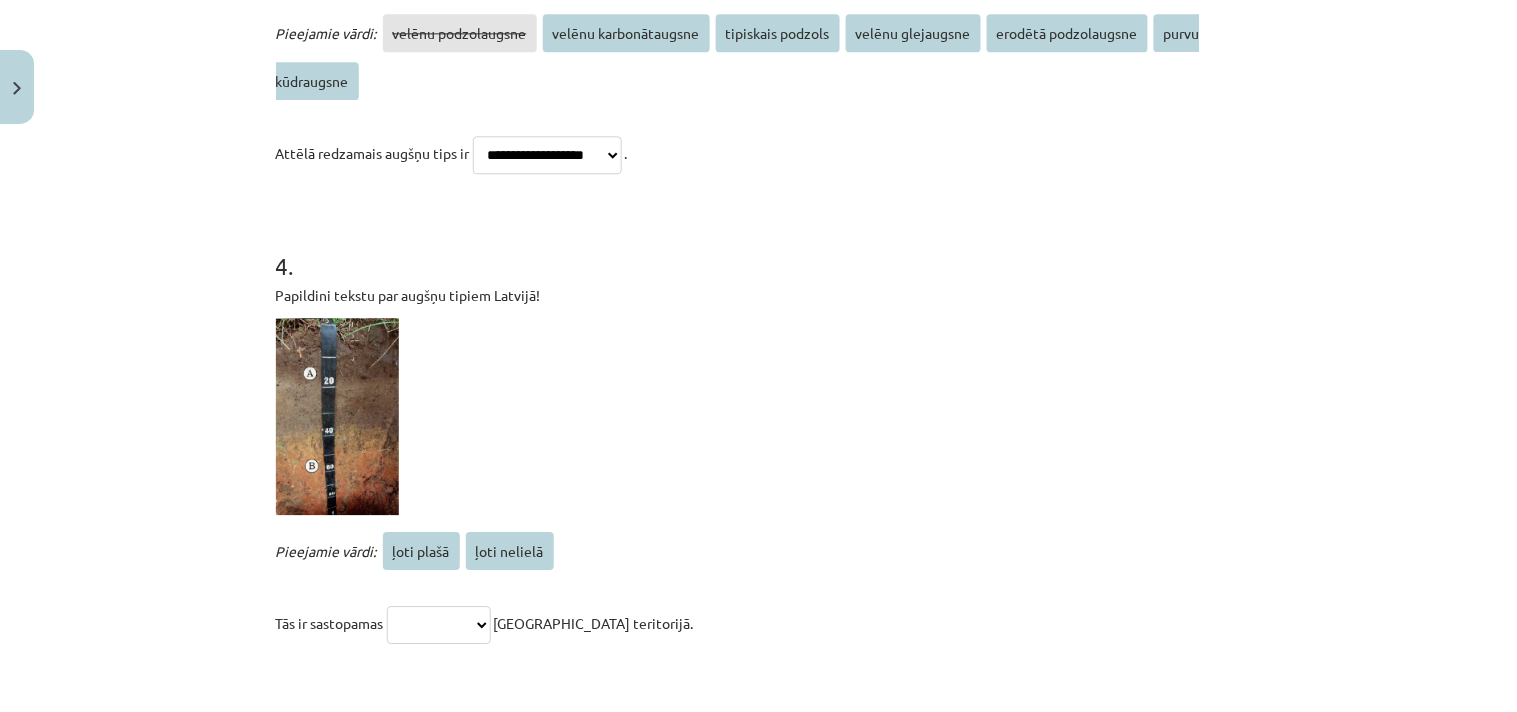 scroll, scrollTop: 1333, scrollLeft: 0, axis: vertical 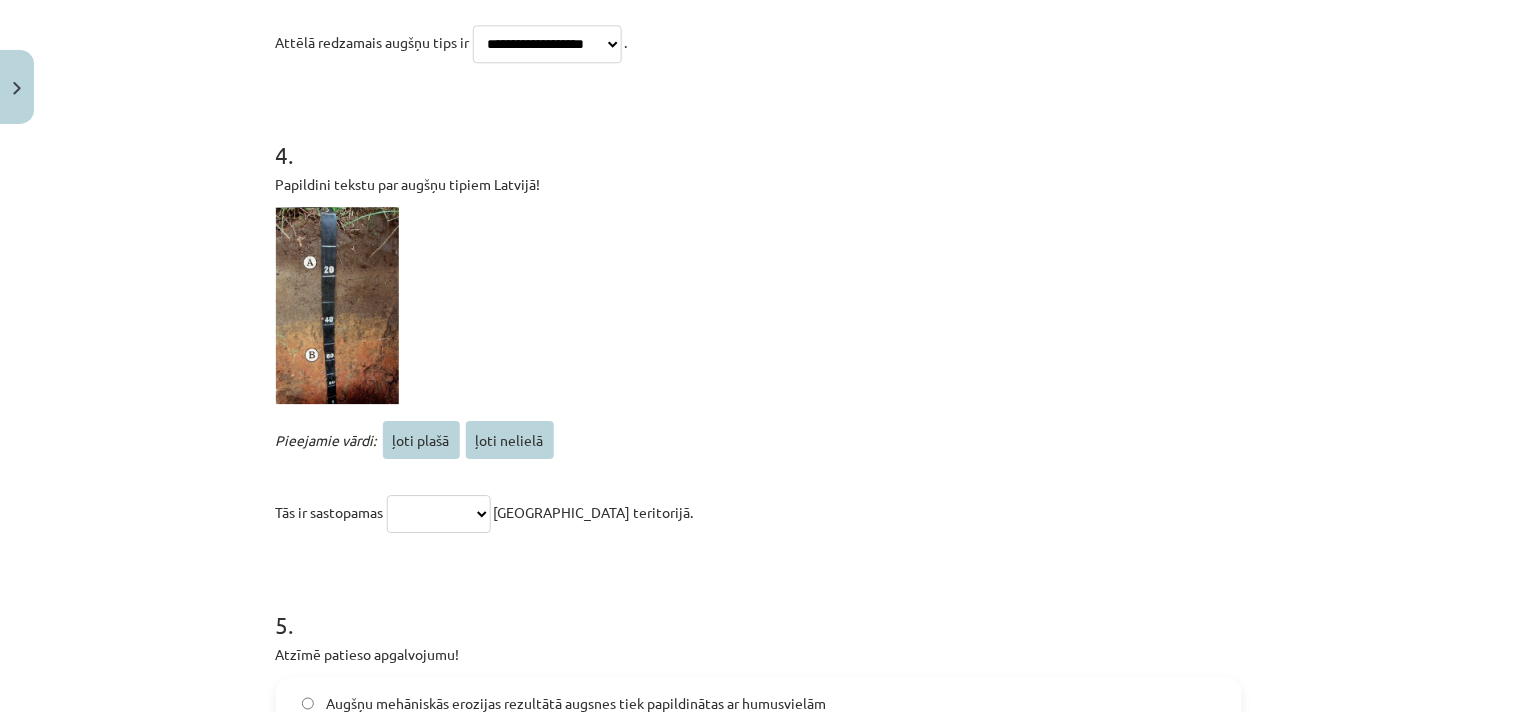 click on "**********" 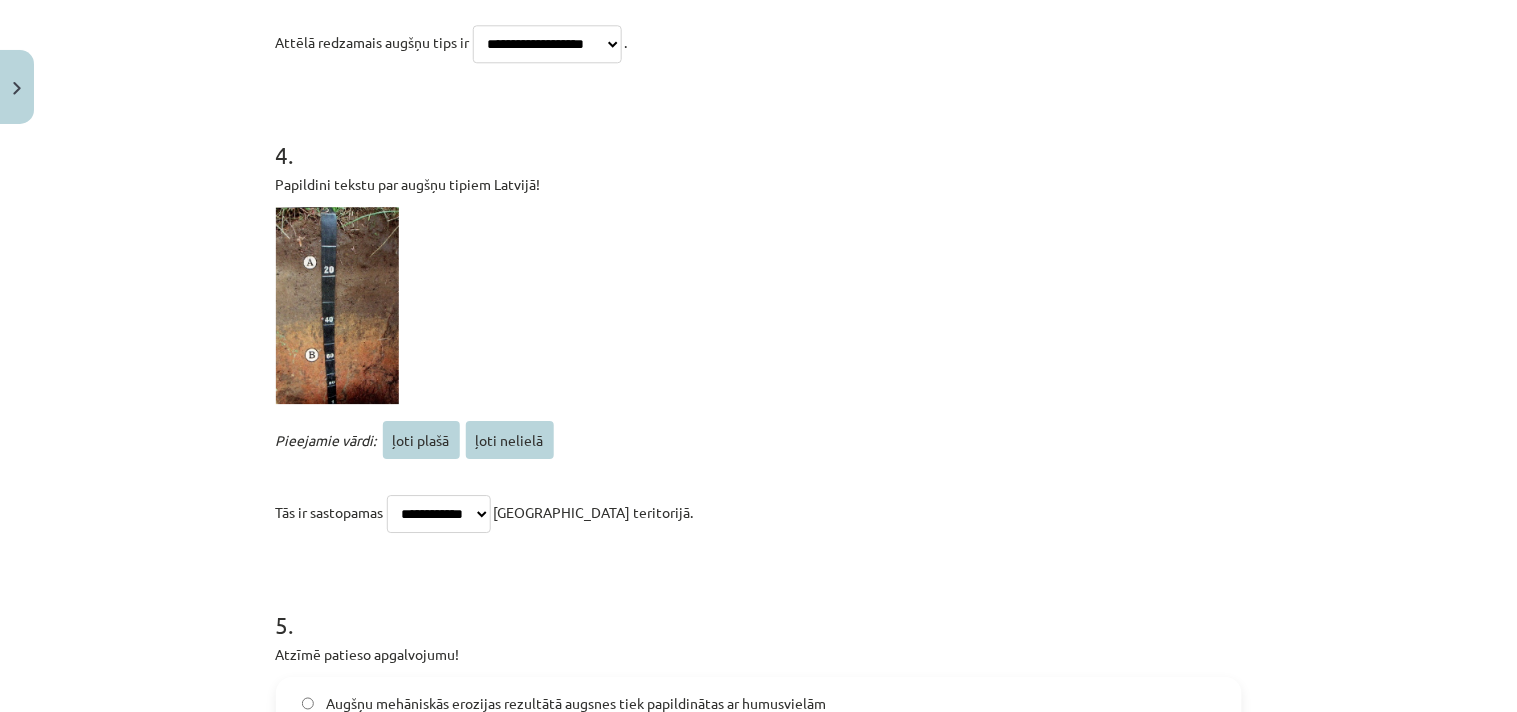 click on "**********" 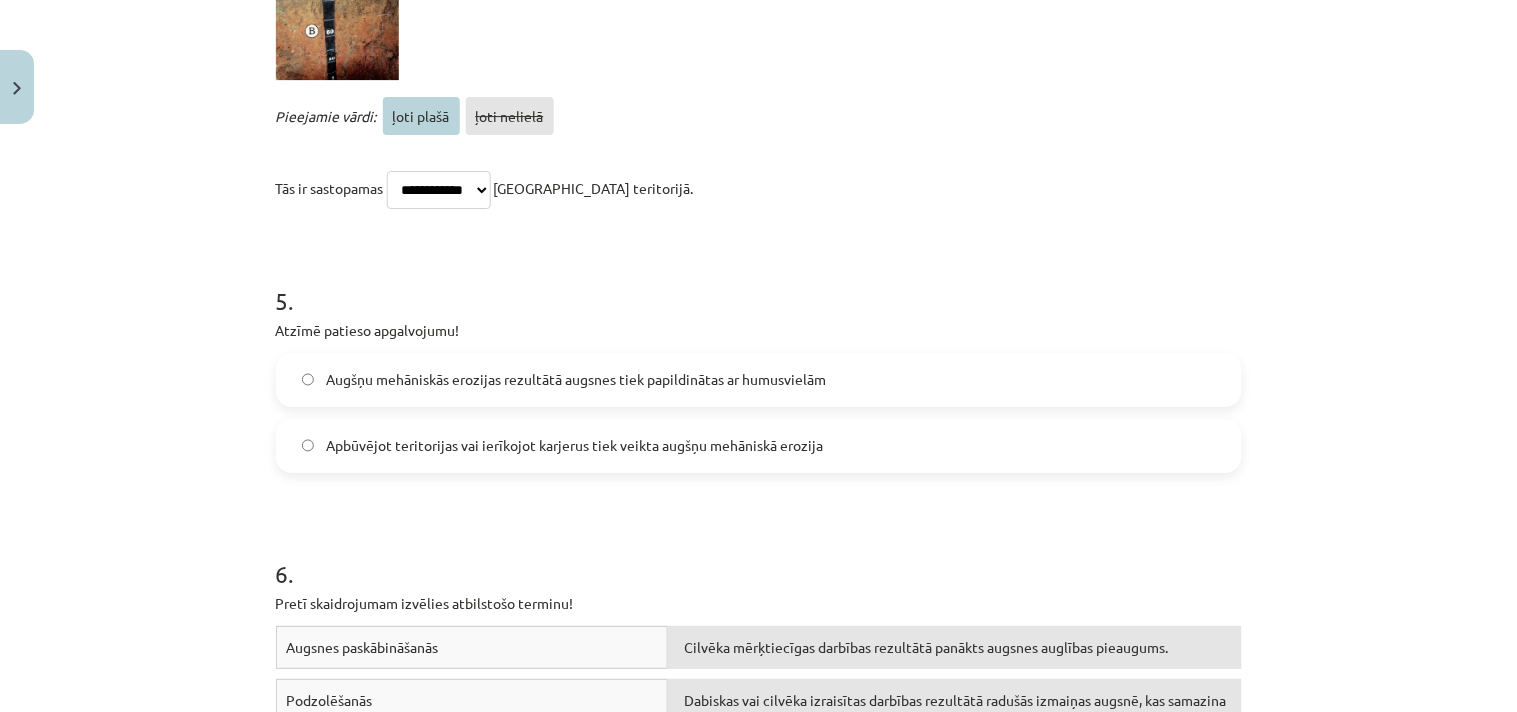scroll, scrollTop: 1666, scrollLeft: 0, axis: vertical 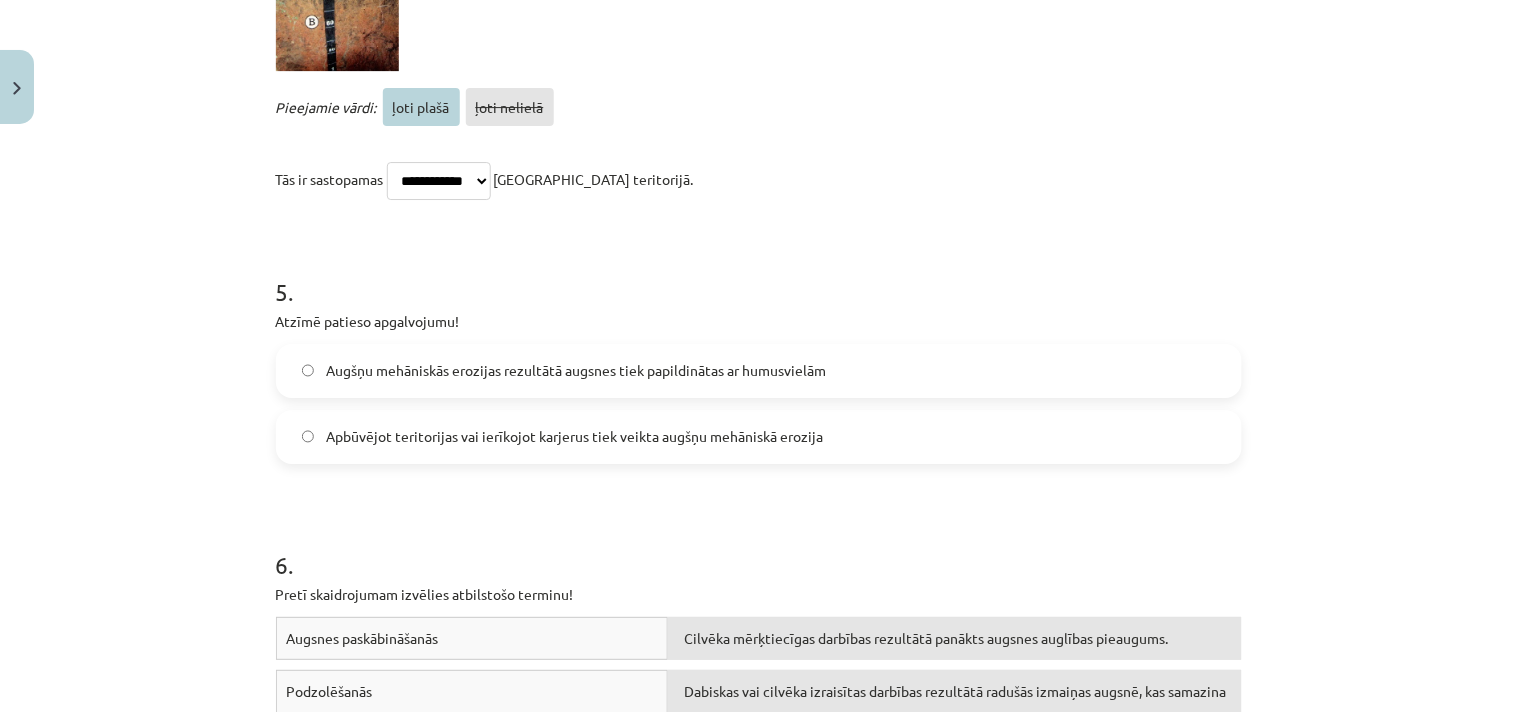 click on "Apbūvējot teritorijas vai ierīkojot karjerus tiek veikta augšņu mehāniskā erozija" 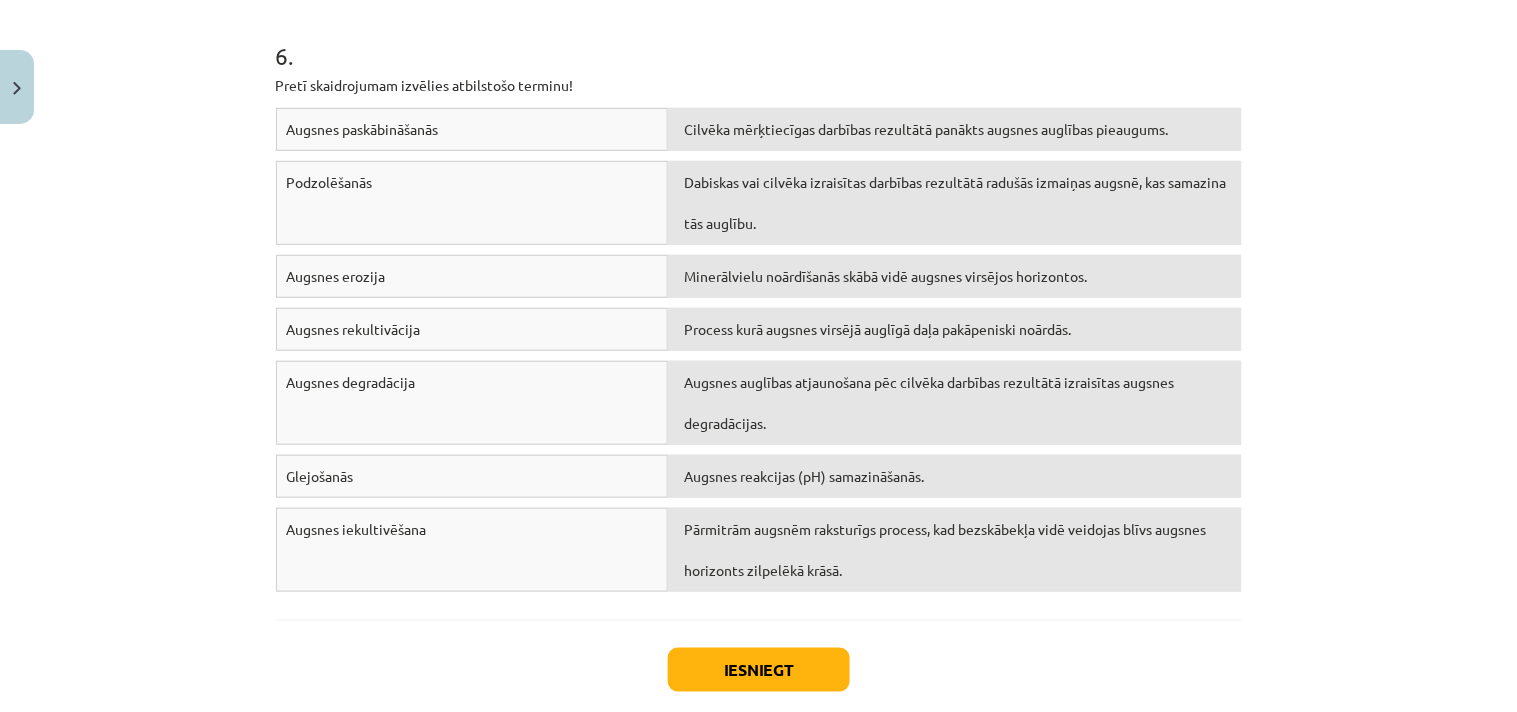 scroll, scrollTop: 2174, scrollLeft: 0, axis: vertical 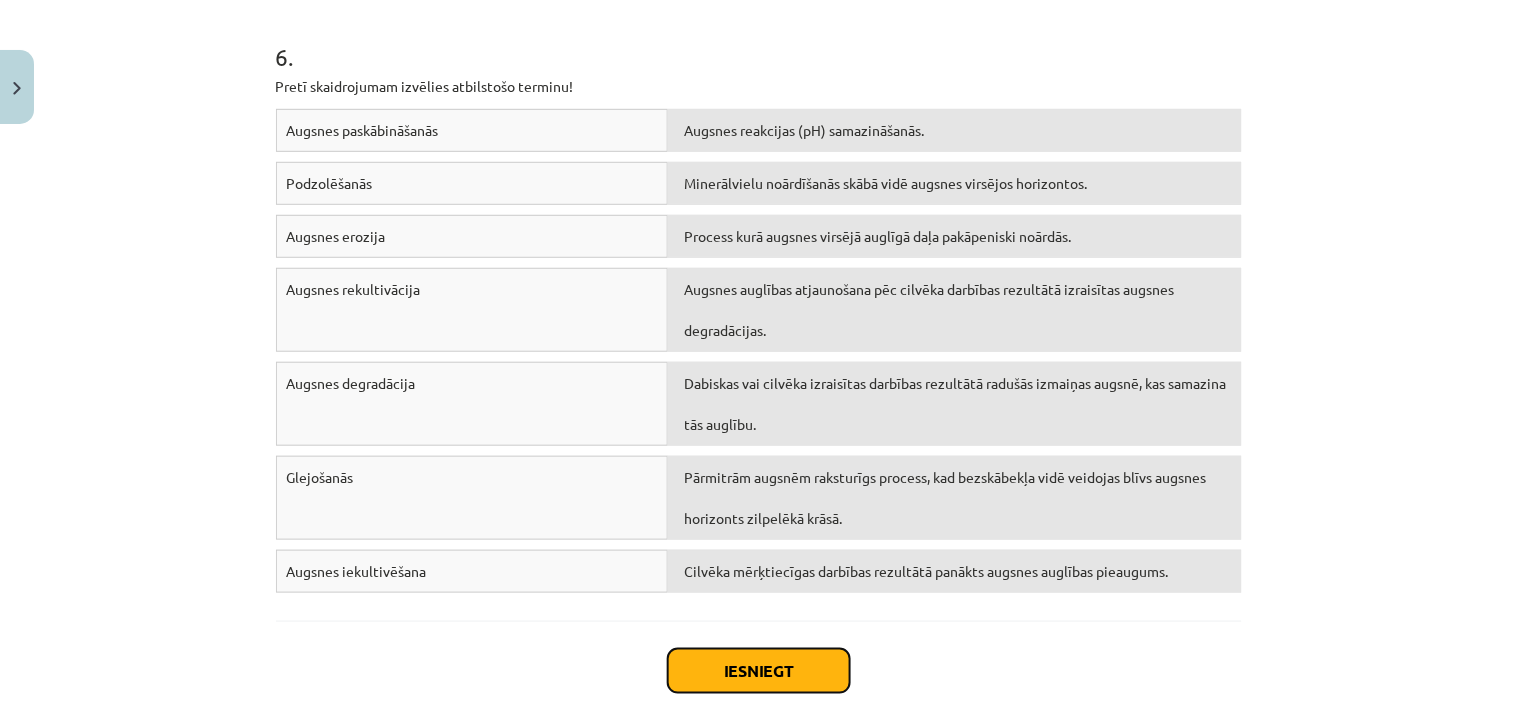 click on "Iesniegt" 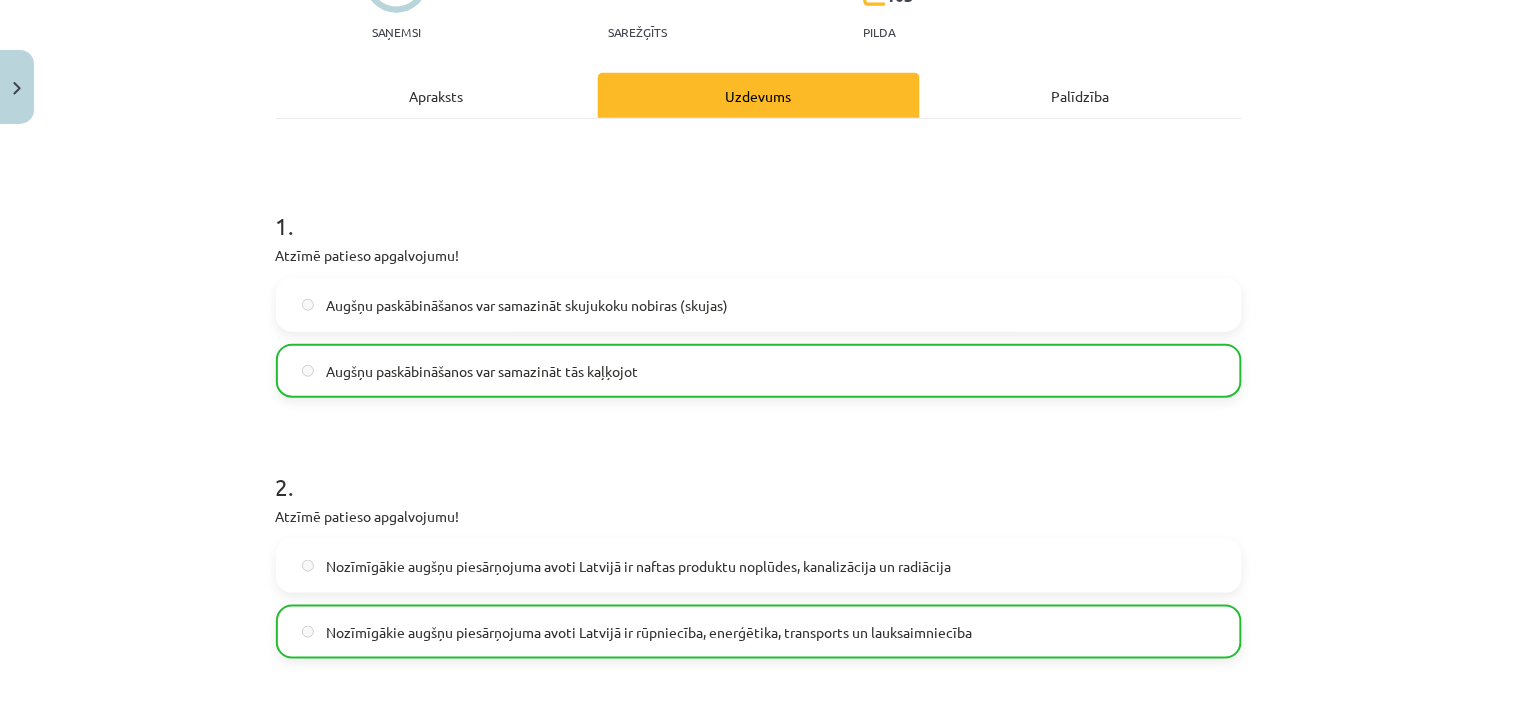 scroll, scrollTop: 222, scrollLeft: 0, axis: vertical 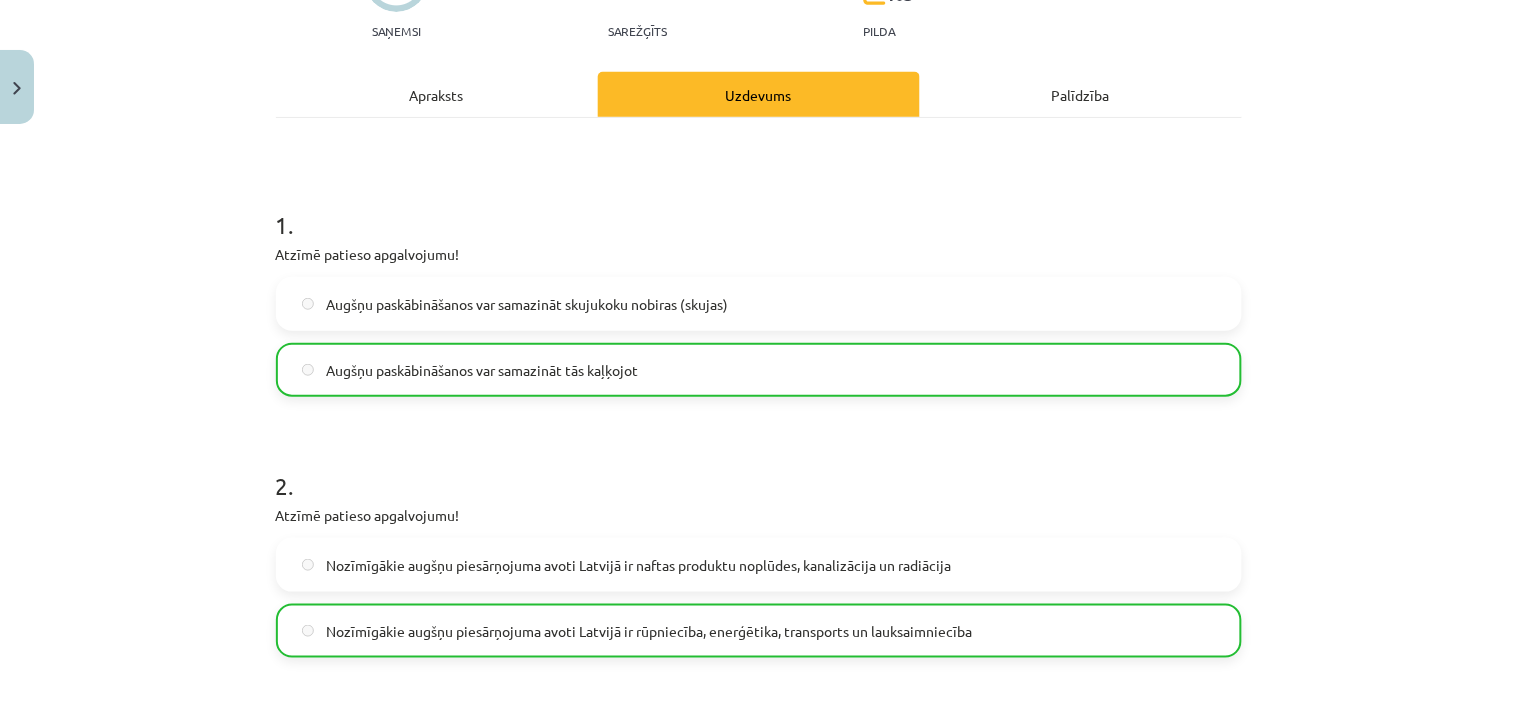 click on "Apraksts" 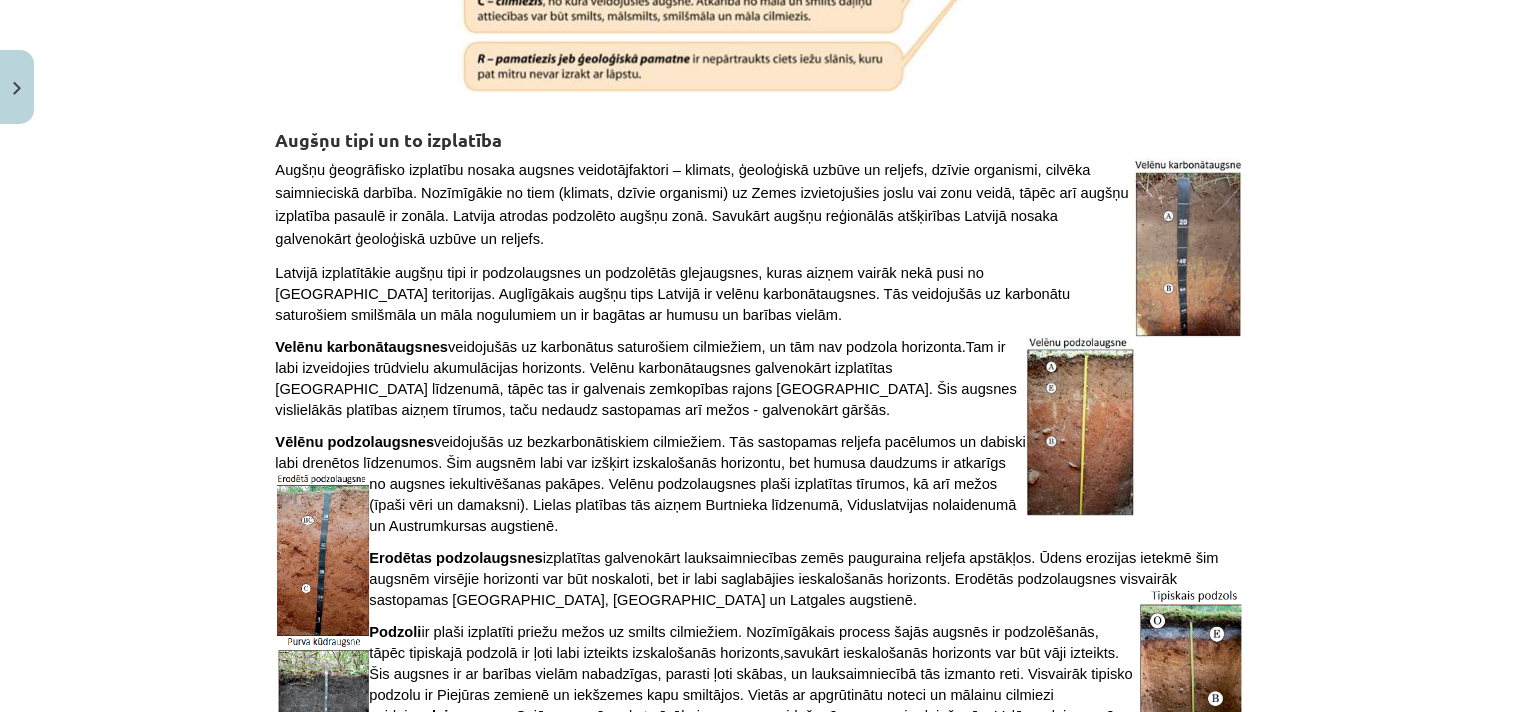 scroll, scrollTop: 2938, scrollLeft: 0, axis: vertical 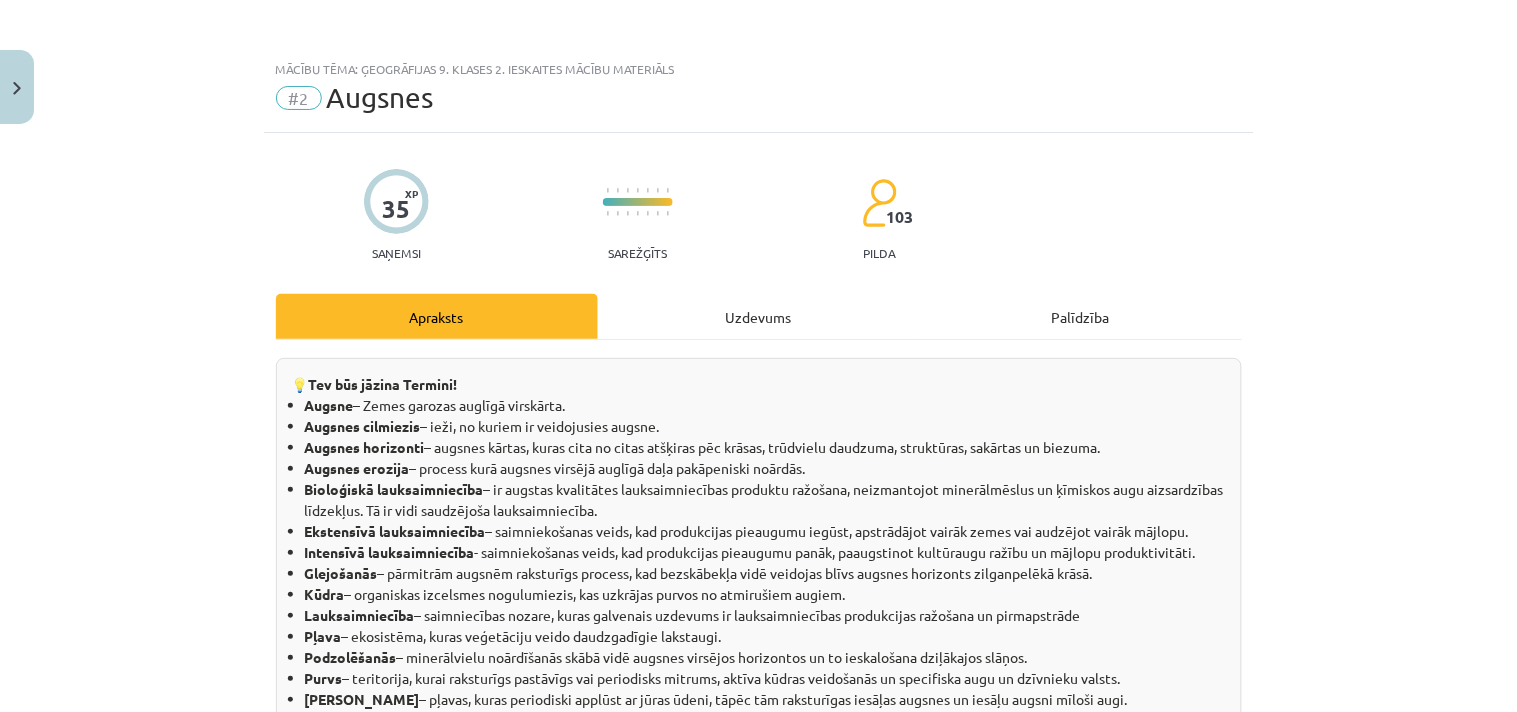 click on "Uzdevums" 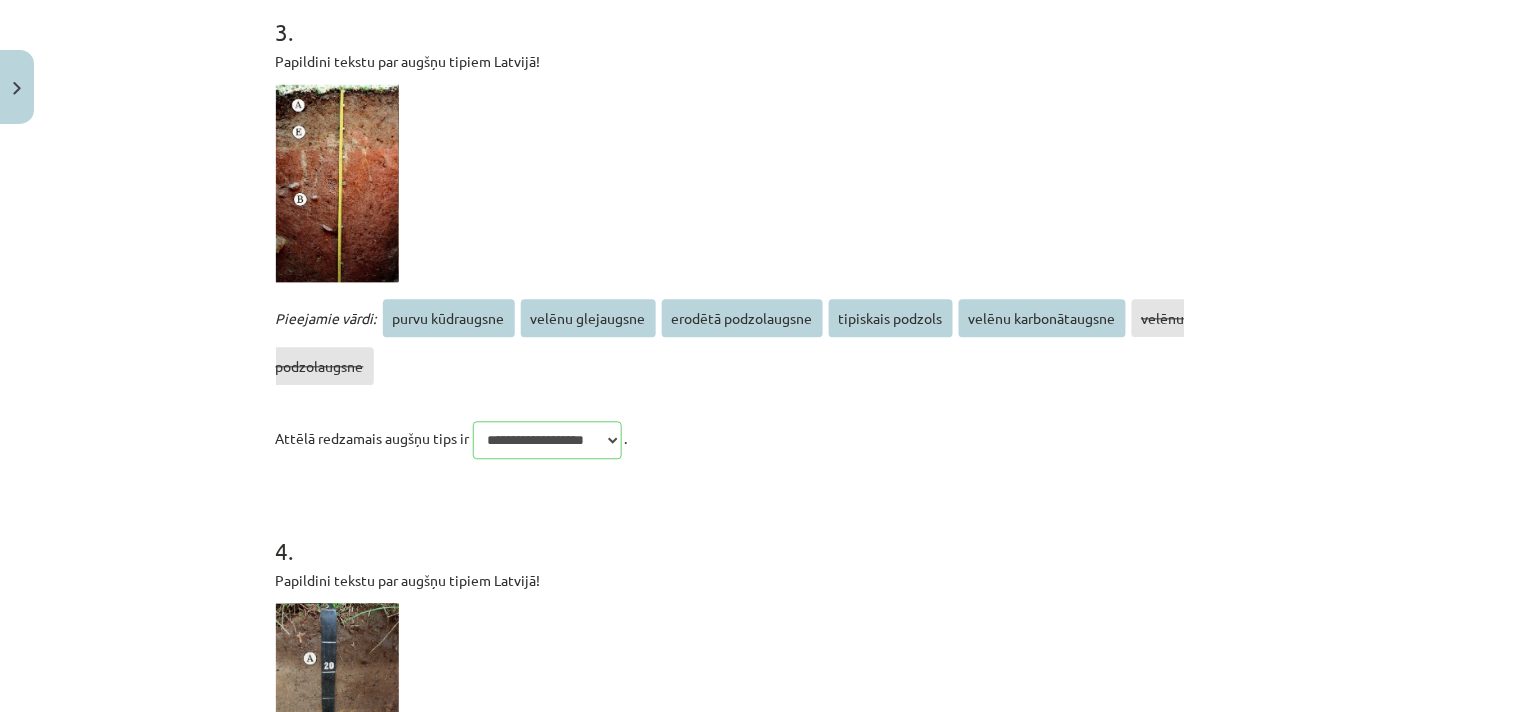 scroll, scrollTop: 938, scrollLeft: 0, axis: vertical 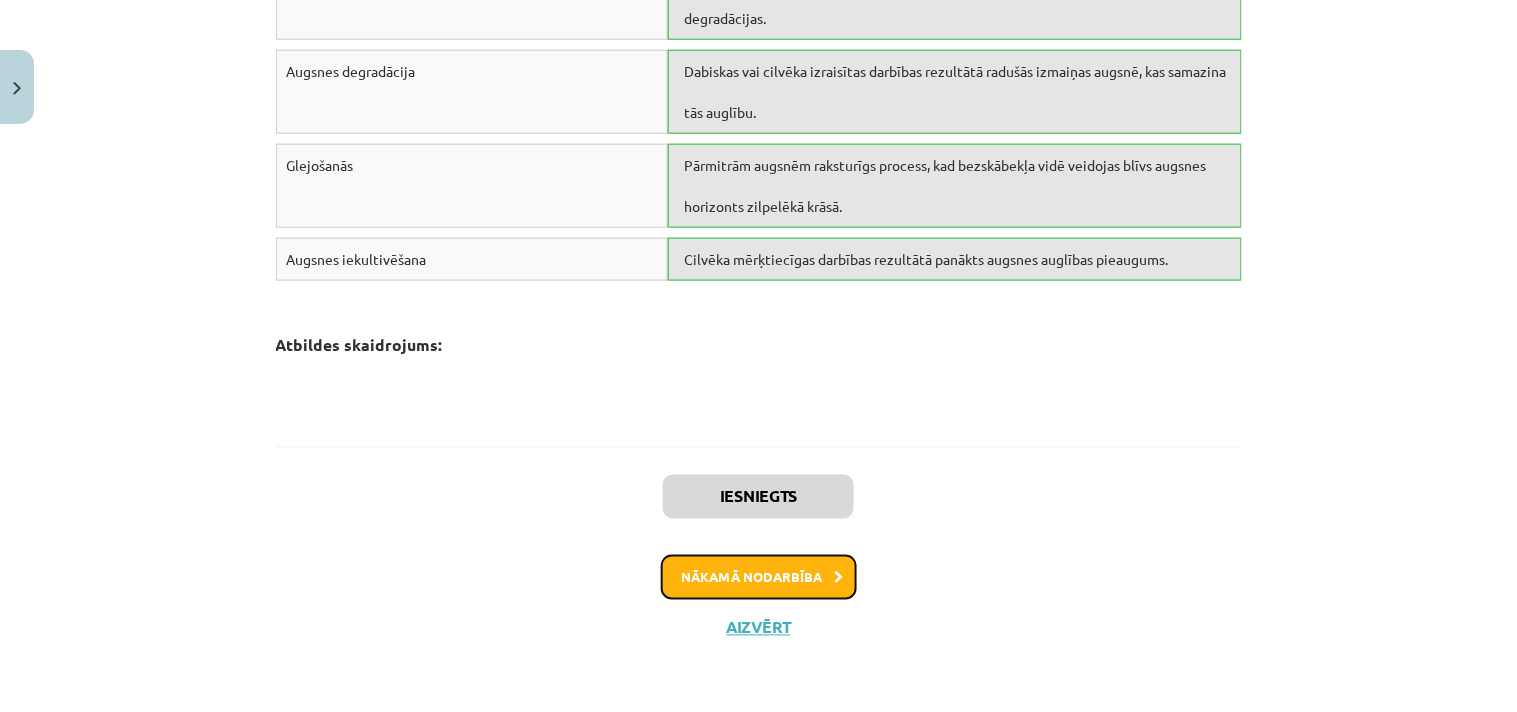 click on "Nākamā nodarbība" 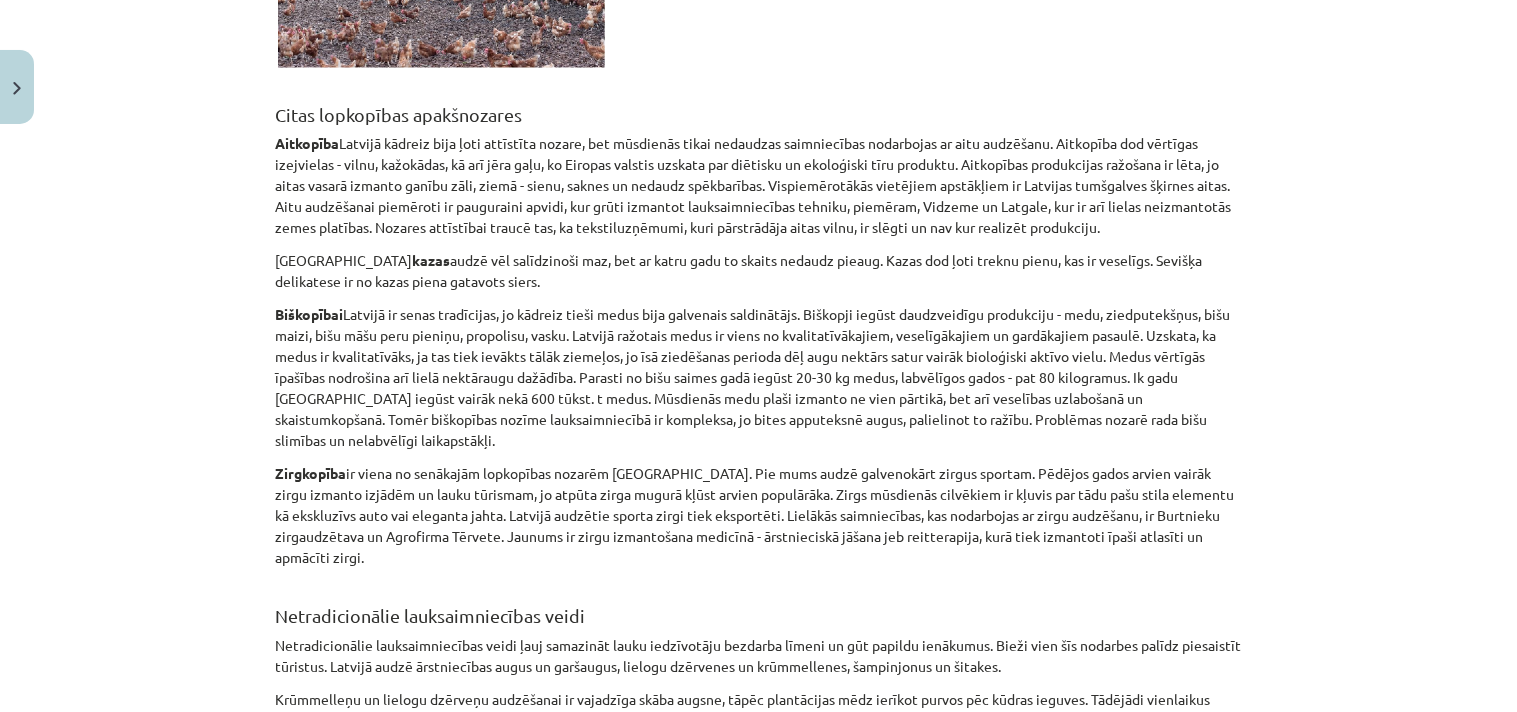 scroll, scrollTop: 8964, scrollLeft: 0, axis: vertical 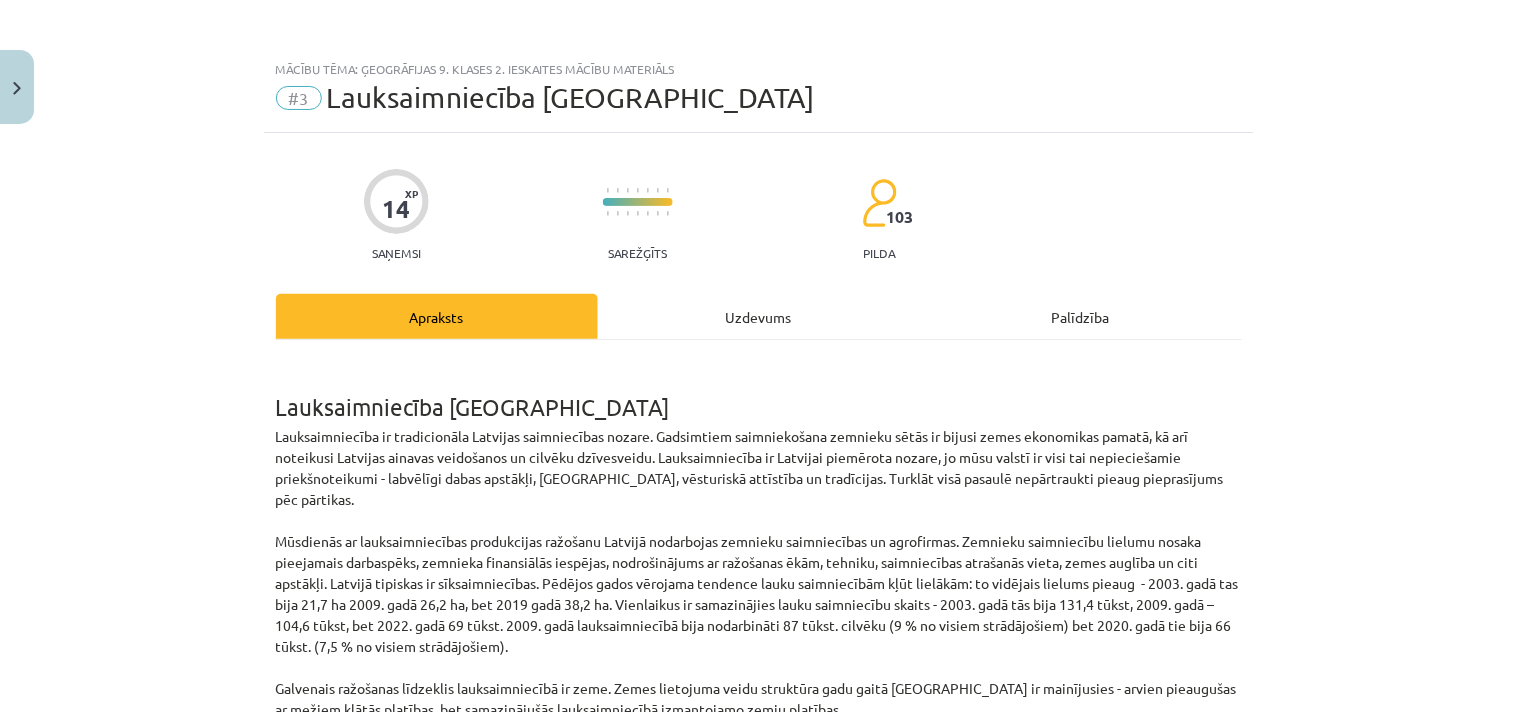 click on "Uzdevums" 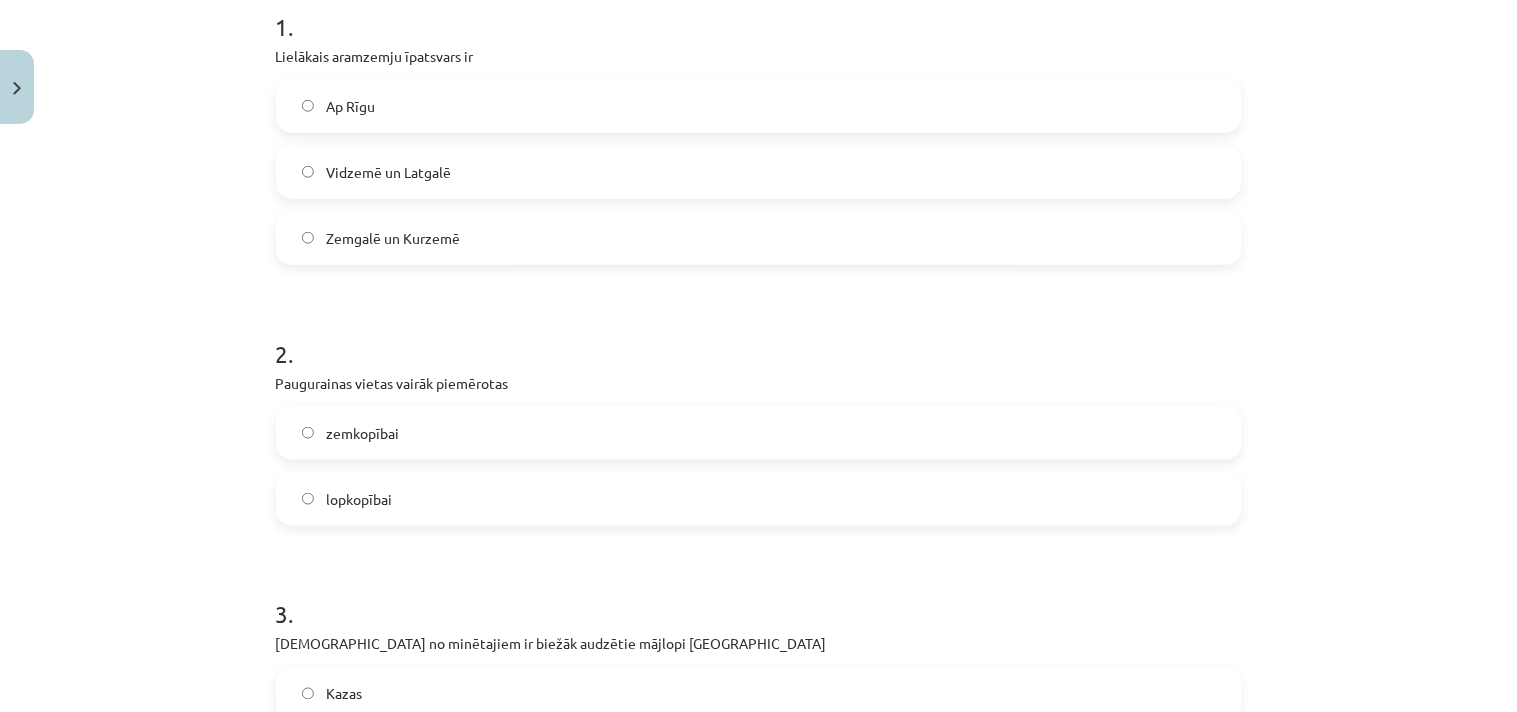 scroll, scrollTop: 383, scrollLeft: 0, axis: vertical 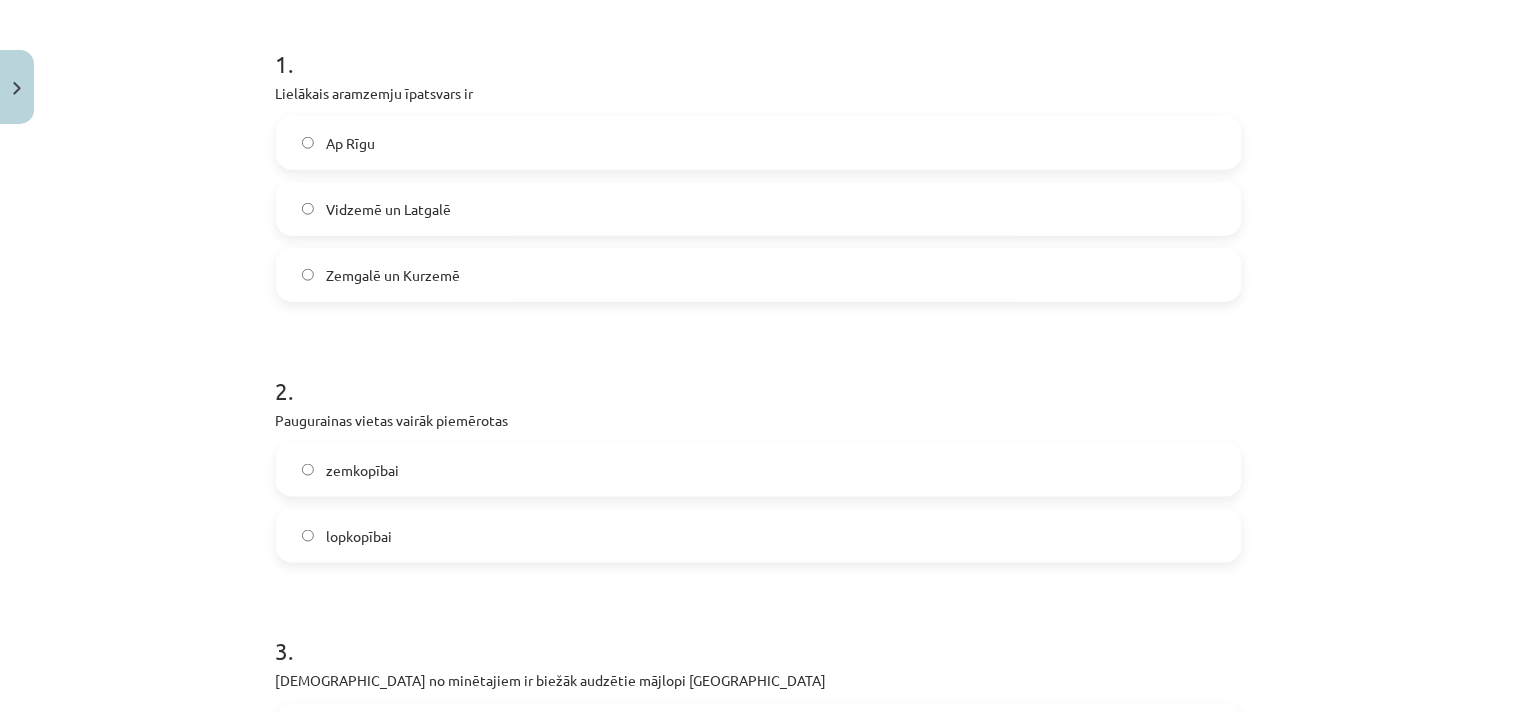 click on "Zemgalē un Kurzemē" 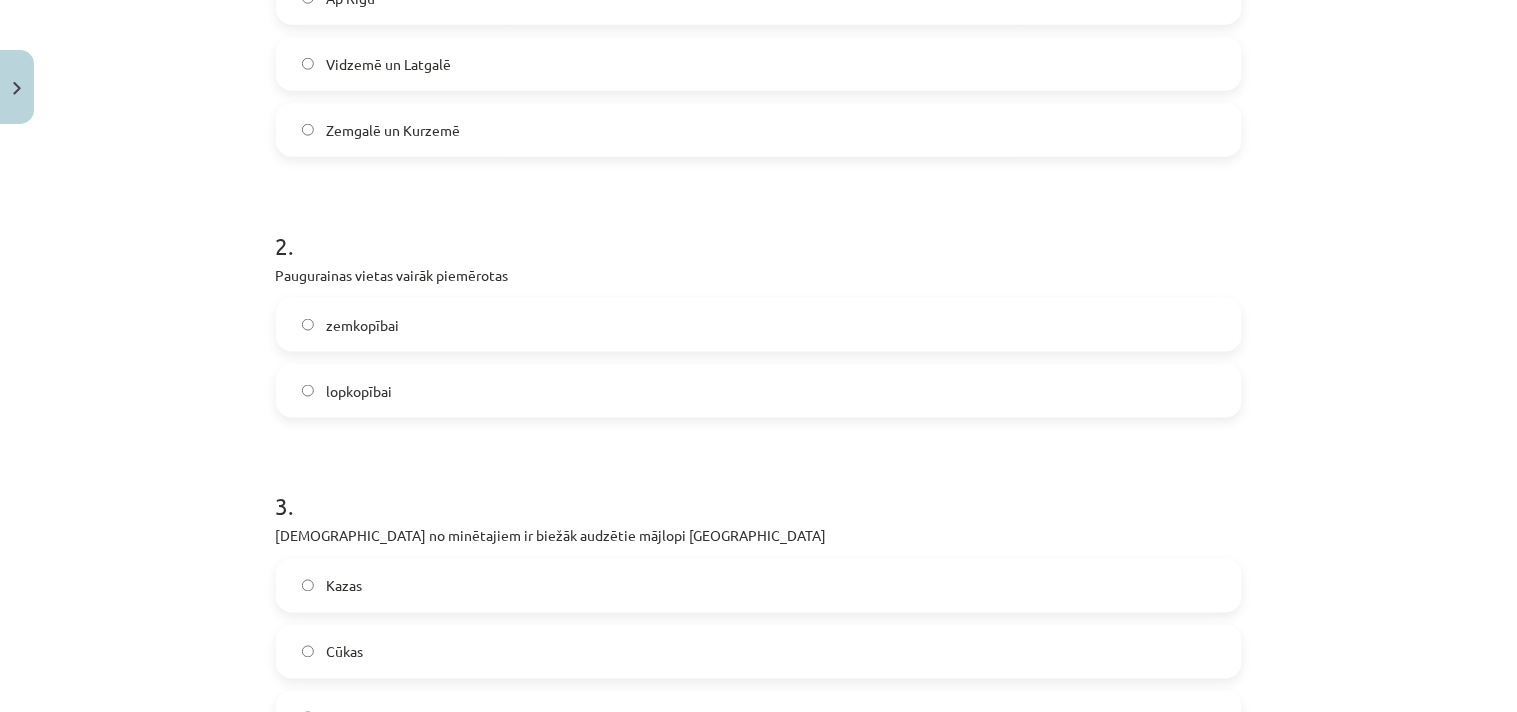 scroll, scrollTop: 605, scrollLeft: 0, axis: vertical 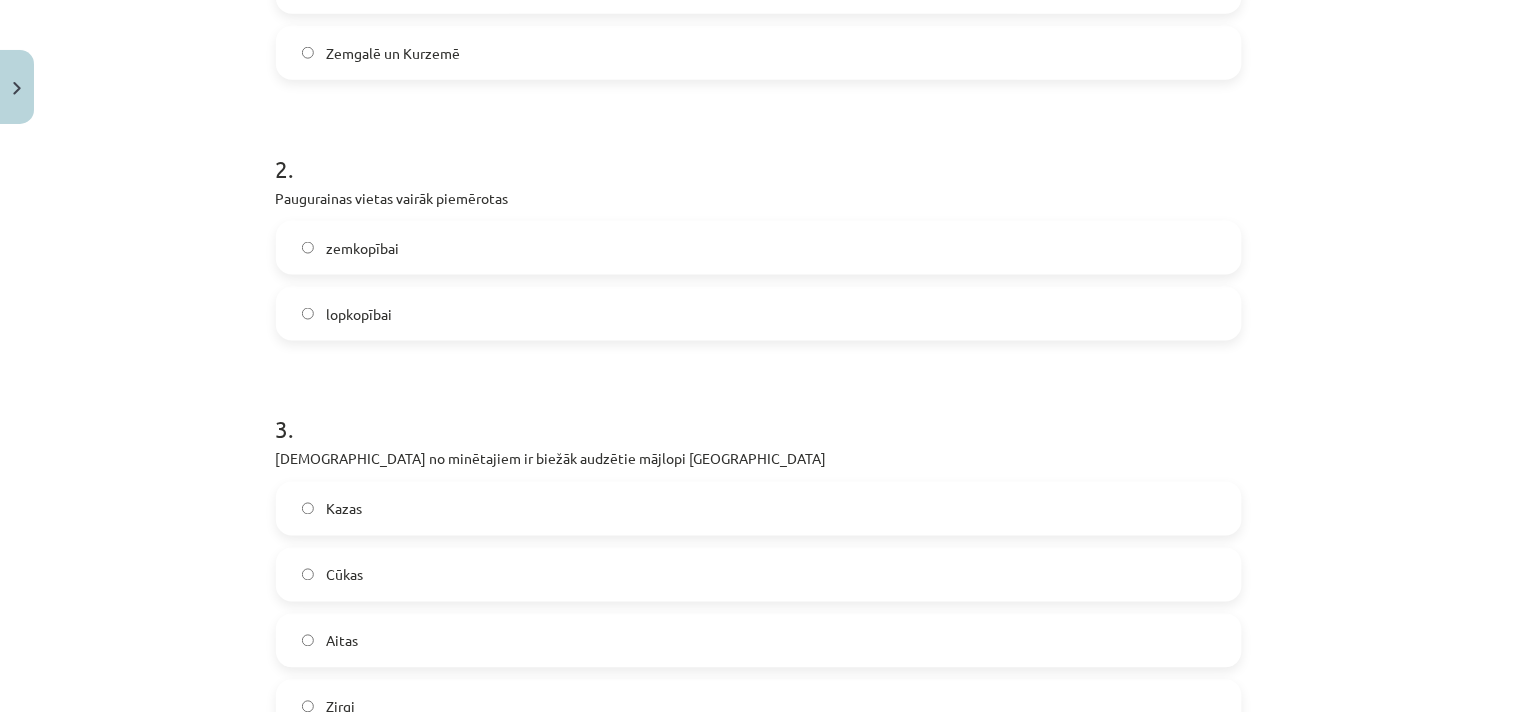 click on "lopkopībai" 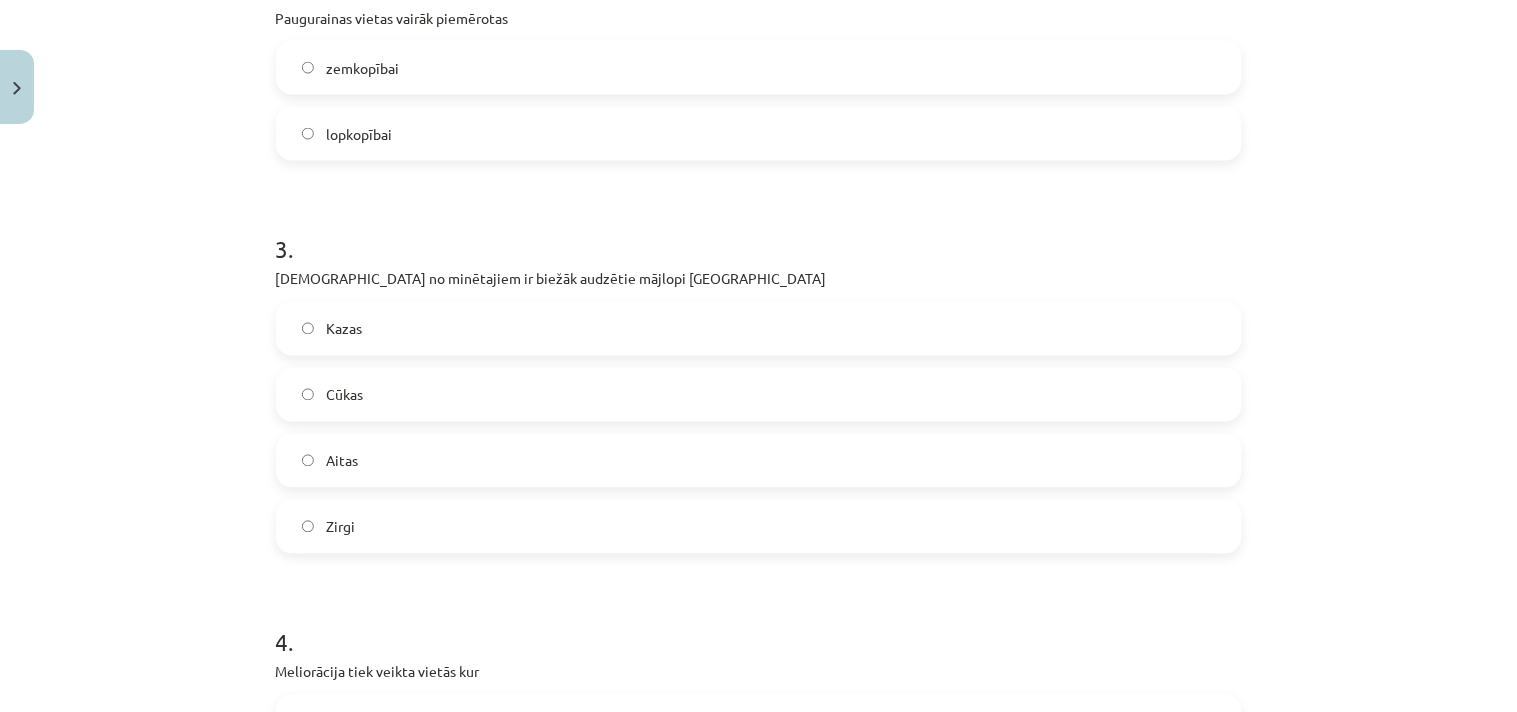 scroll, scrollTop: 827, scrollLeft: 0, axis: vertical 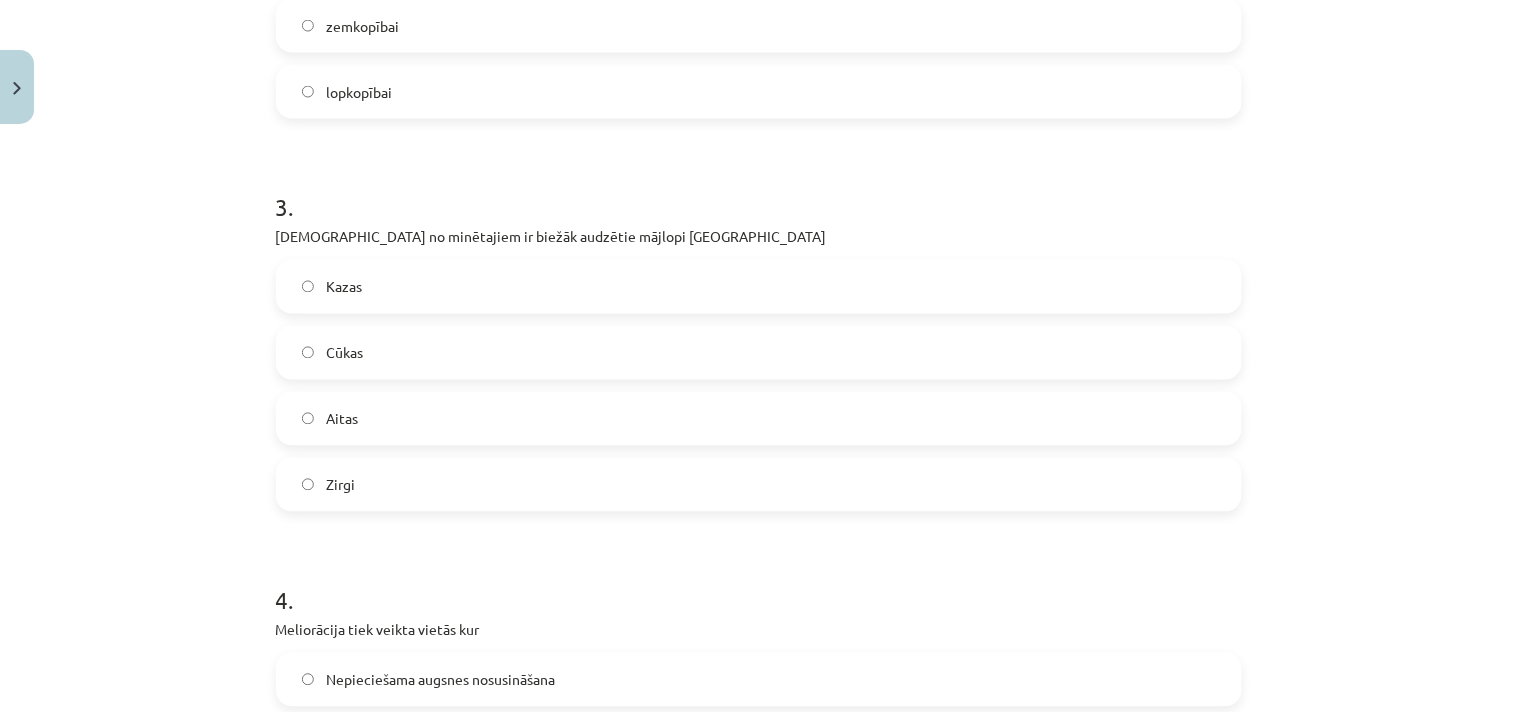 click on "Cūkas" 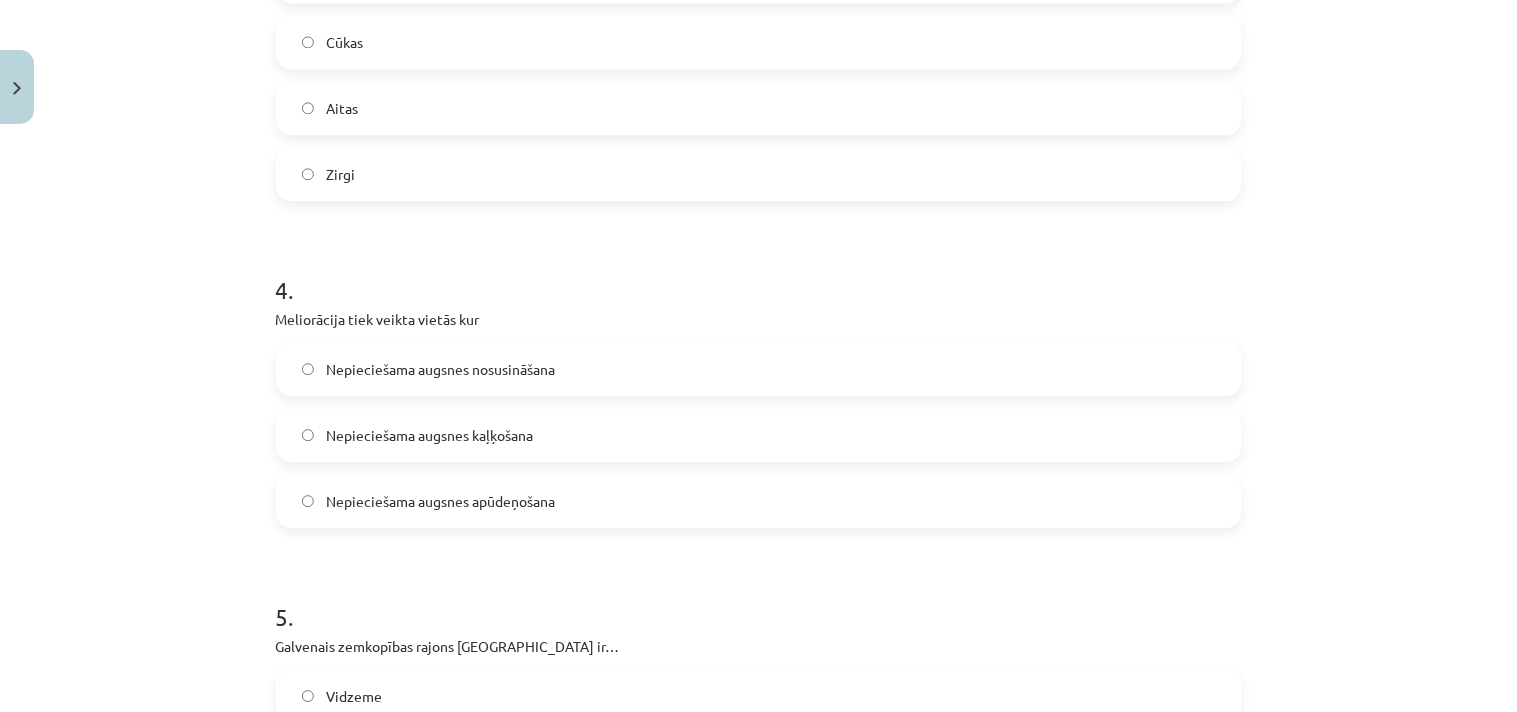 scroll, scrollTop: 1161, scrollLeft: 0, axis: vertical 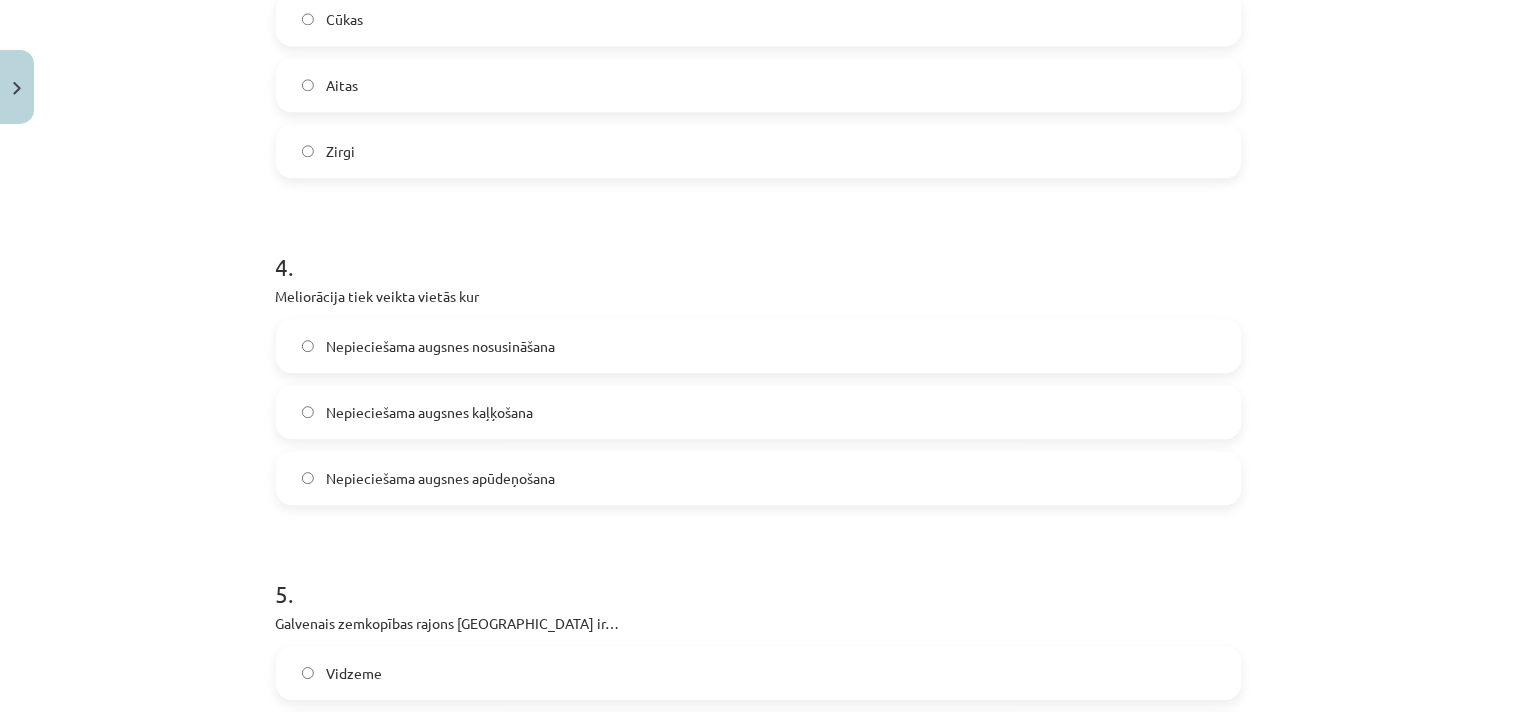 click on "Nepieciešama augsnes nosusināšana" 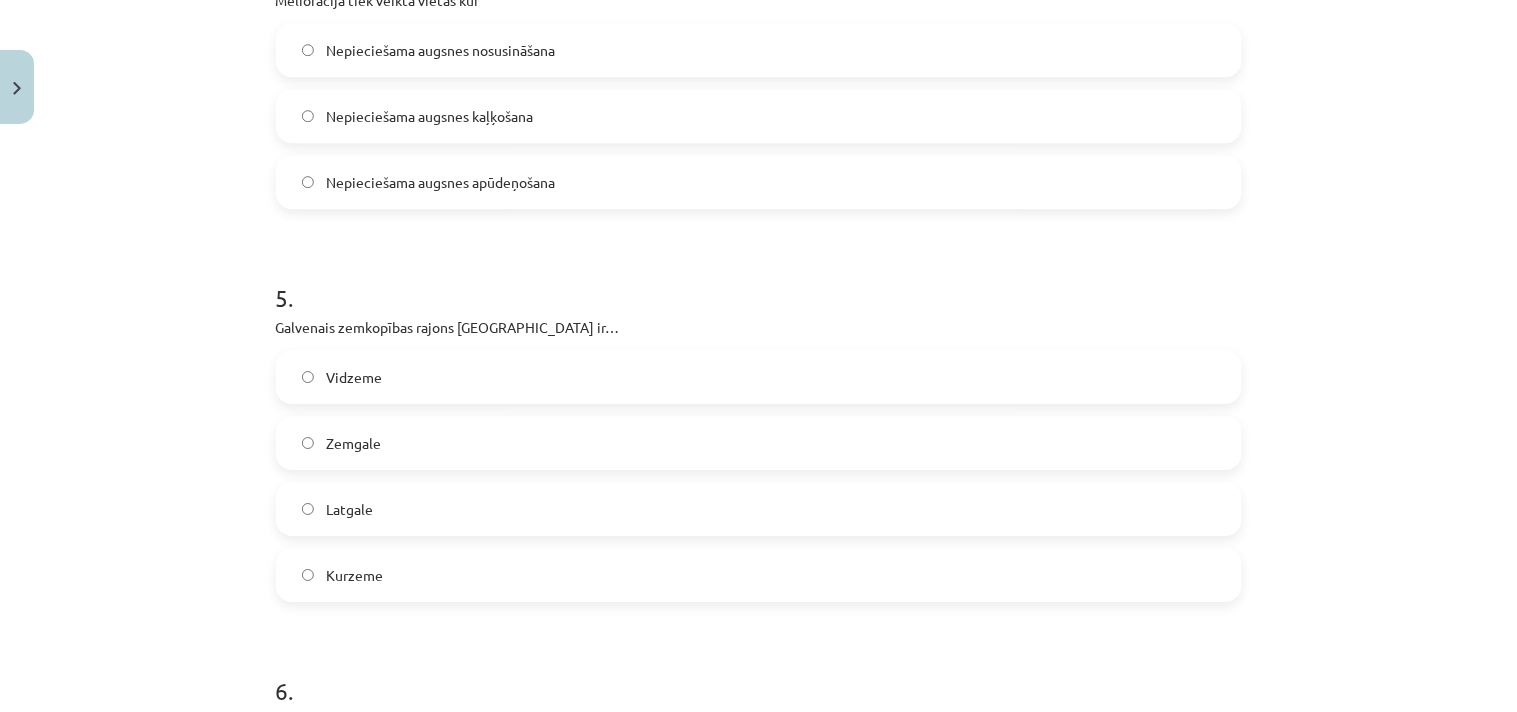 scroll, scrollTop: 1494, scrollLeft: 0, axis: vertical 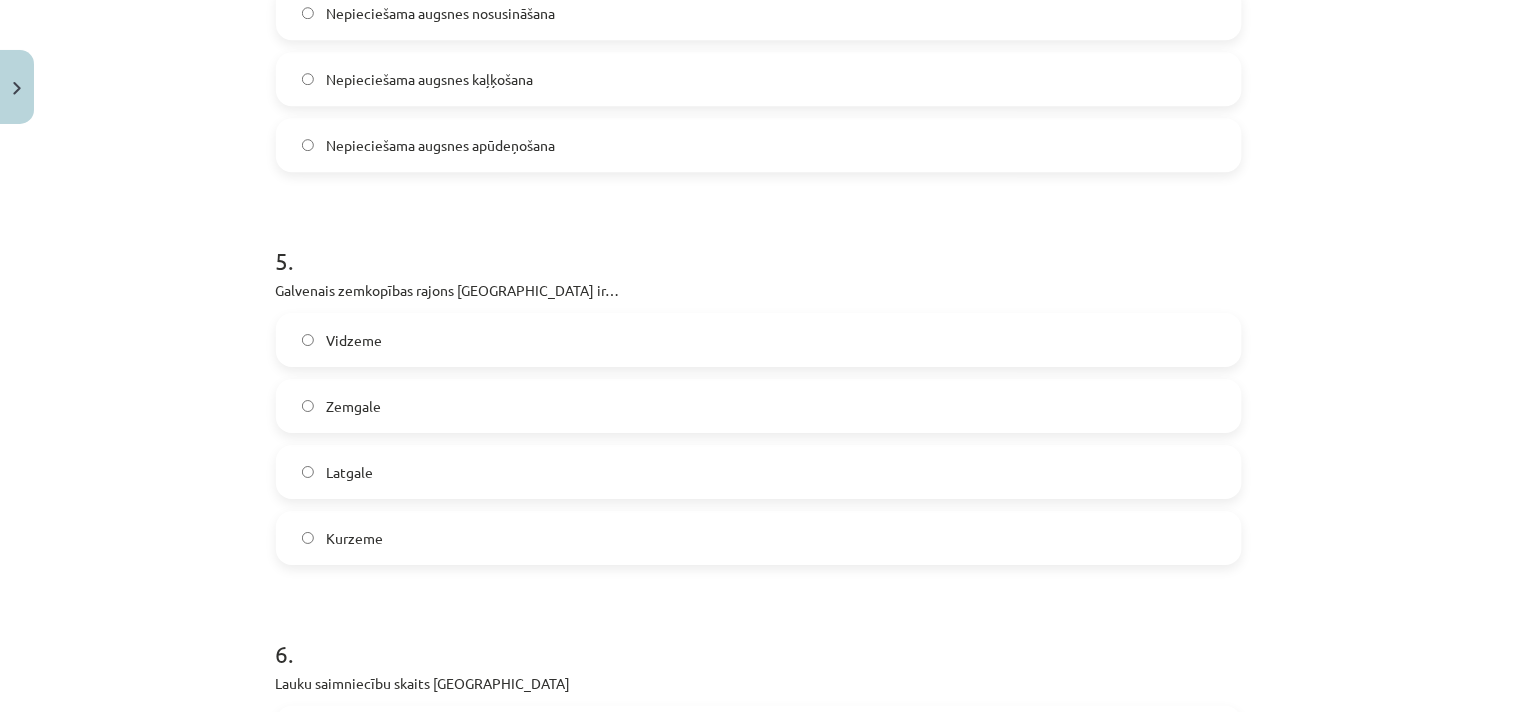 click on "Zemgale" 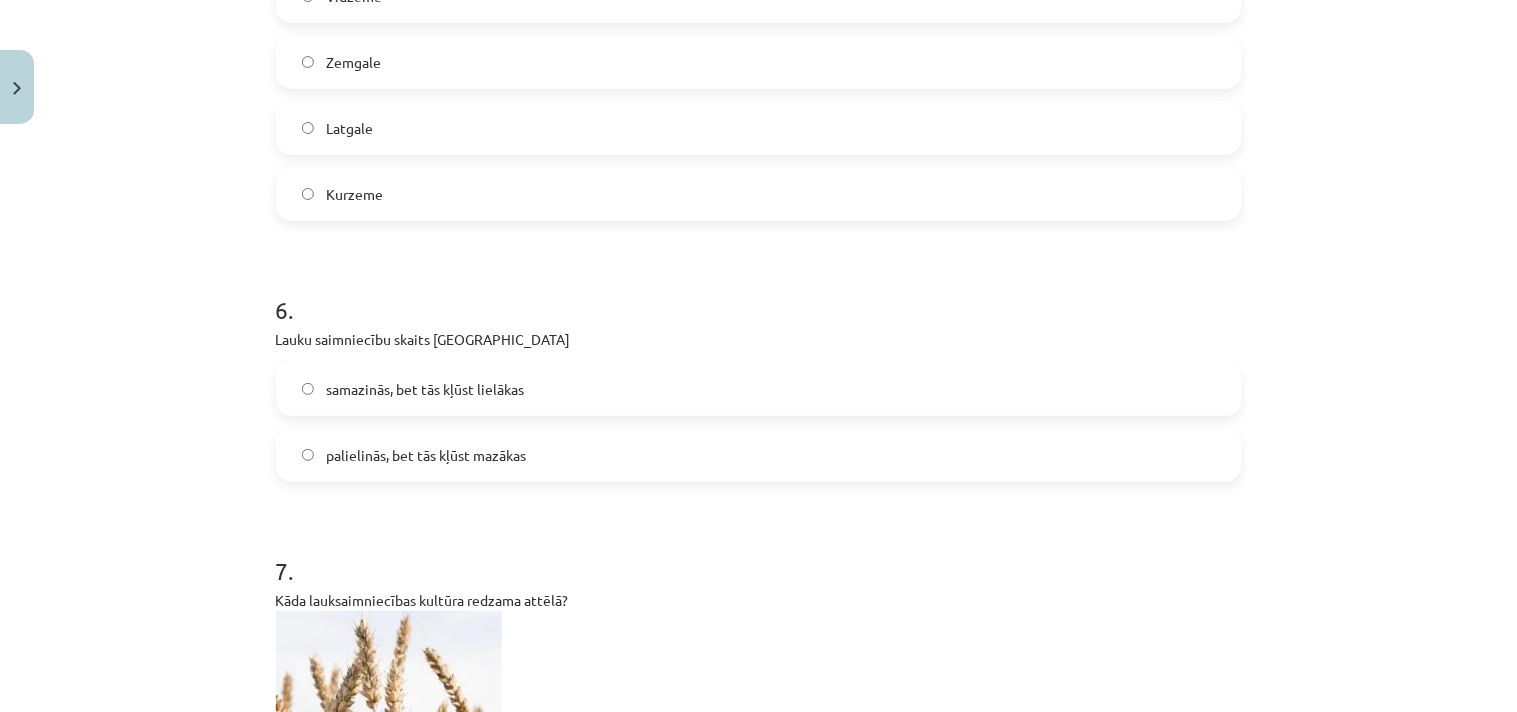 scroll, scrollTop: 1938, scrollLeft: 0, axis: vertical 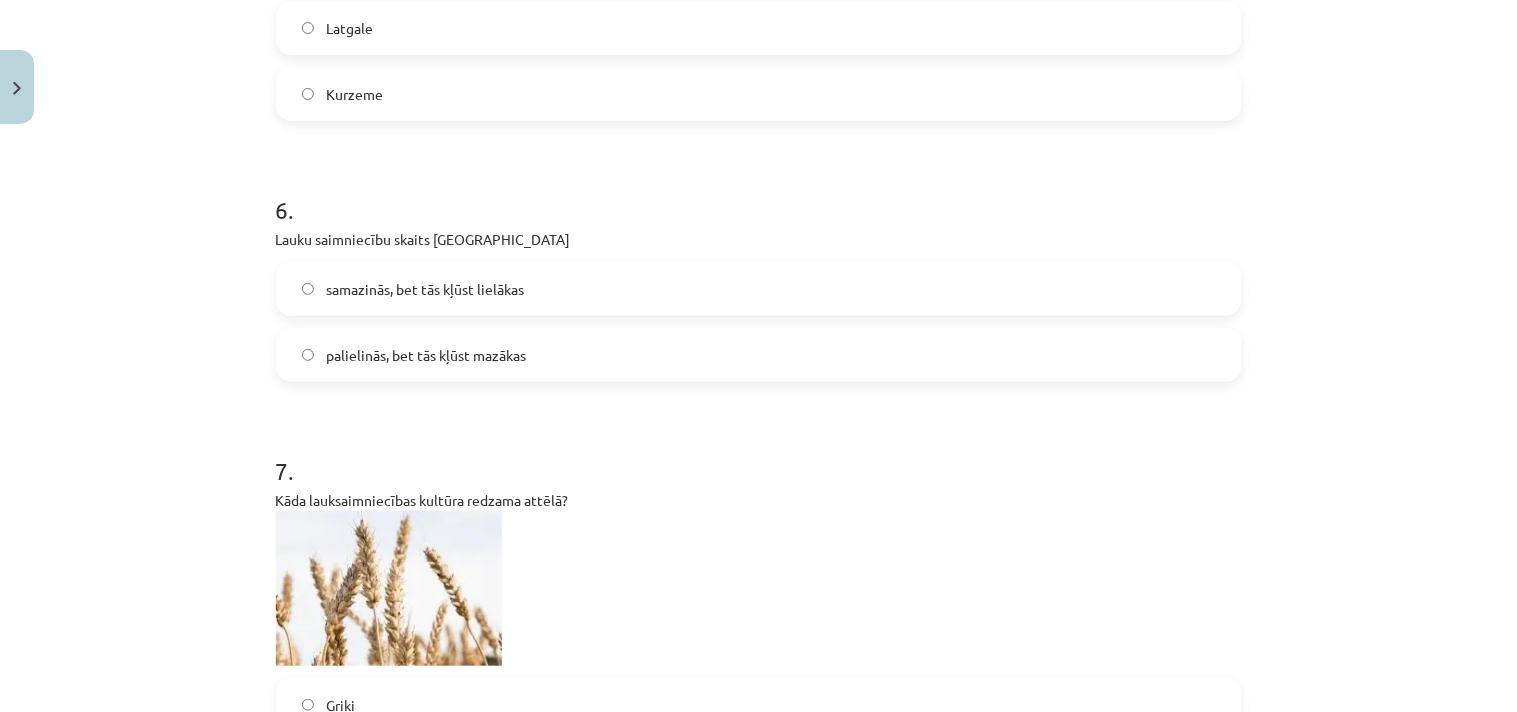 click on "samazinās, bet tās kļūst lielākas" 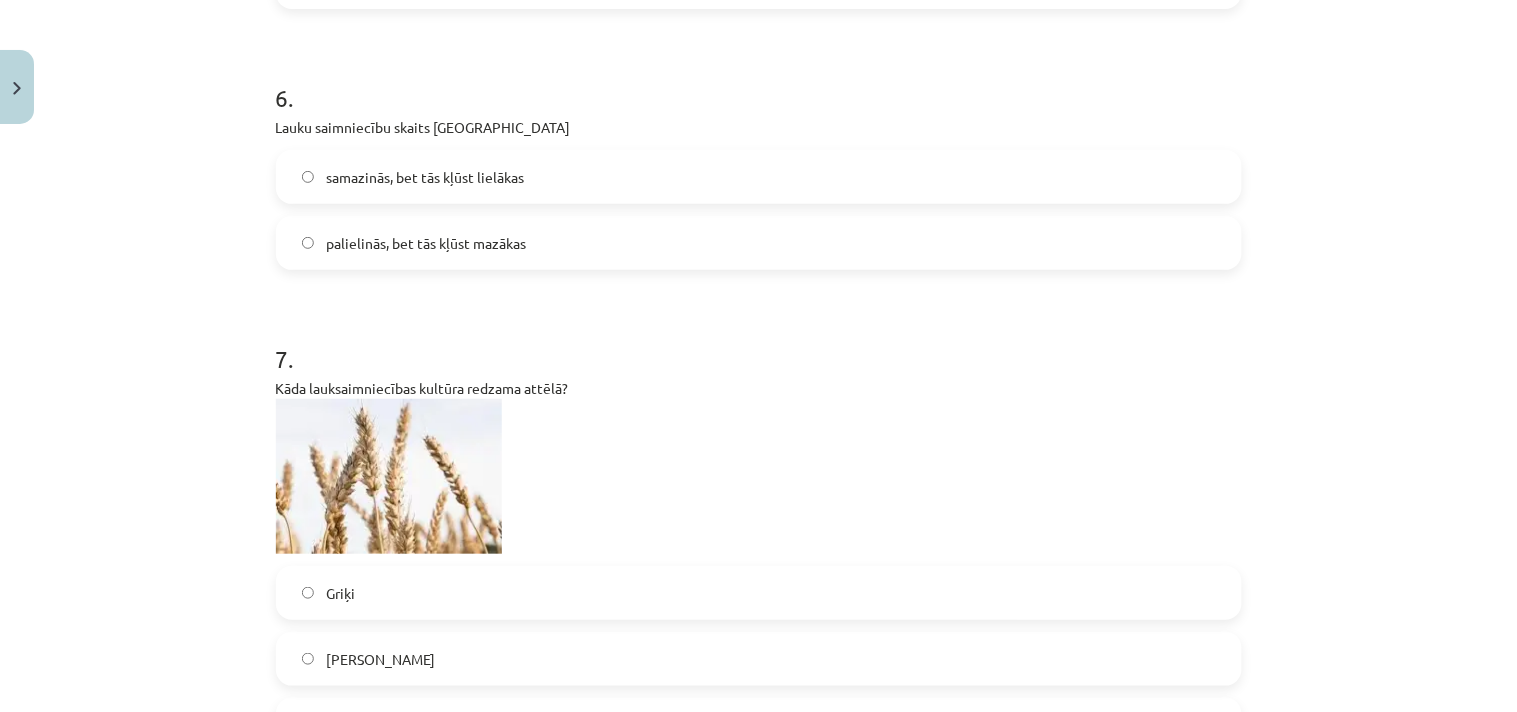 click on "samazinās, bet tās kļūst lielākas" 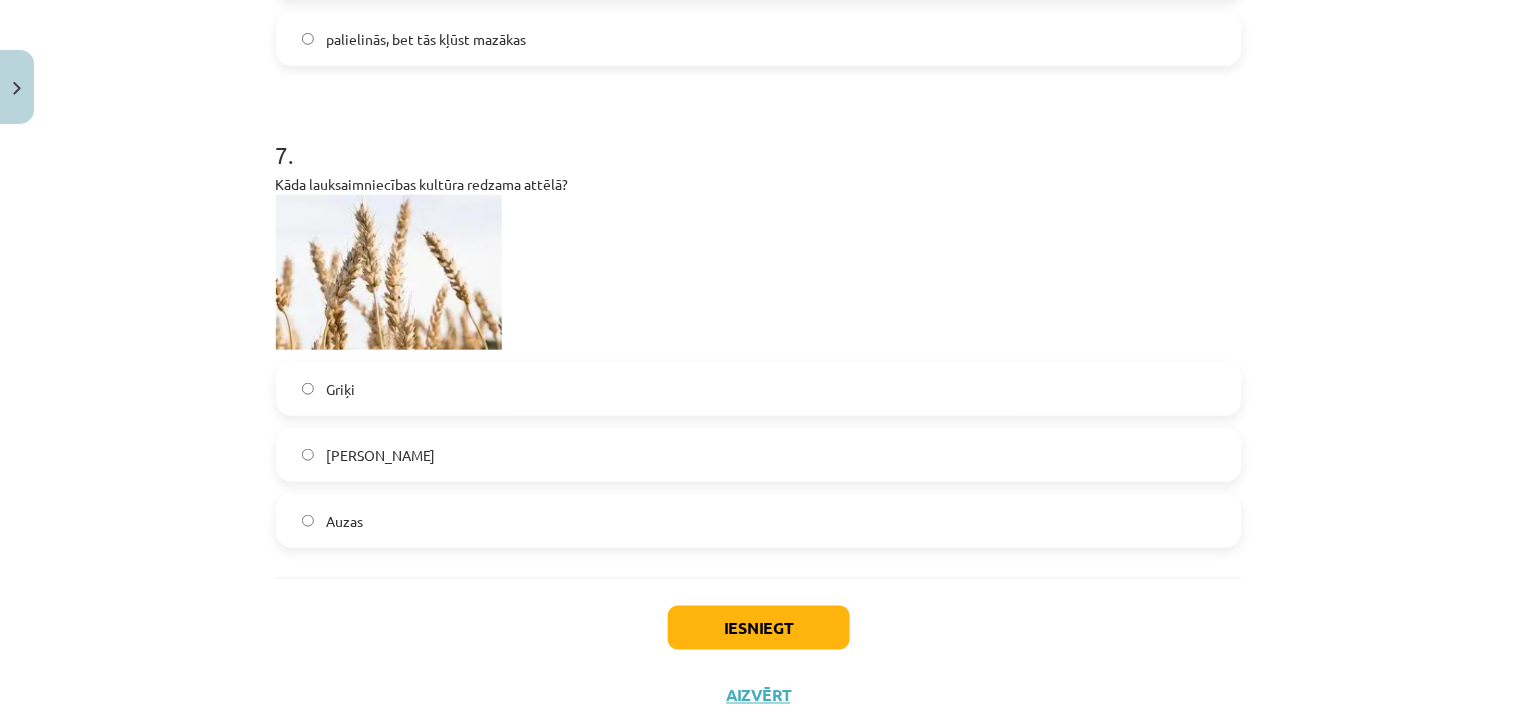 scroll, scrollTop: 2272, scrollLeft: 0, axis: vertical 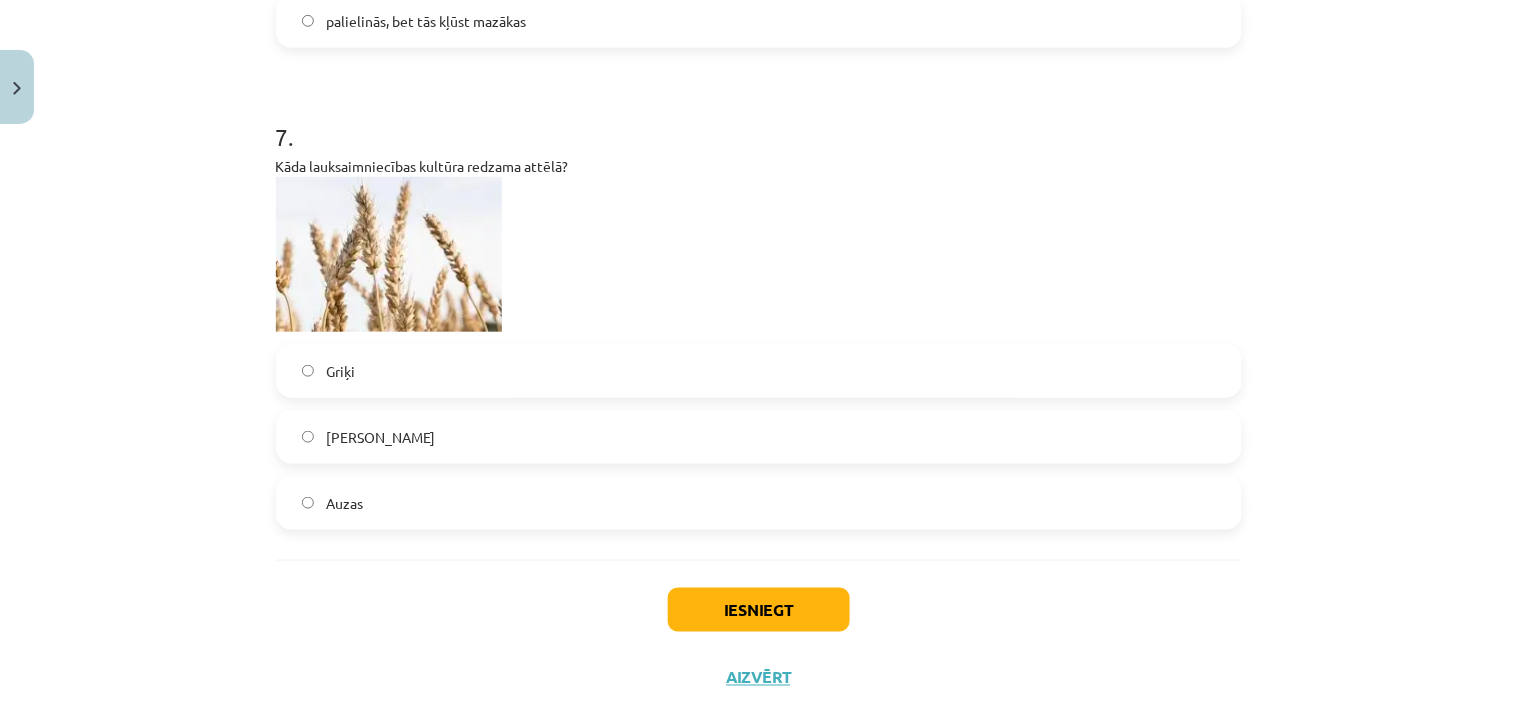 click on "[PERSON_NAME]" 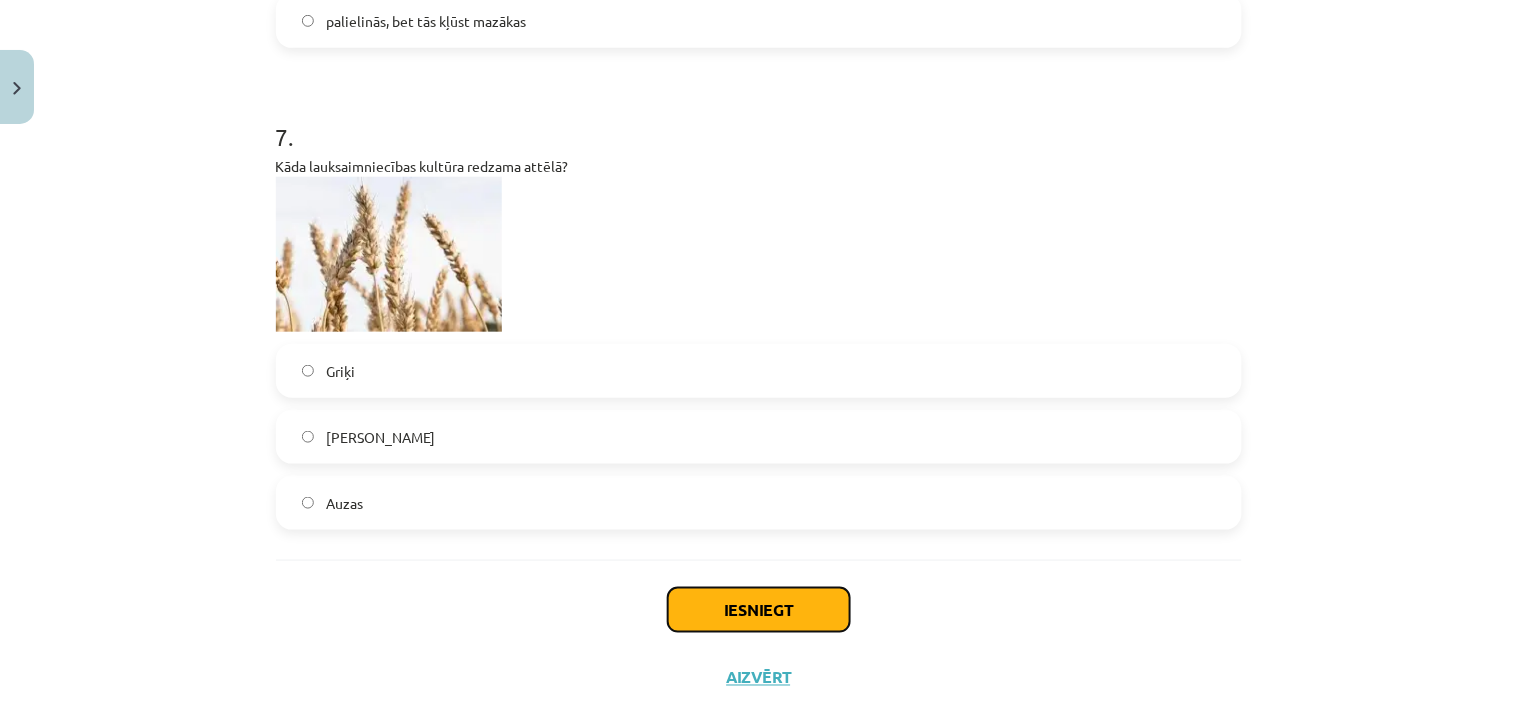 click on "Iesniegt" 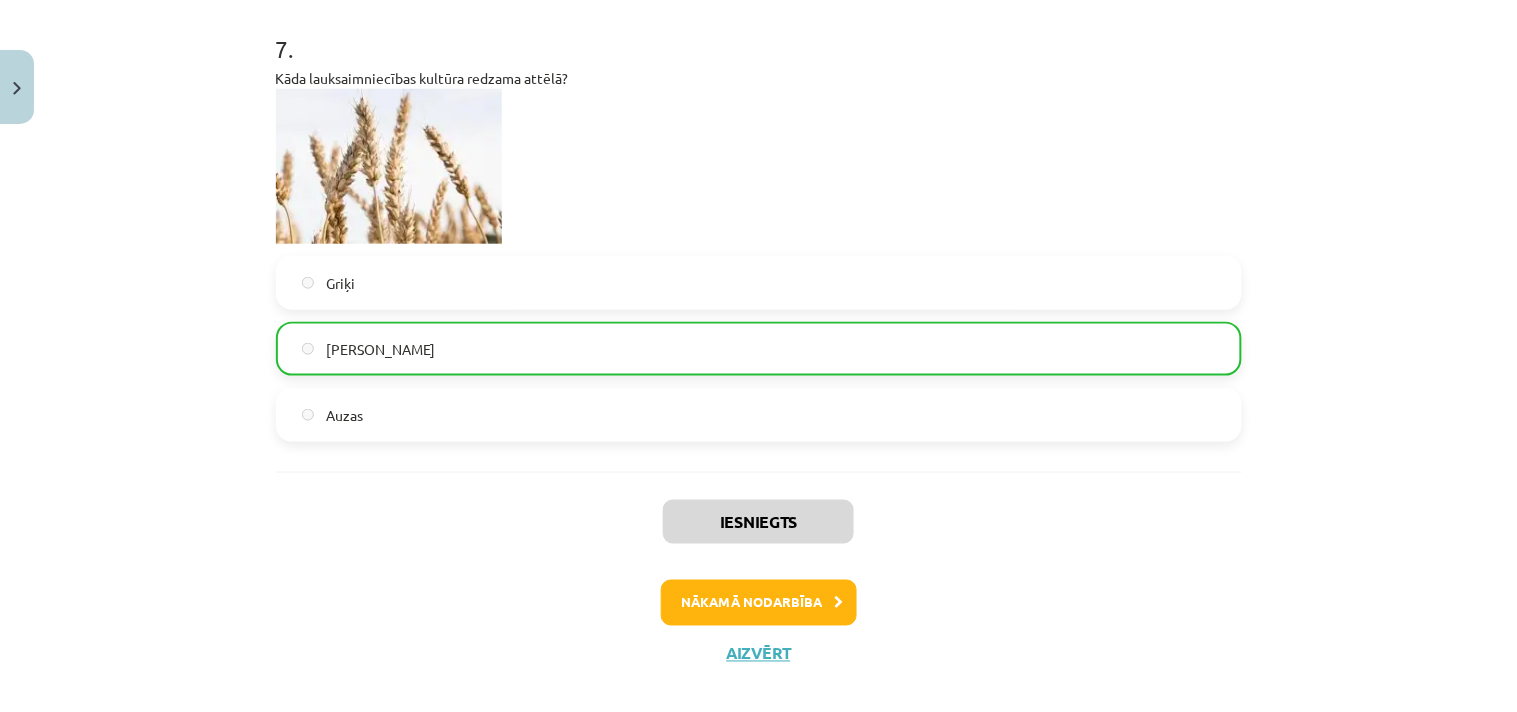 scroll, scrollTop: 2385, scrollLeft: 0, axis: vertical 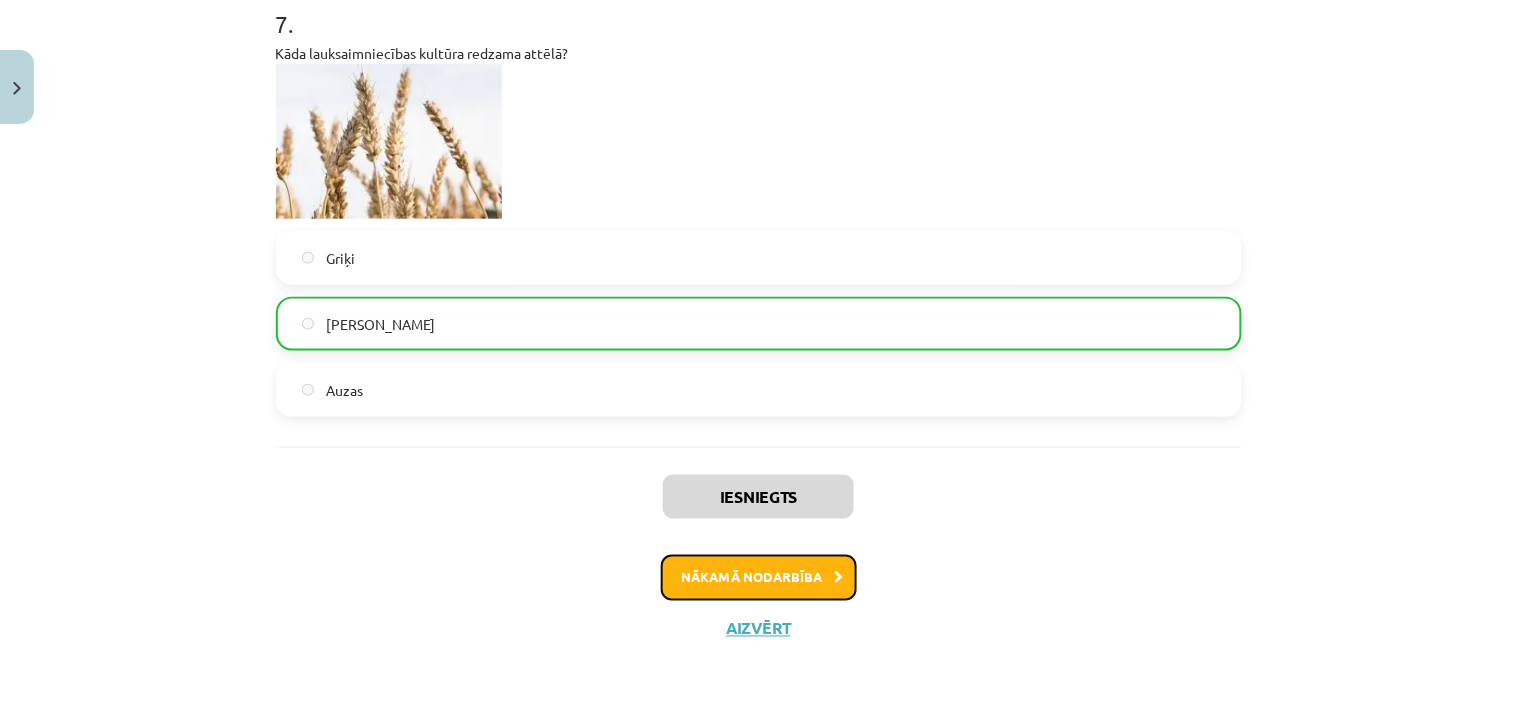 click on "Nākamā nodarbība" 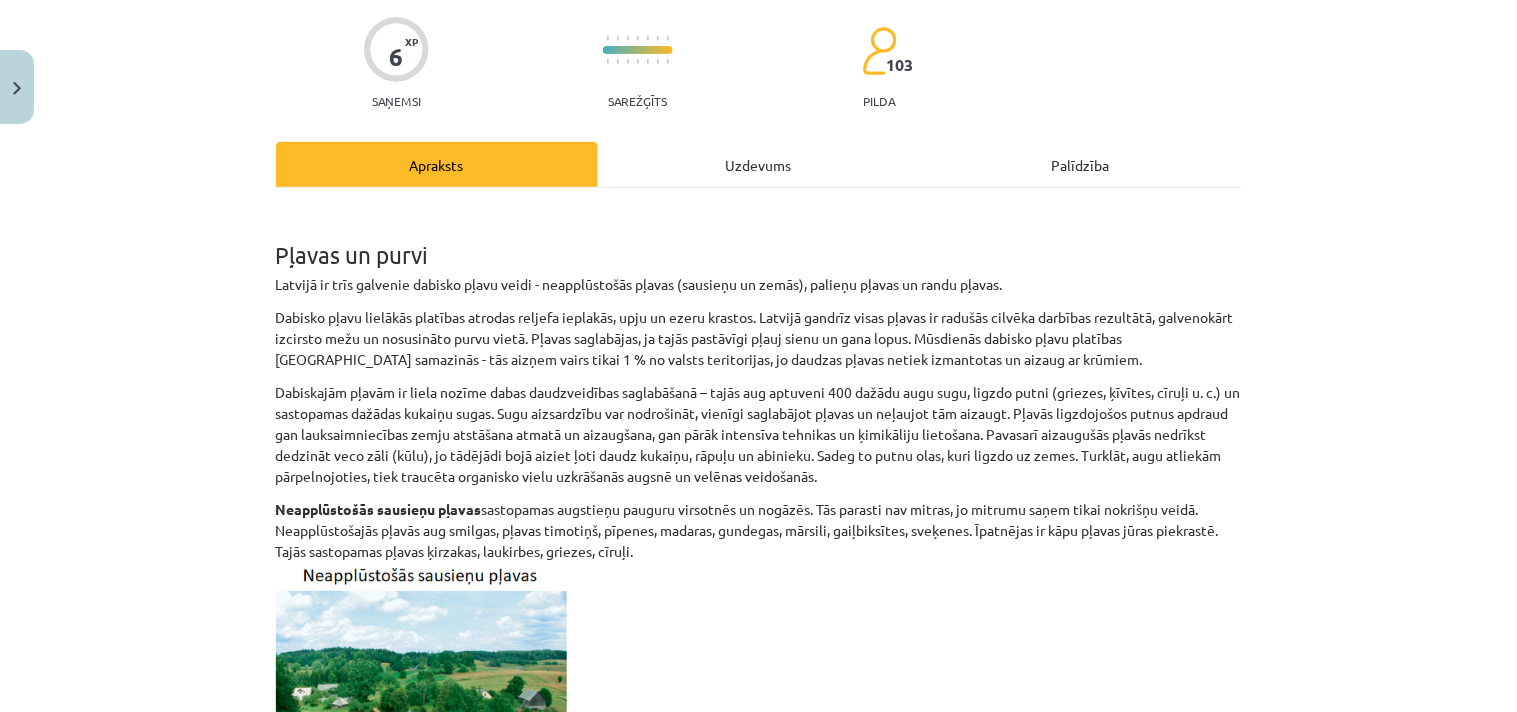 scroll, scrollTop: 0, scrollLeft: 0, axis: both 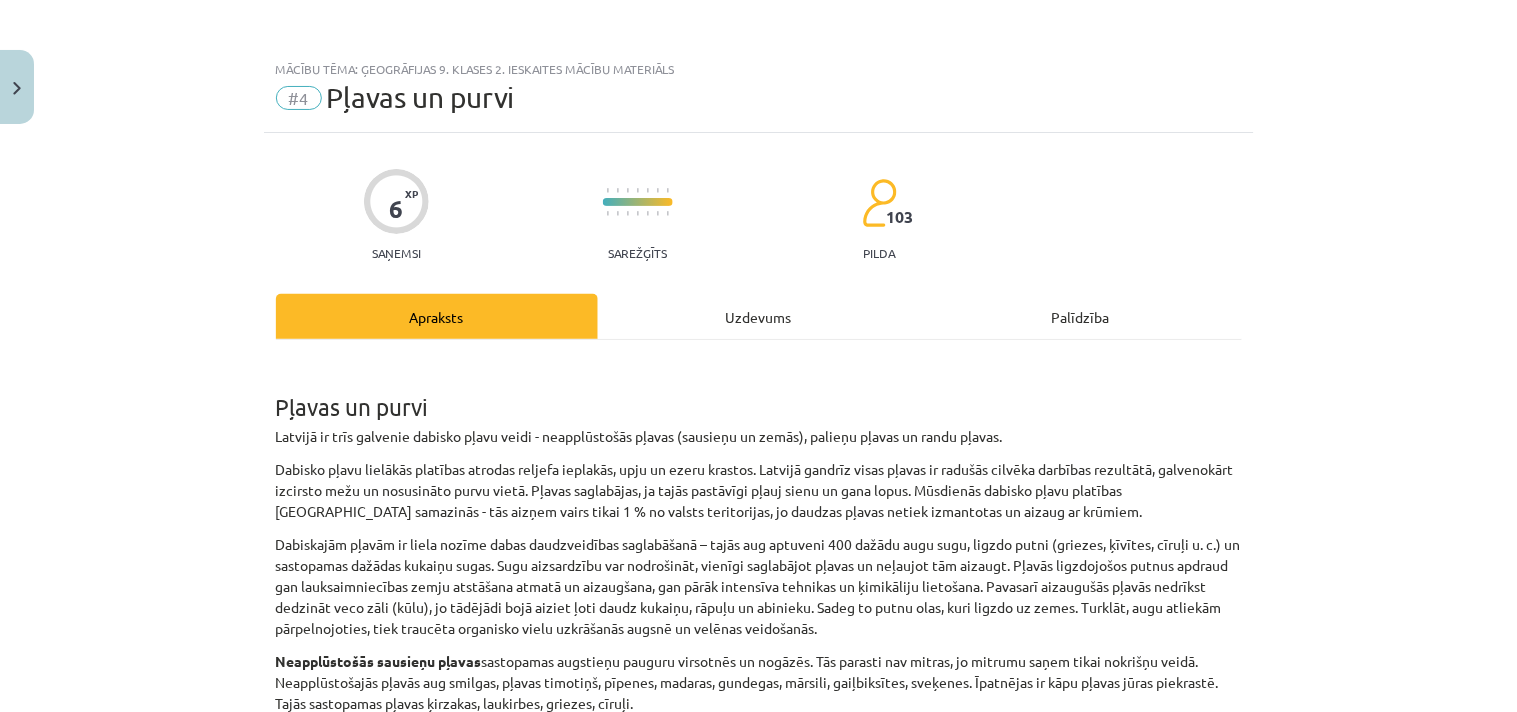 click on "Uzdevums" 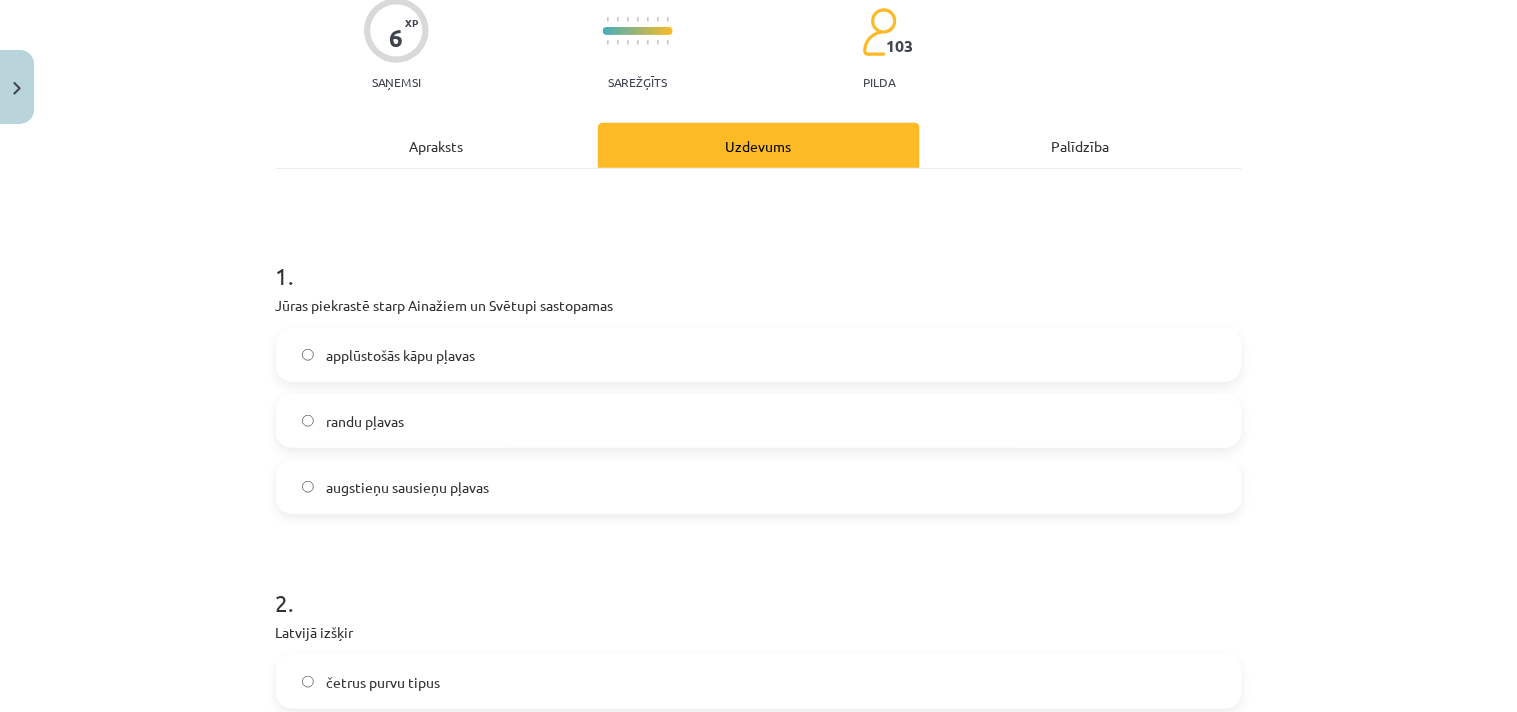 scroll, scrollTop: 222, scrollLeft: 0, axis: vertical 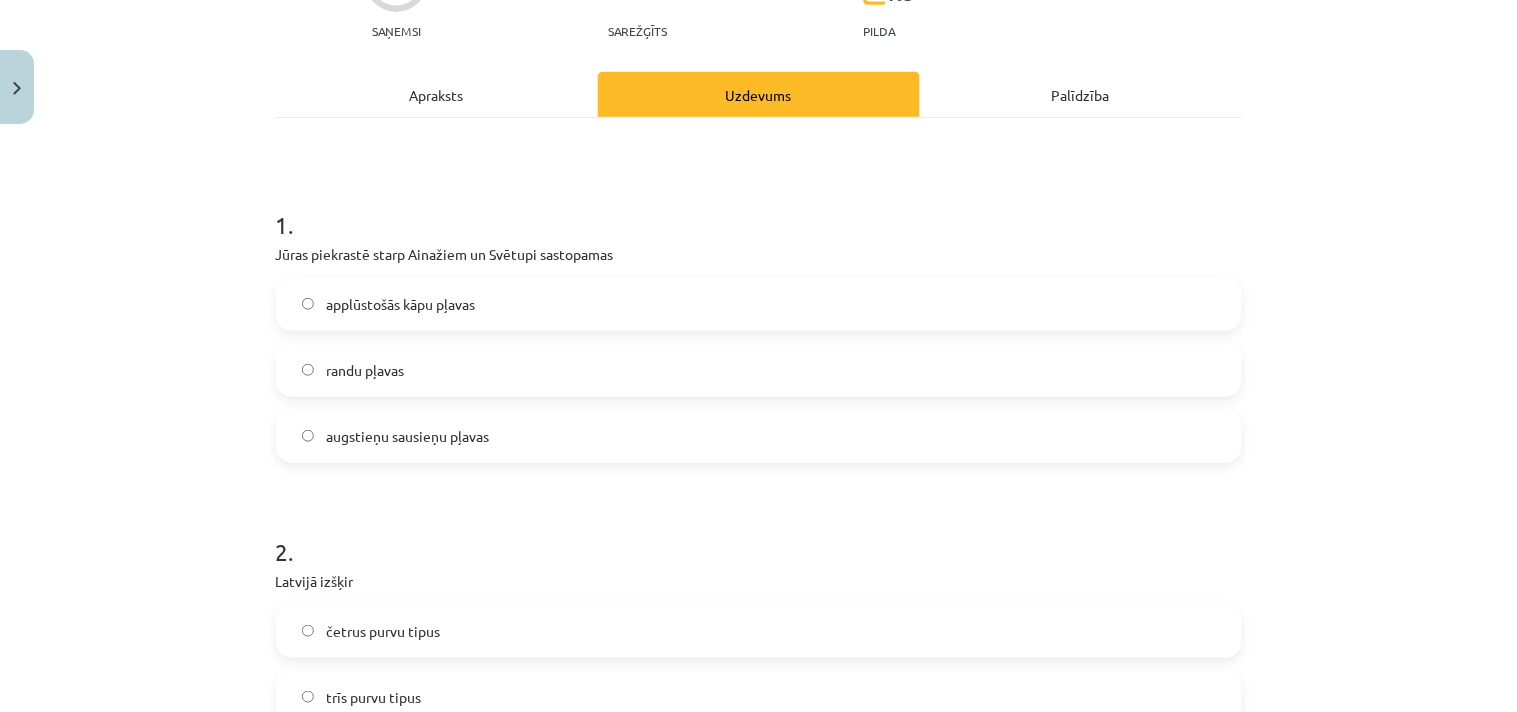 click on "randu pļavas" 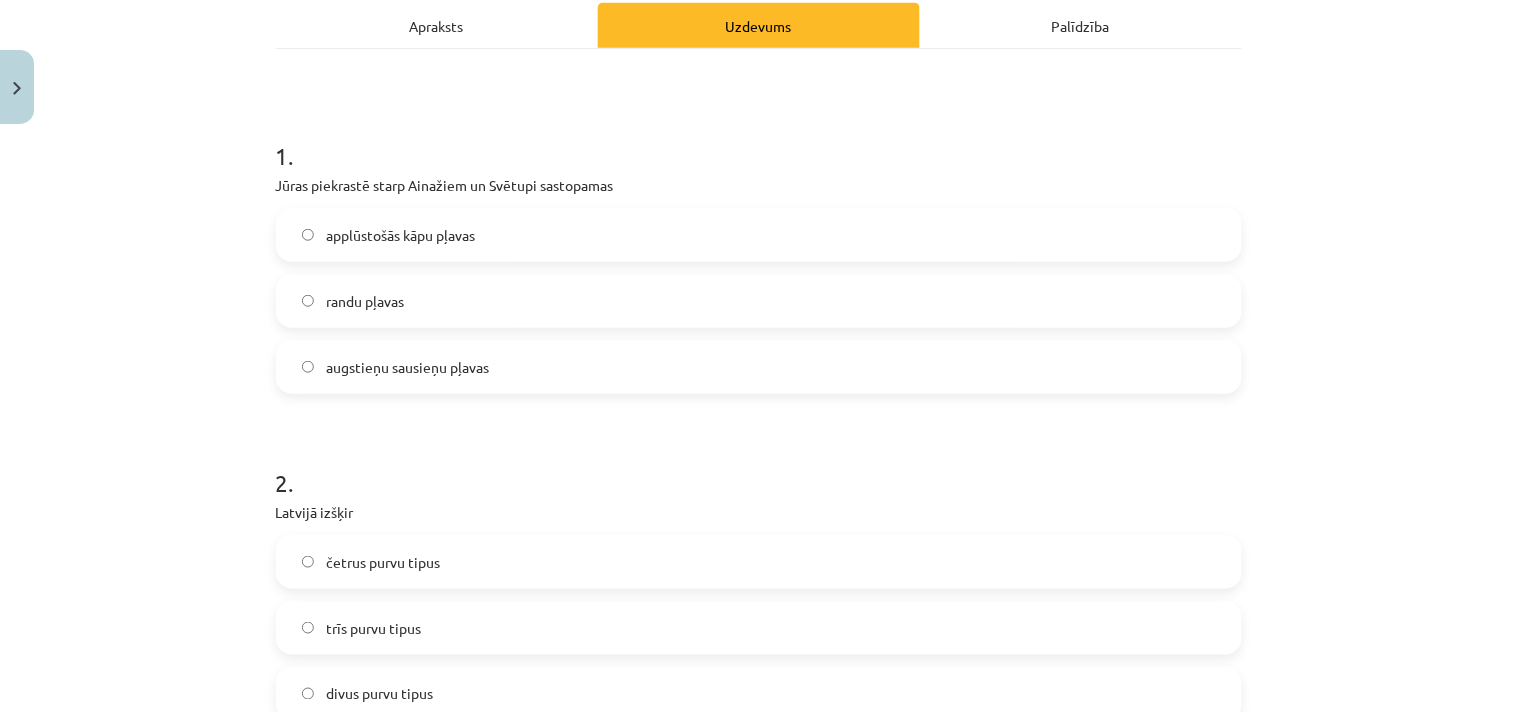 scroll, scrollTop: 555, scrollLeft: 0, axis: vertical 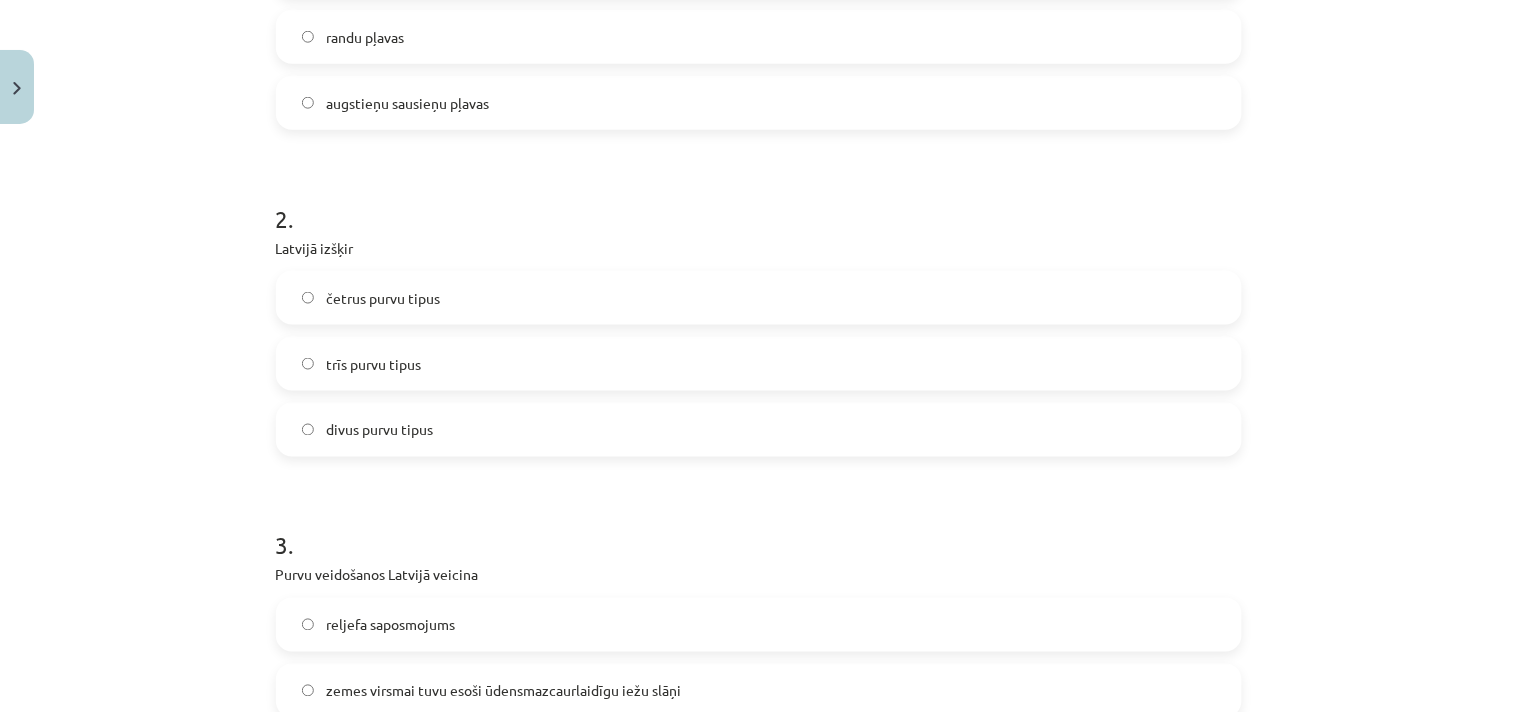 click on "trīs purvu tipus" 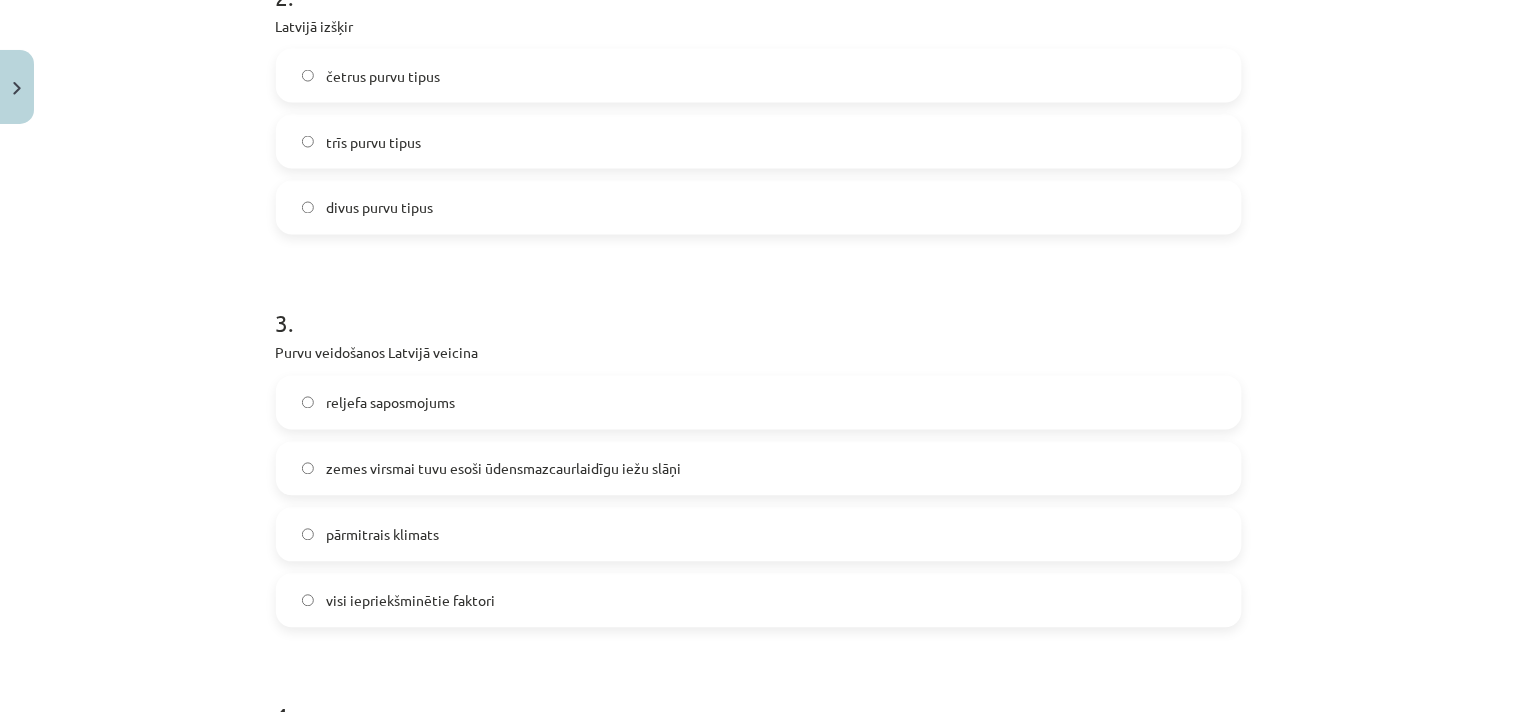 scroll, scrollTop: 888, scrollLeft: 0, axis: vertical 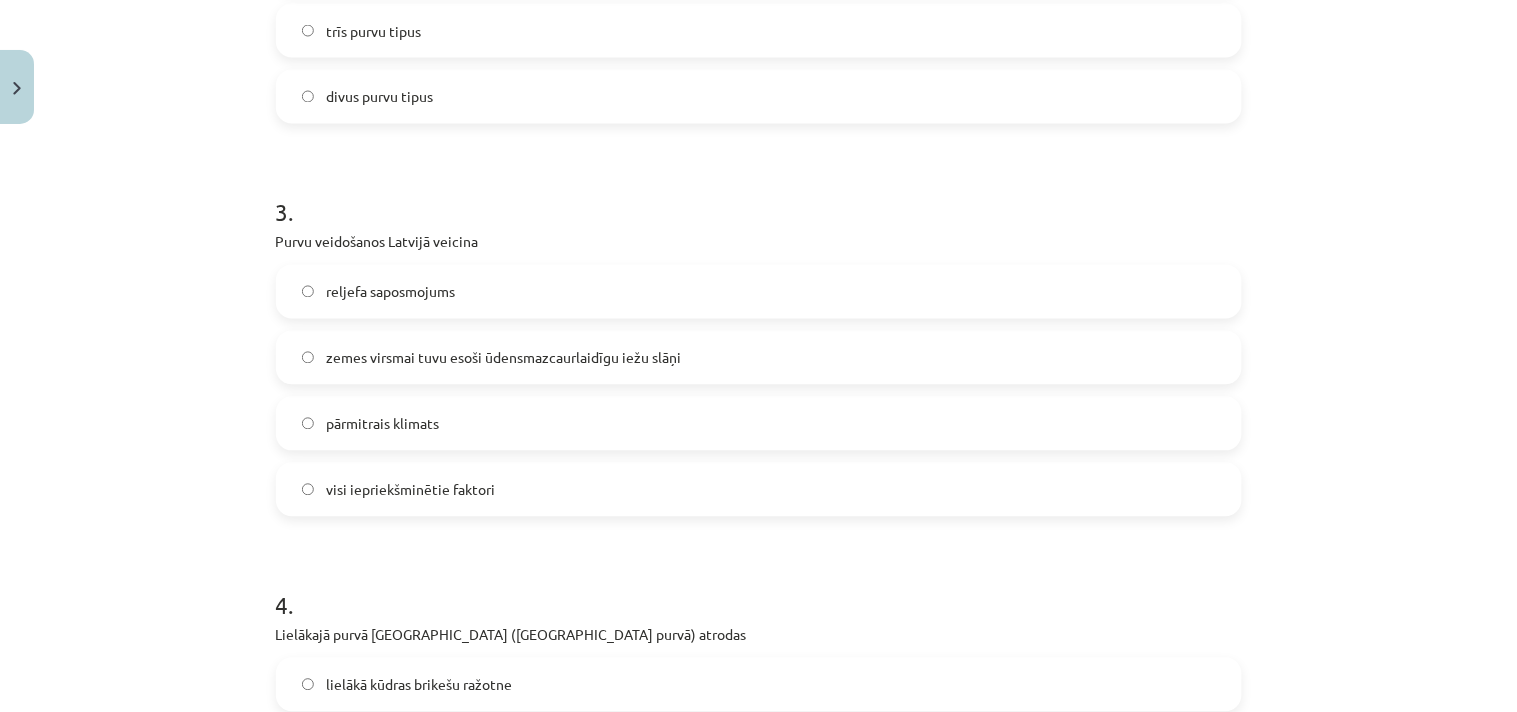 click on "visi iepriekšminētie faktori" 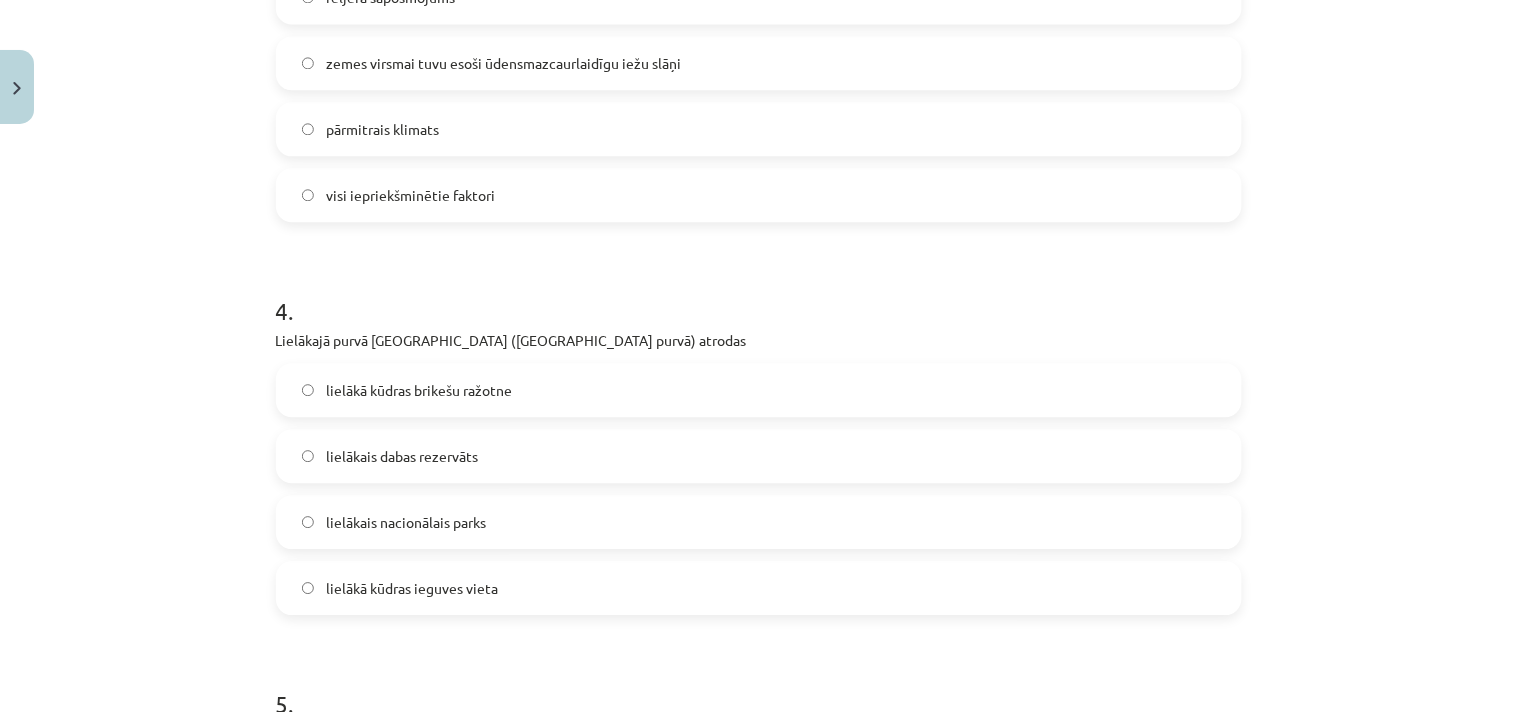 scroll, scrollTop: 1222, scrollLeft: 0, axis: vertical 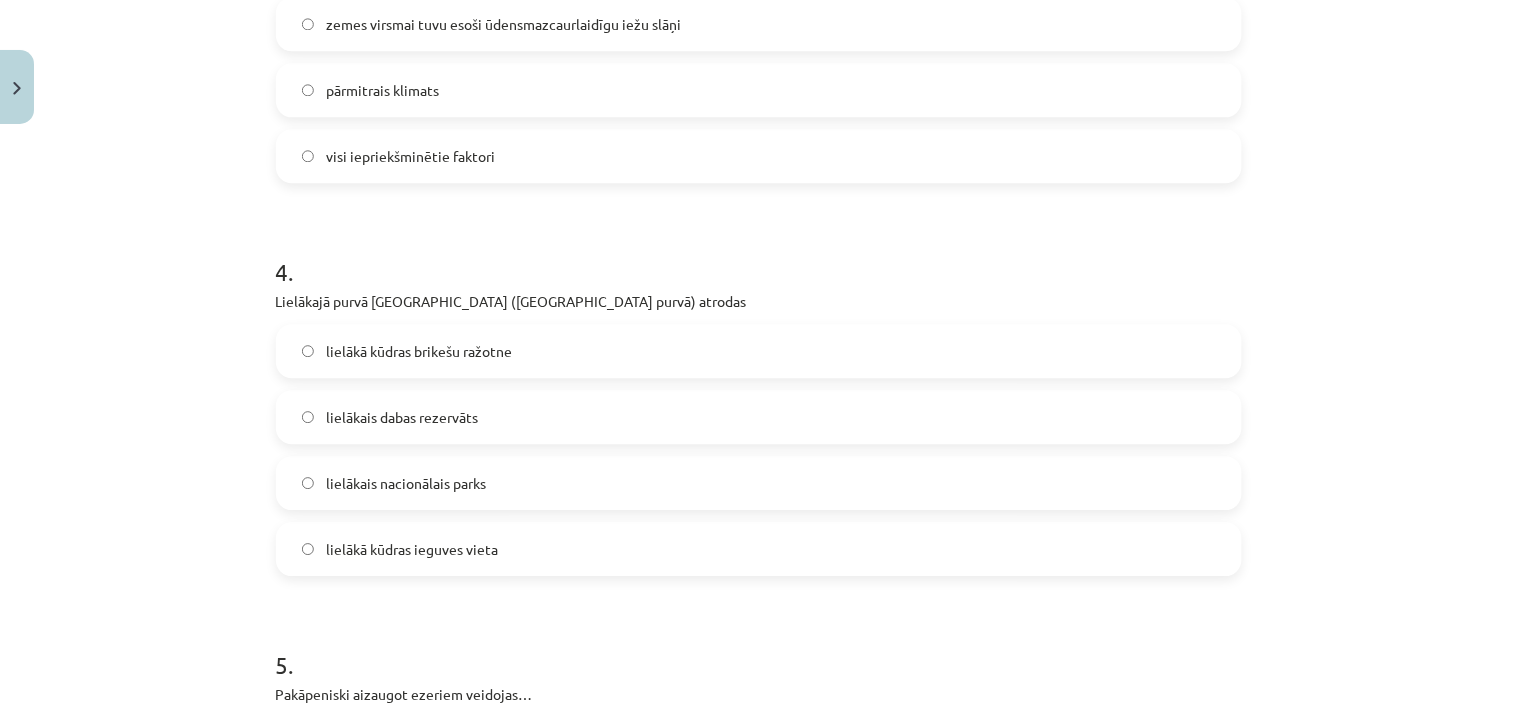 click on "lielākais dabas rezervāts" 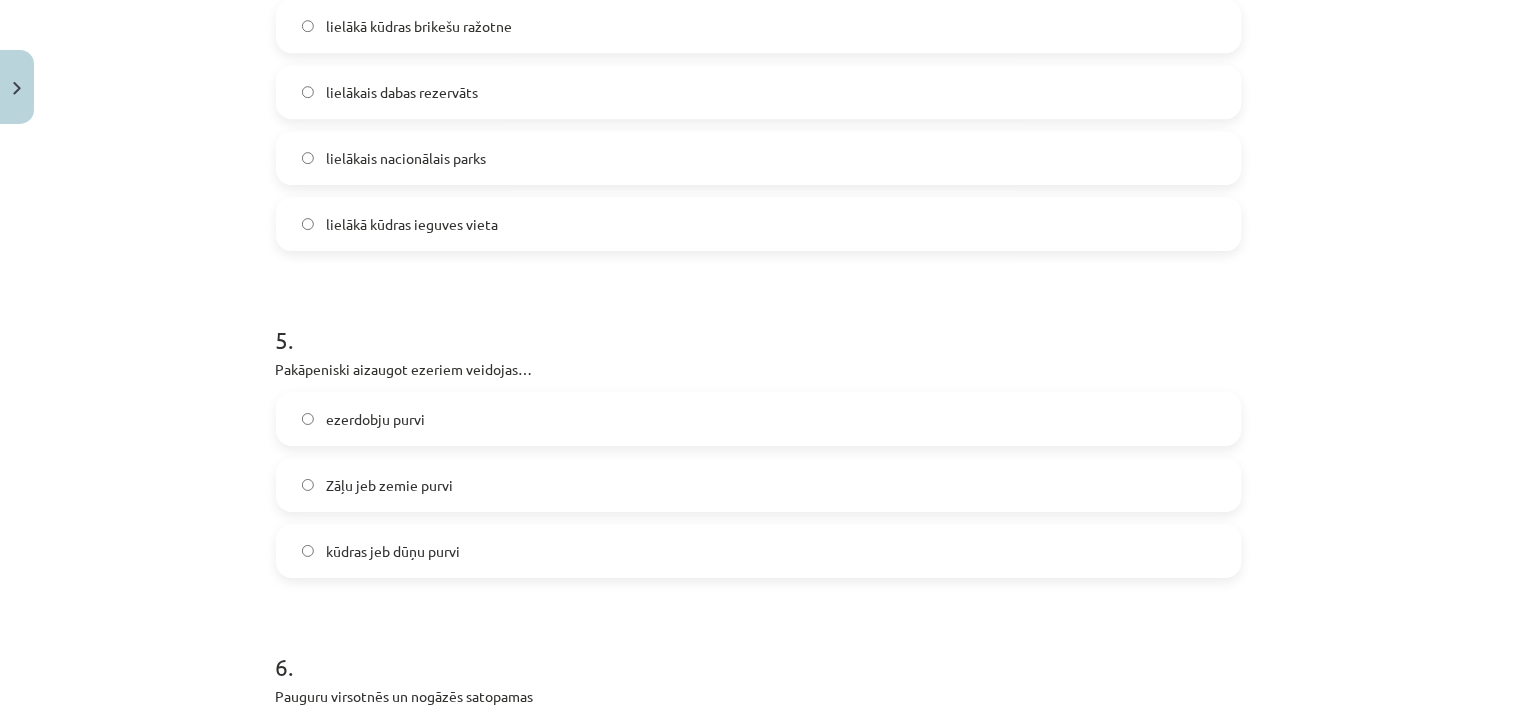 scroll, scrollTop: 1555, scrollLeft: 0, axis: vertical 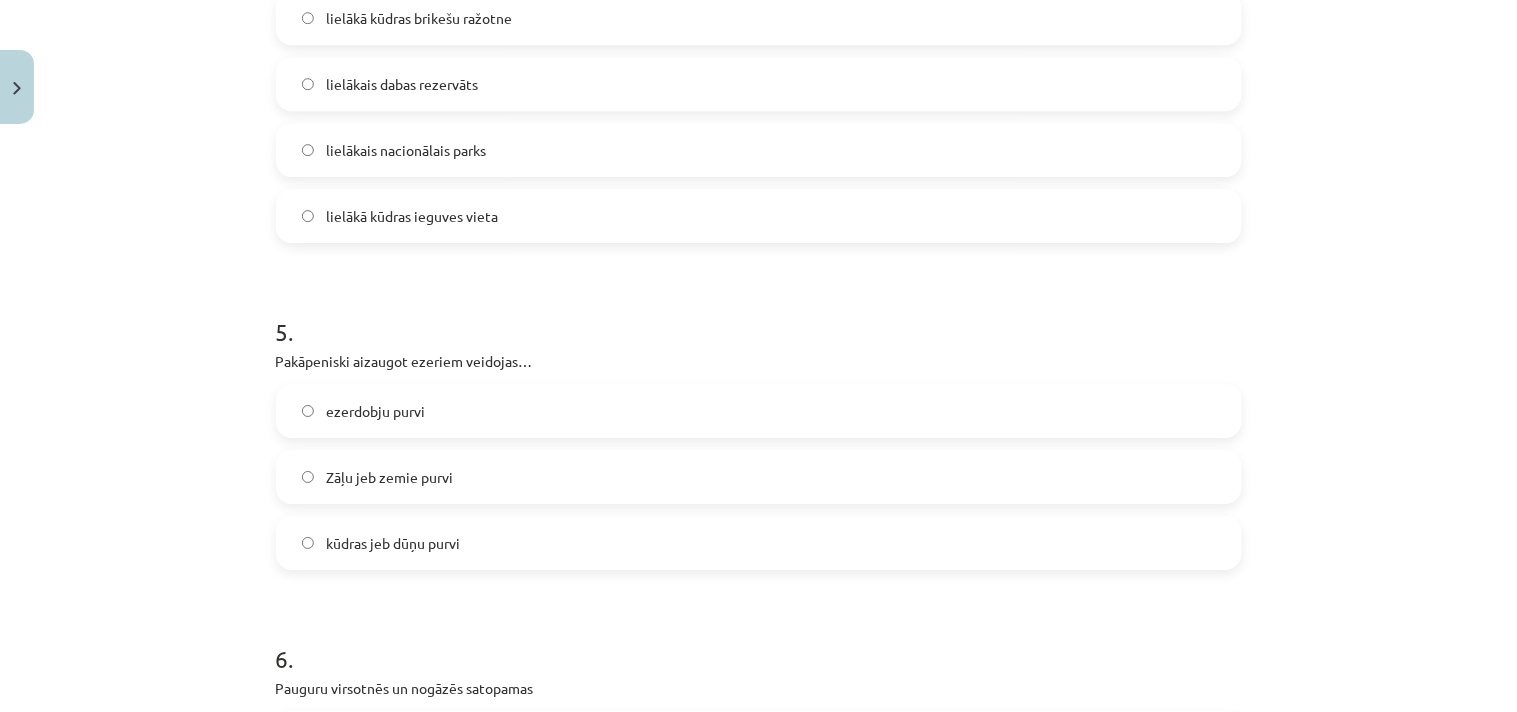 click on "Zāļu jeb zemie purvi" 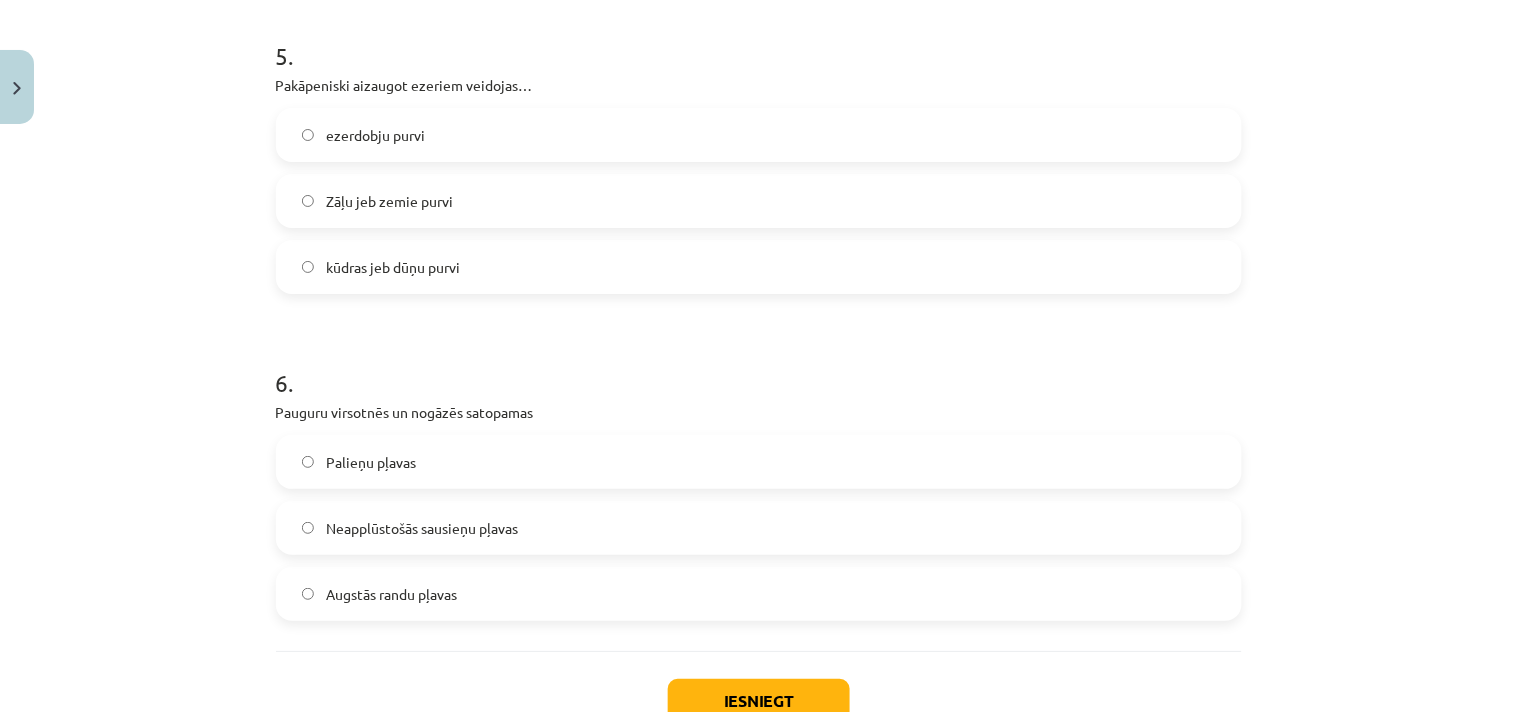 scroll, scrollTop: 1888, scrollLeft: 0, axis: vertical 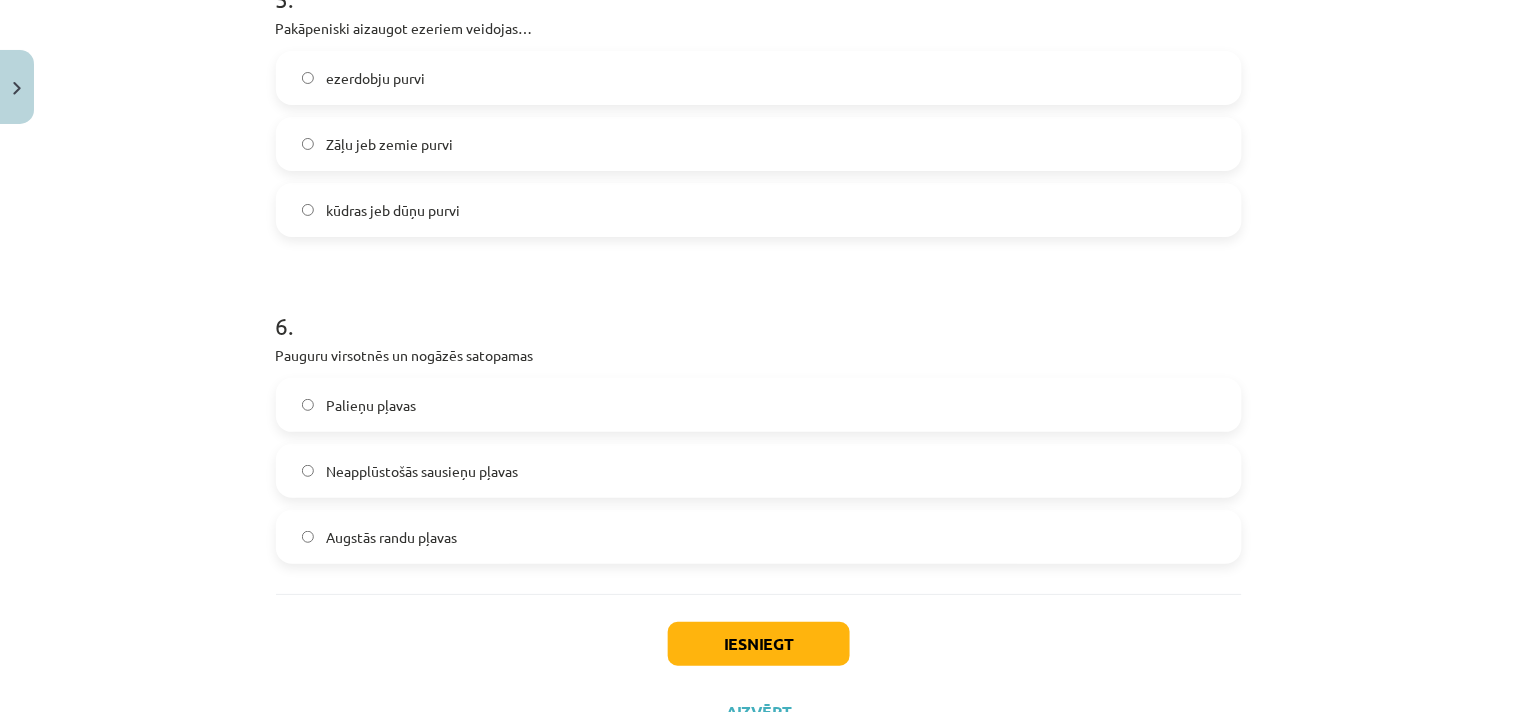 click on "Neapplūstošās sausieņu pļavas" 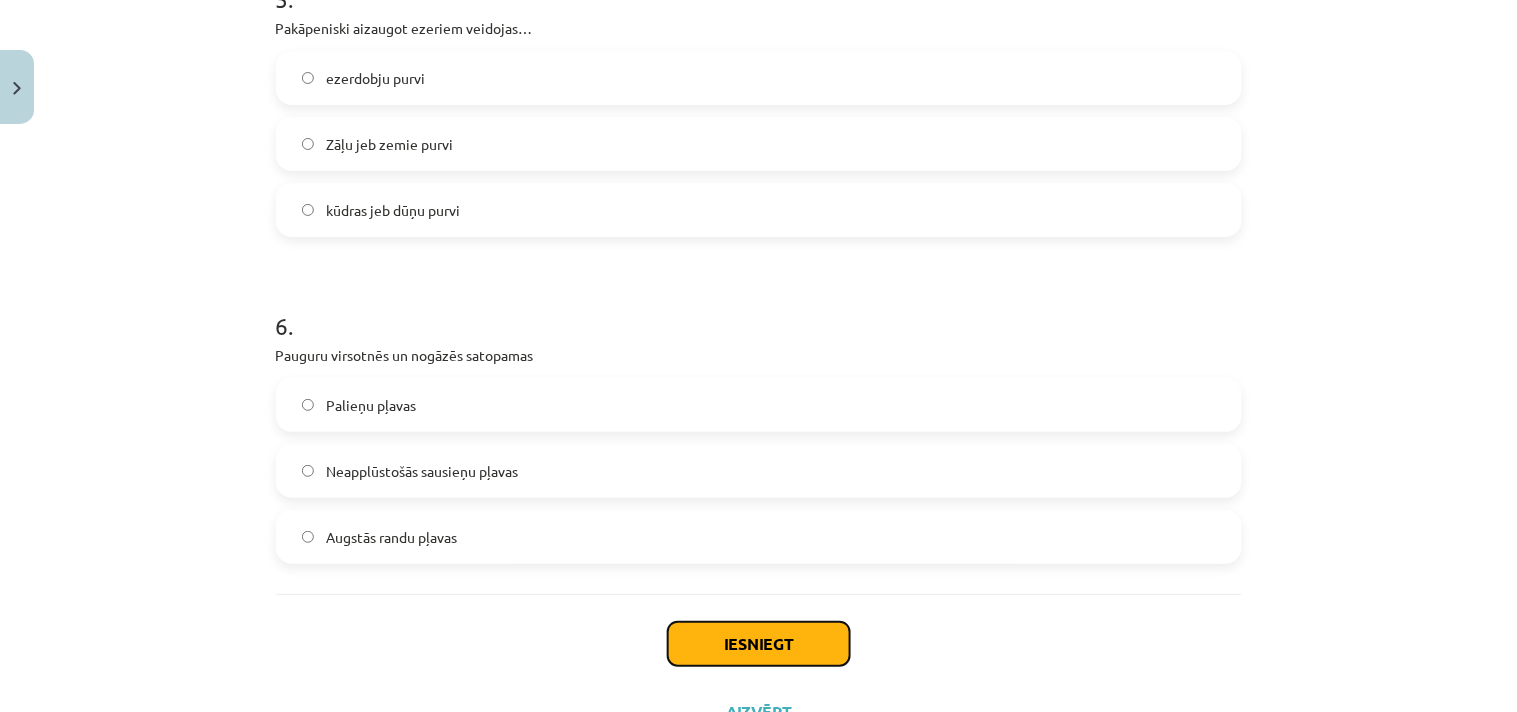 click on "Iesniegt" 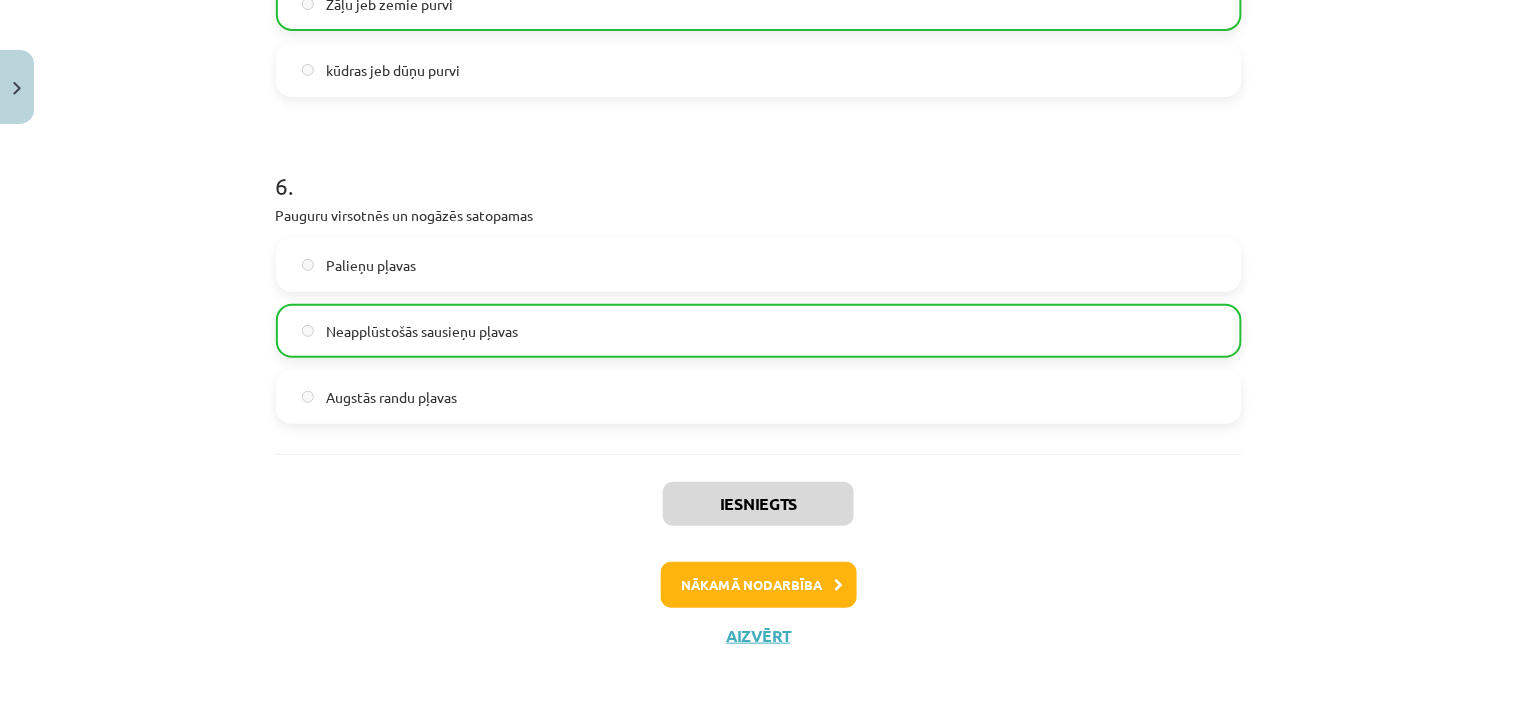 scroll, scrollTop: 2035, scrollLeft: 0, axis: vertical 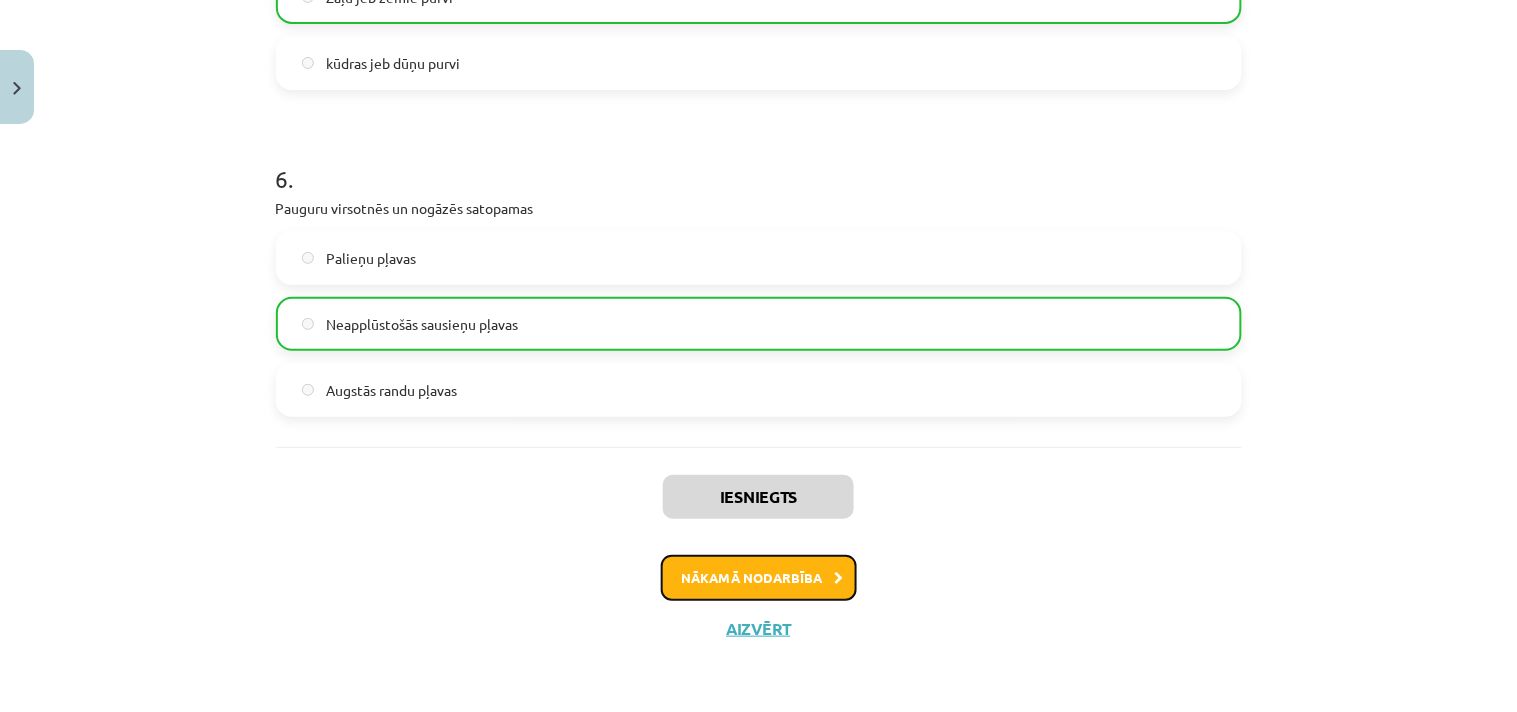 click on "Nākamā nodarbība" 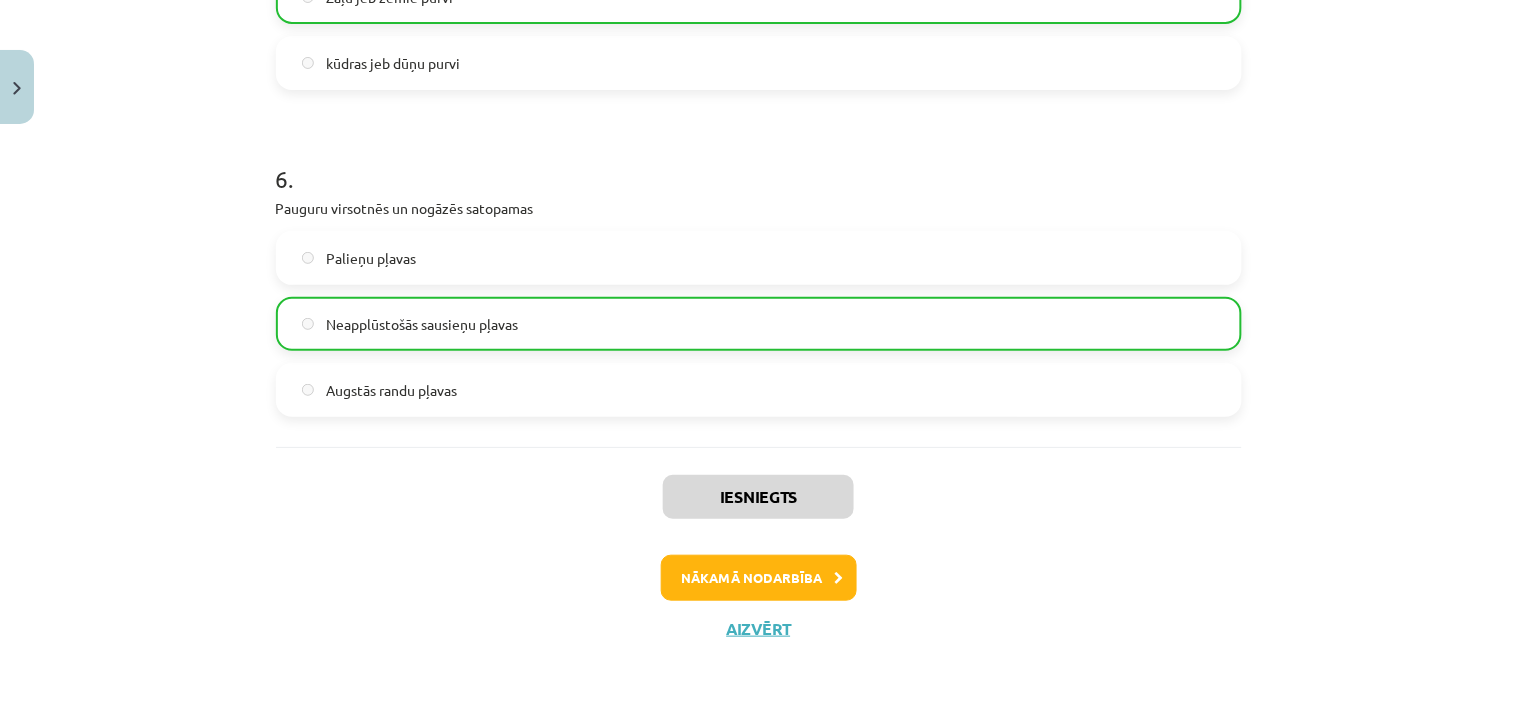 scroll, scrollTop: 0, scrollLeft: 0, axis: both 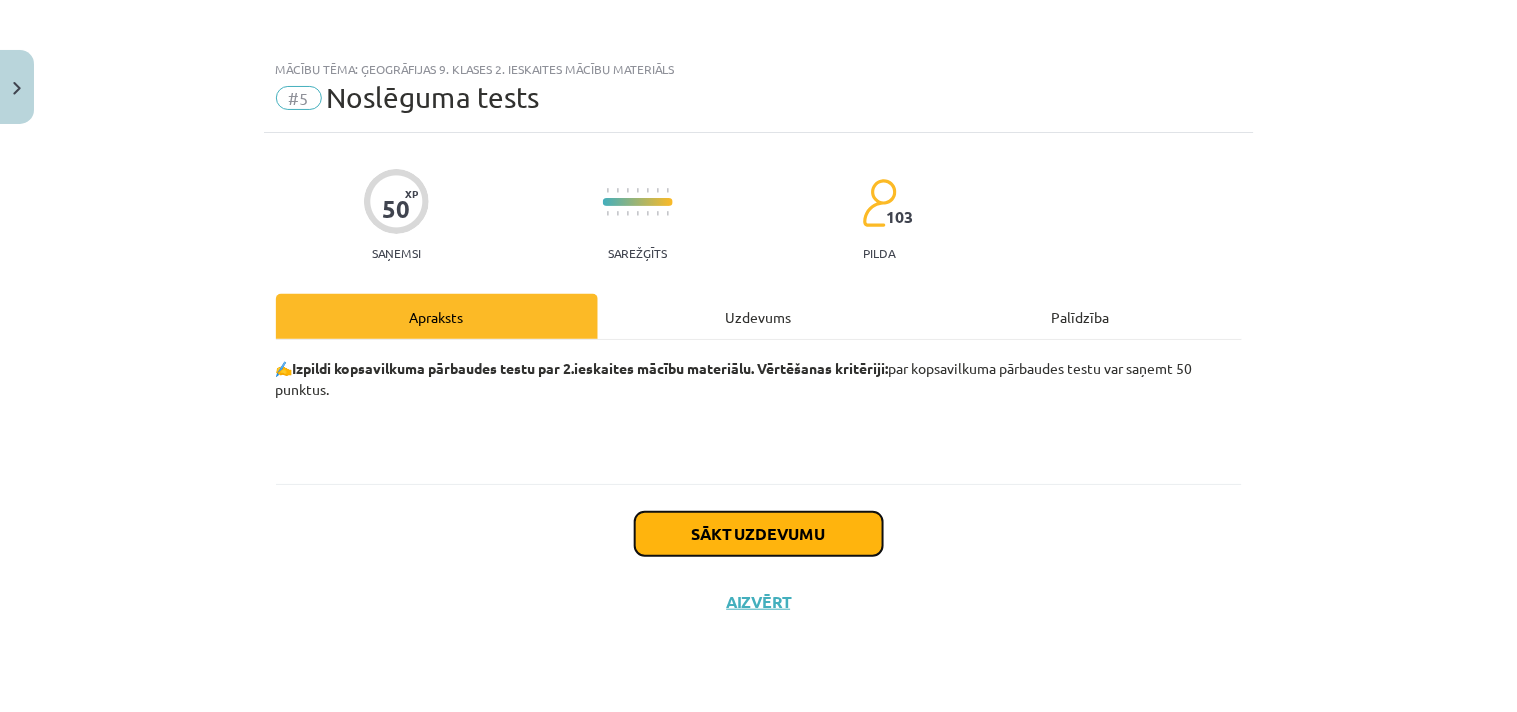 click on "Sākt uzdevumu" 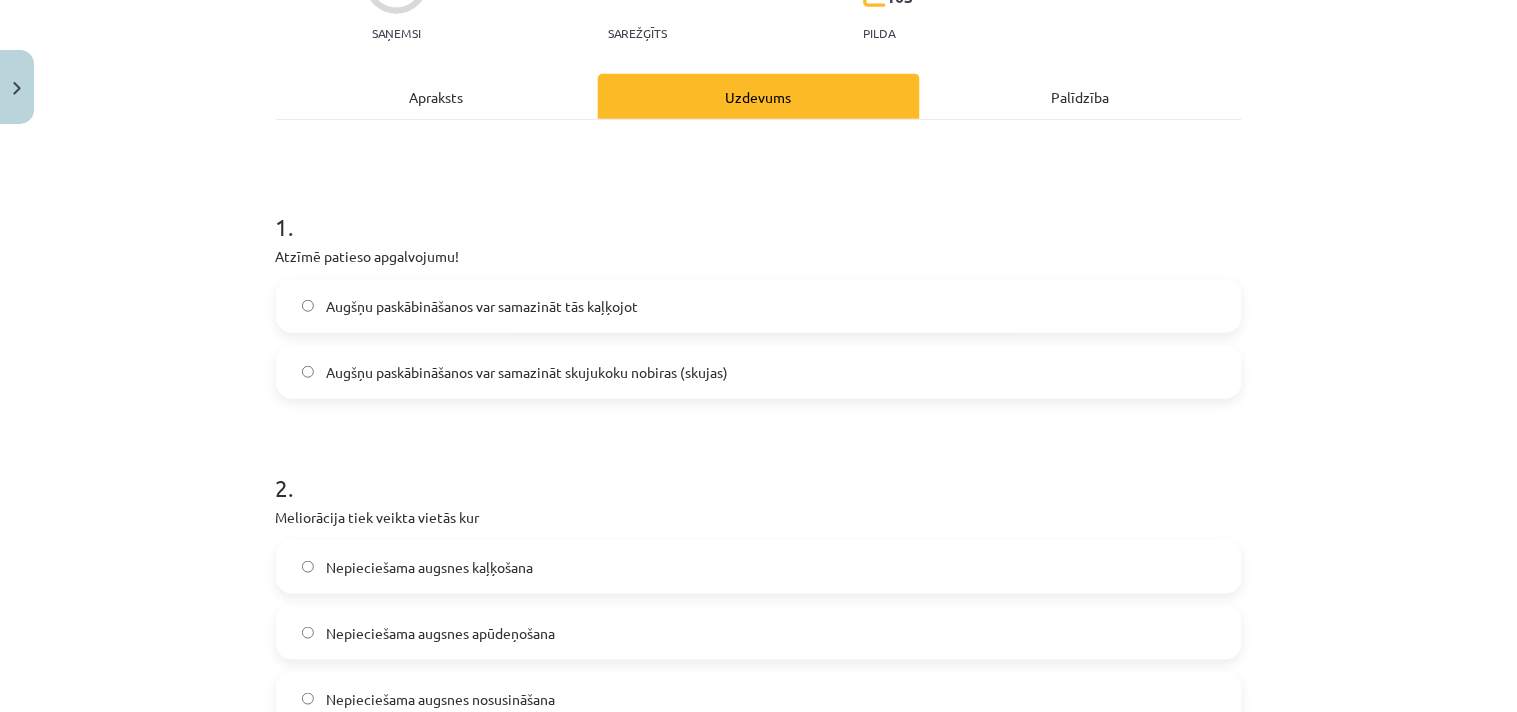 scroll, scrollTop: 222, scrollLeft: 0, axis: vertical 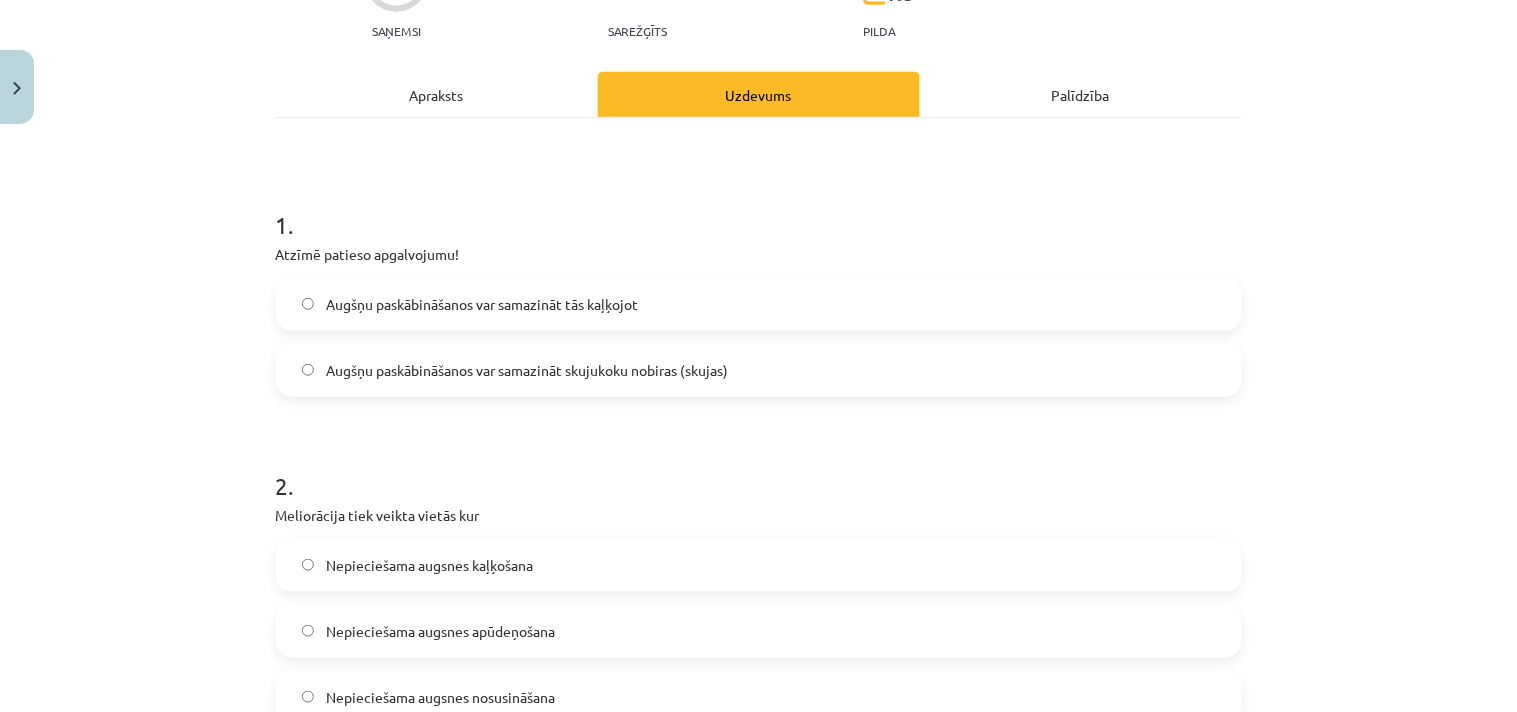 click on "Augšņu paskābināšanos var samazināt tās kaļķojot" 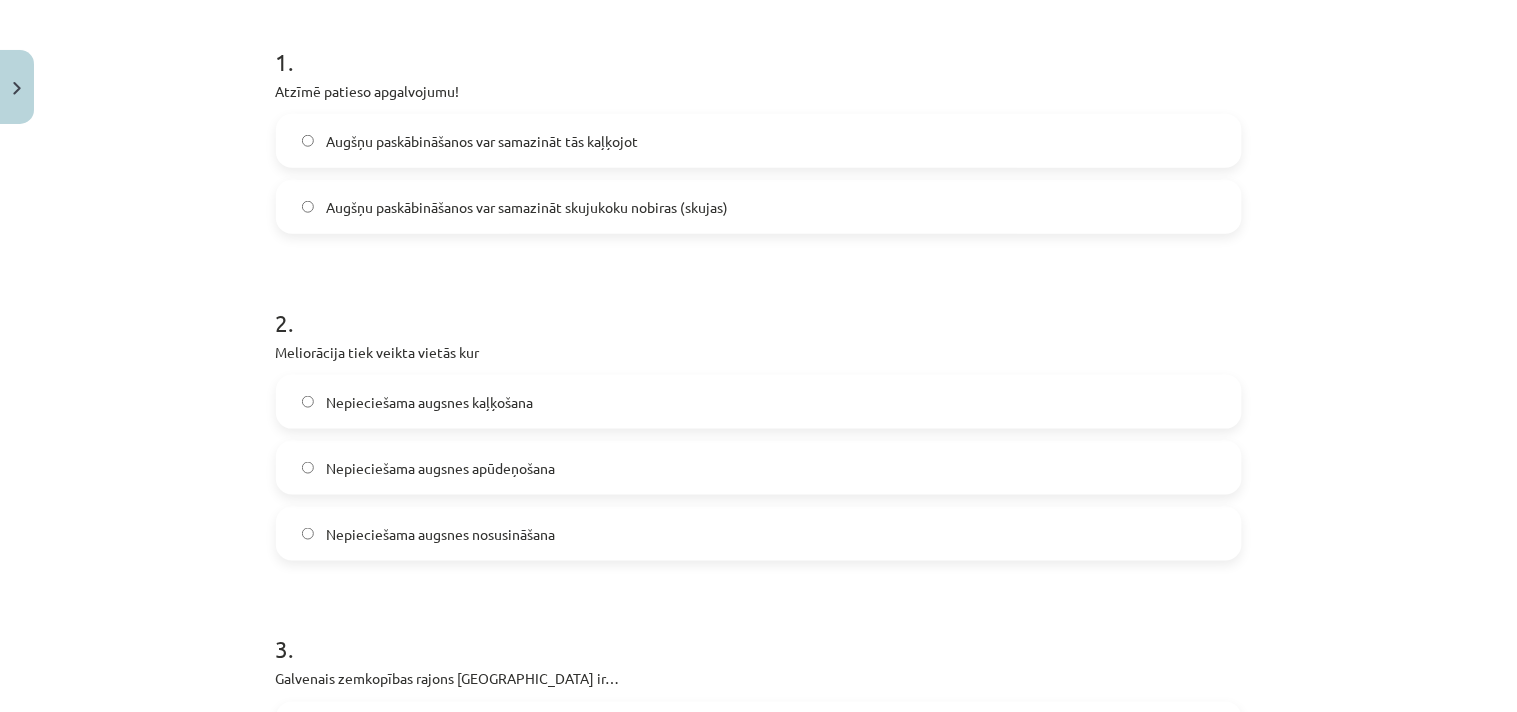 scroll, scrollTop: 444, scrollLeft: 0, axis: vertical 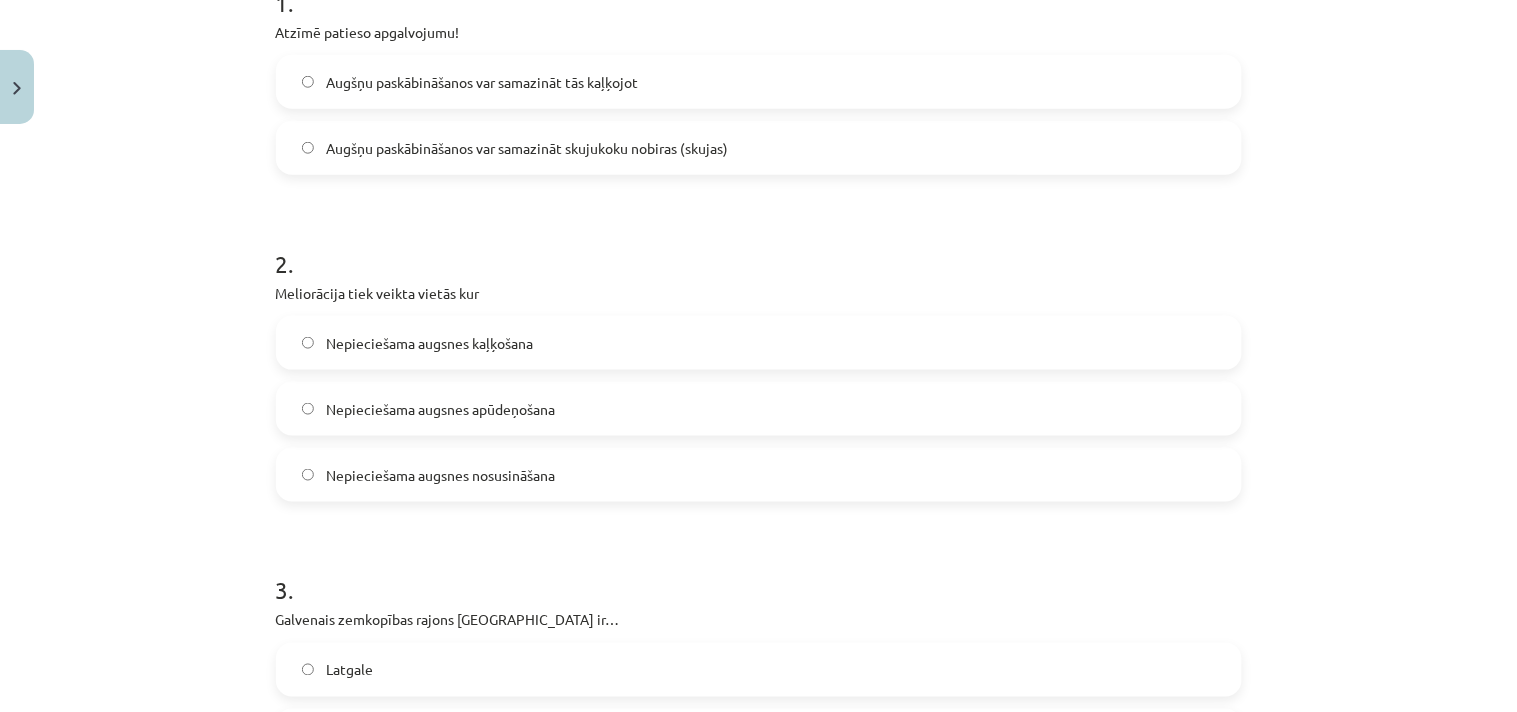 click on "Nepieciešama augsnes nosusināšana" 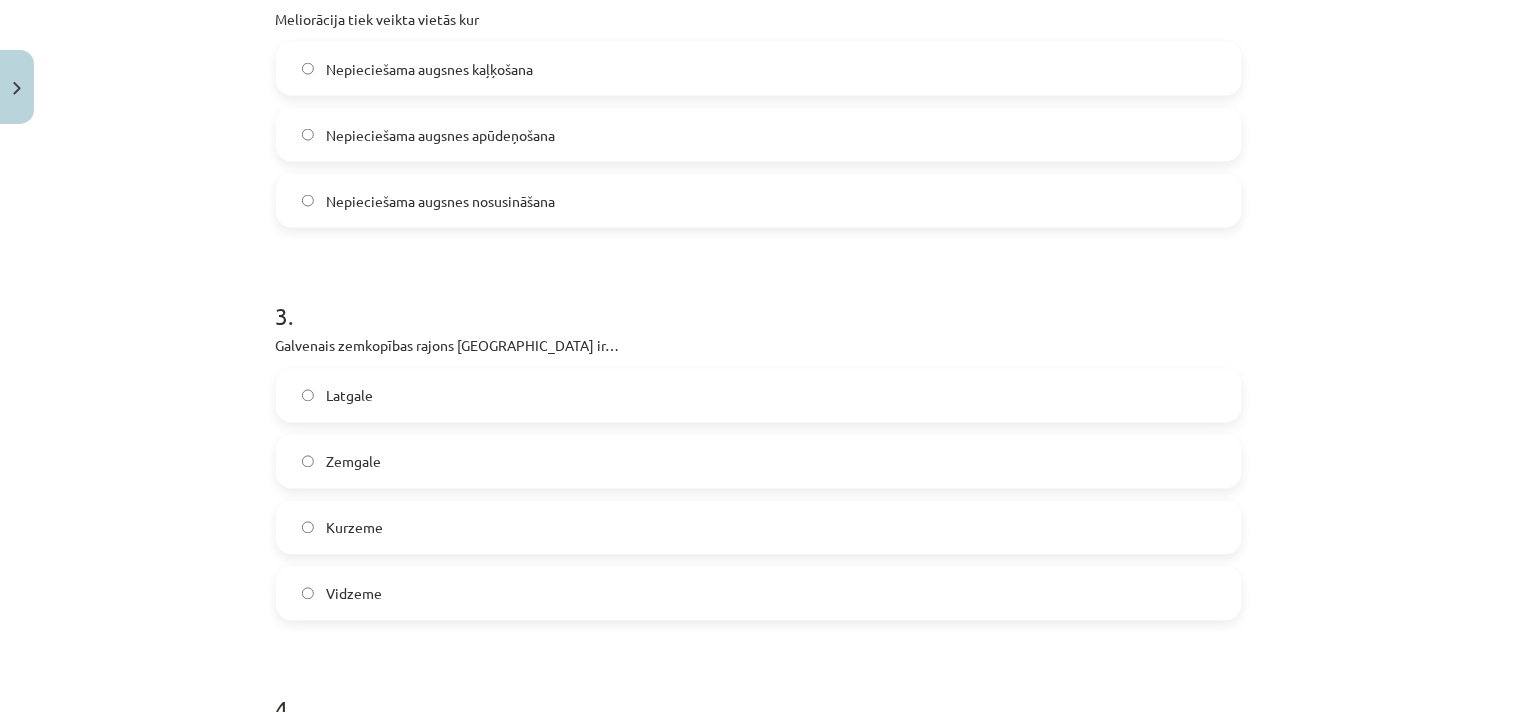 scroll, scrollTop: 777, scrollLeft: 0, axis: vertical 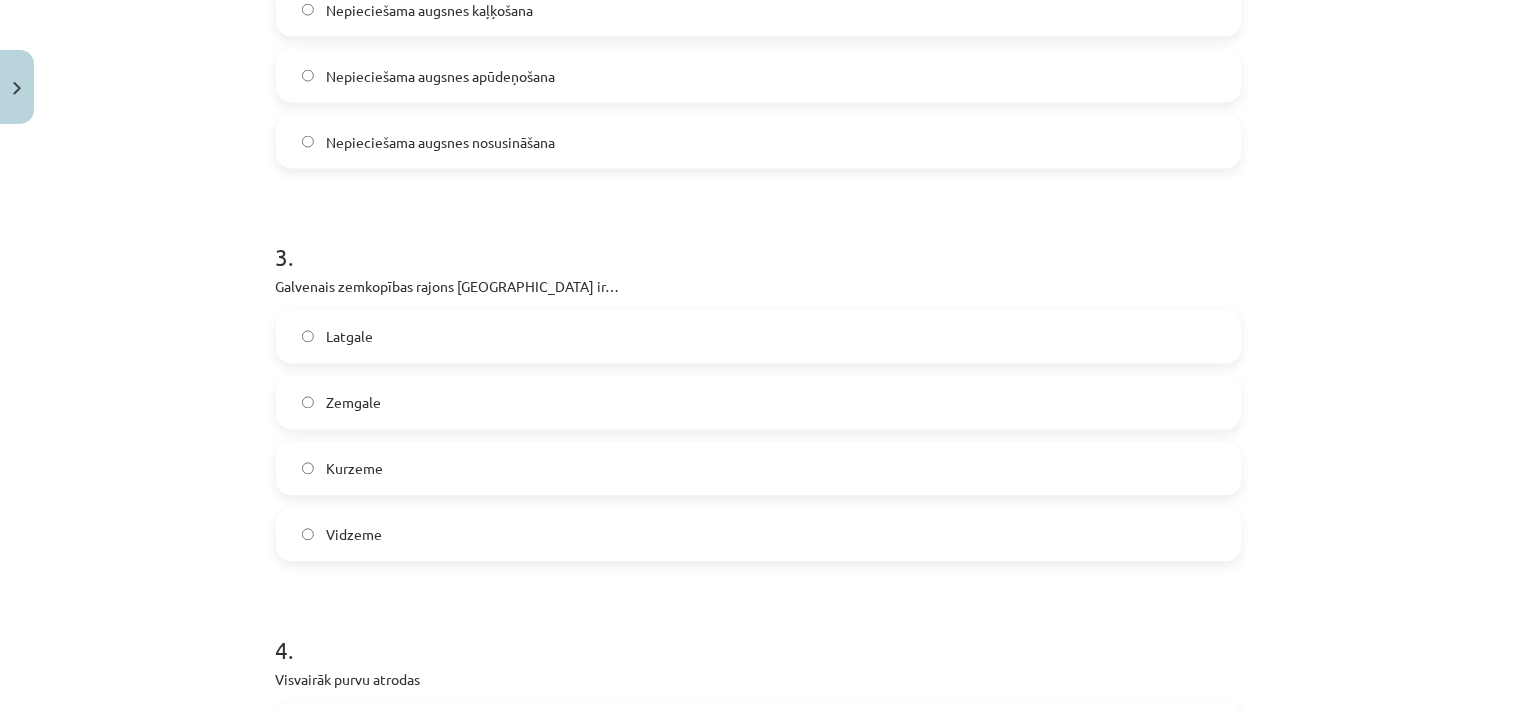 click on "Zemgale" 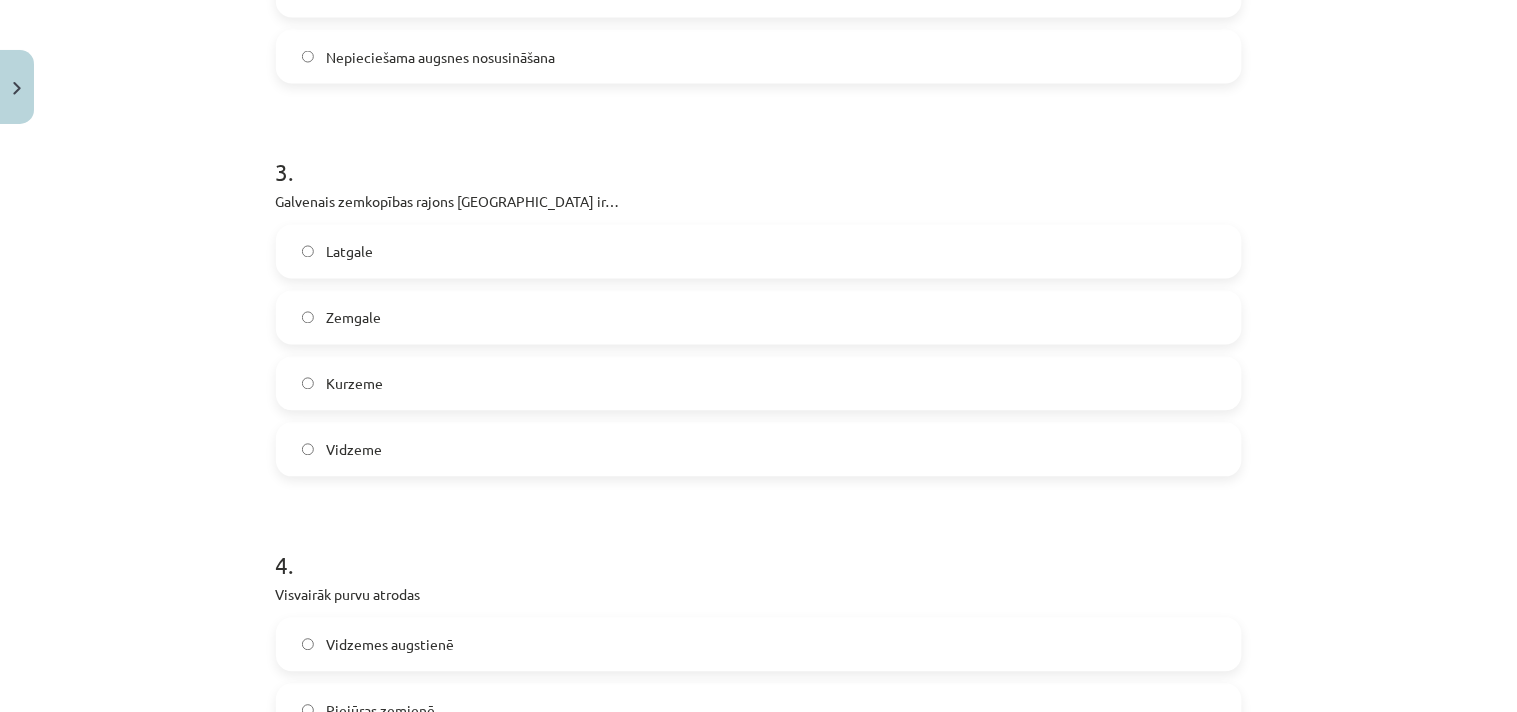 scroll, scrollTop: 1222, scrollLeft: 0, axis: vertical 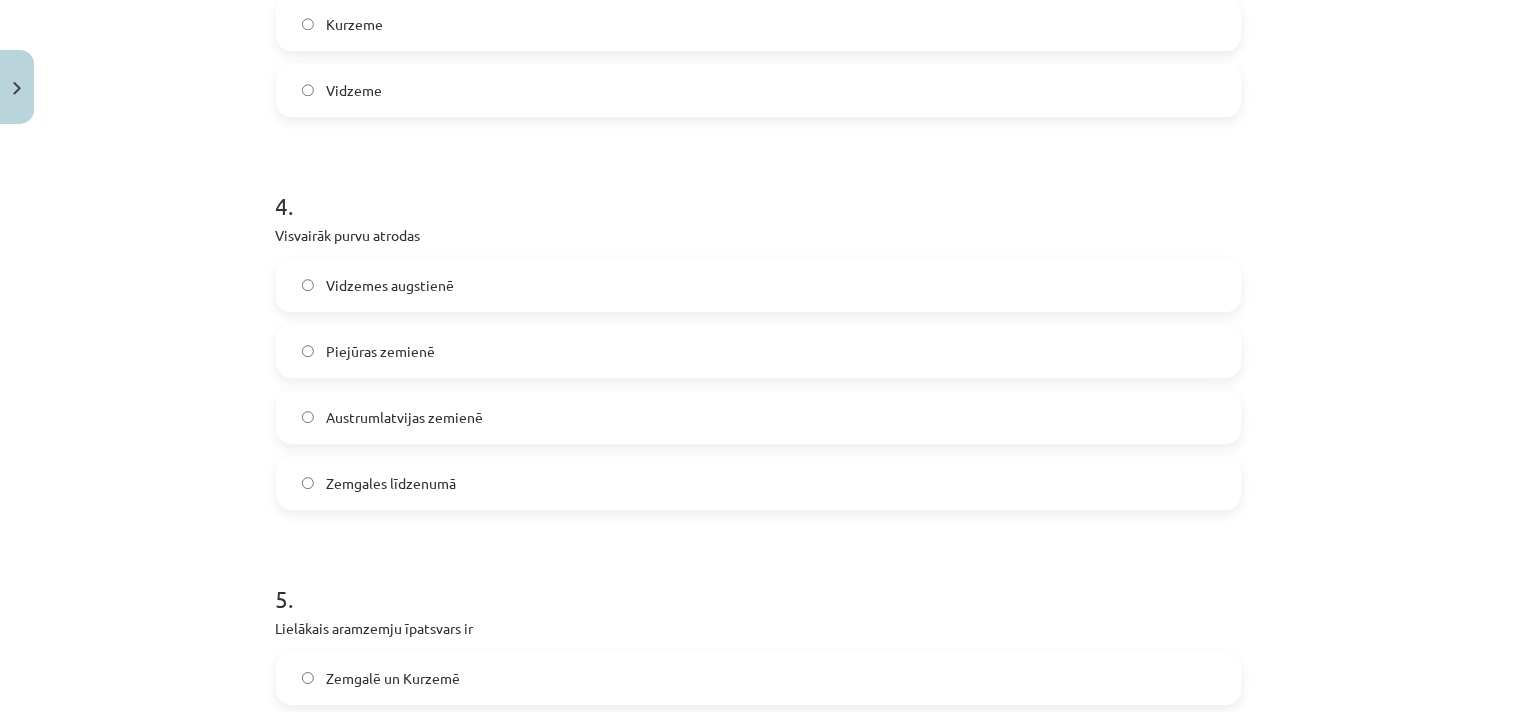 click on "Austrumlatvijas zemienē" 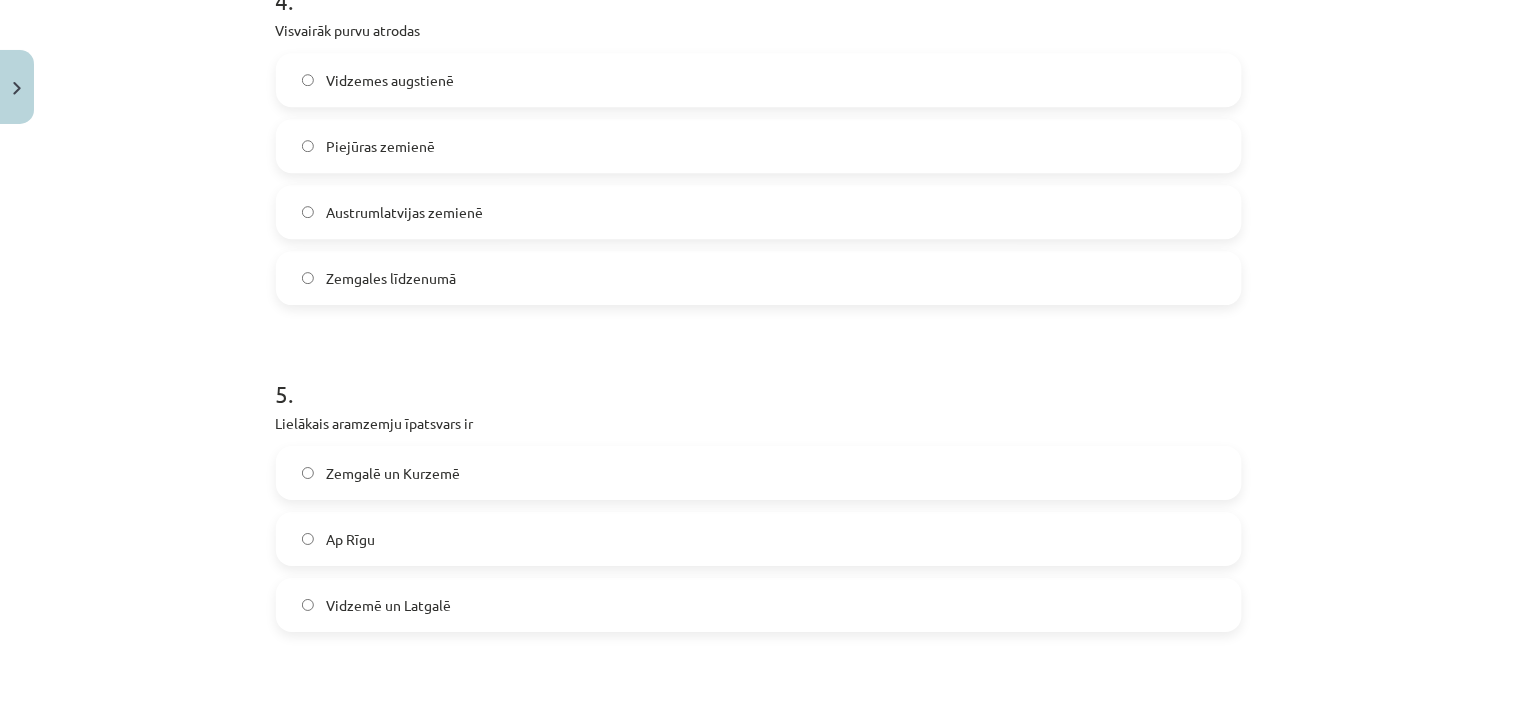 scroll, scrollTop: 1555, scrollLeft: 0, axis: vertical 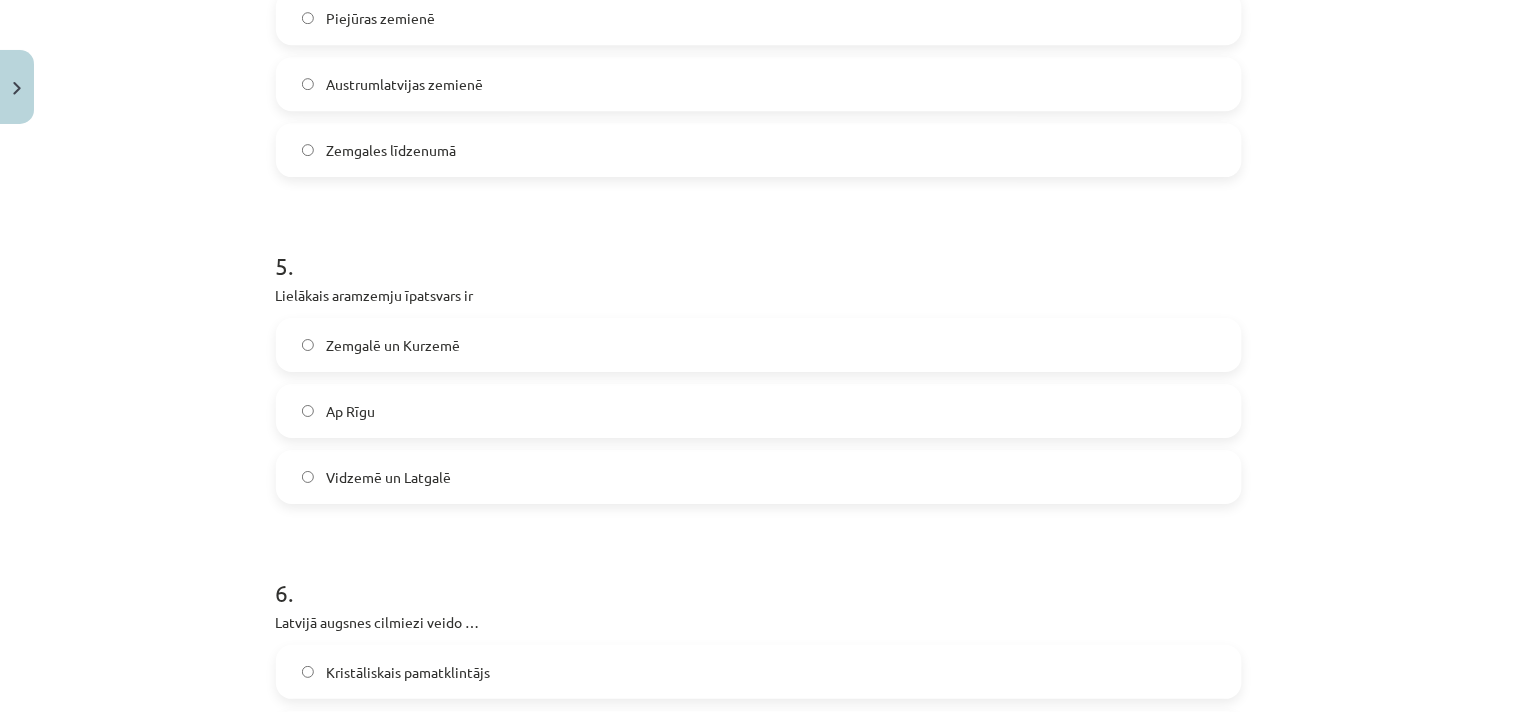 click on "Zemgalē un Kurzemē" 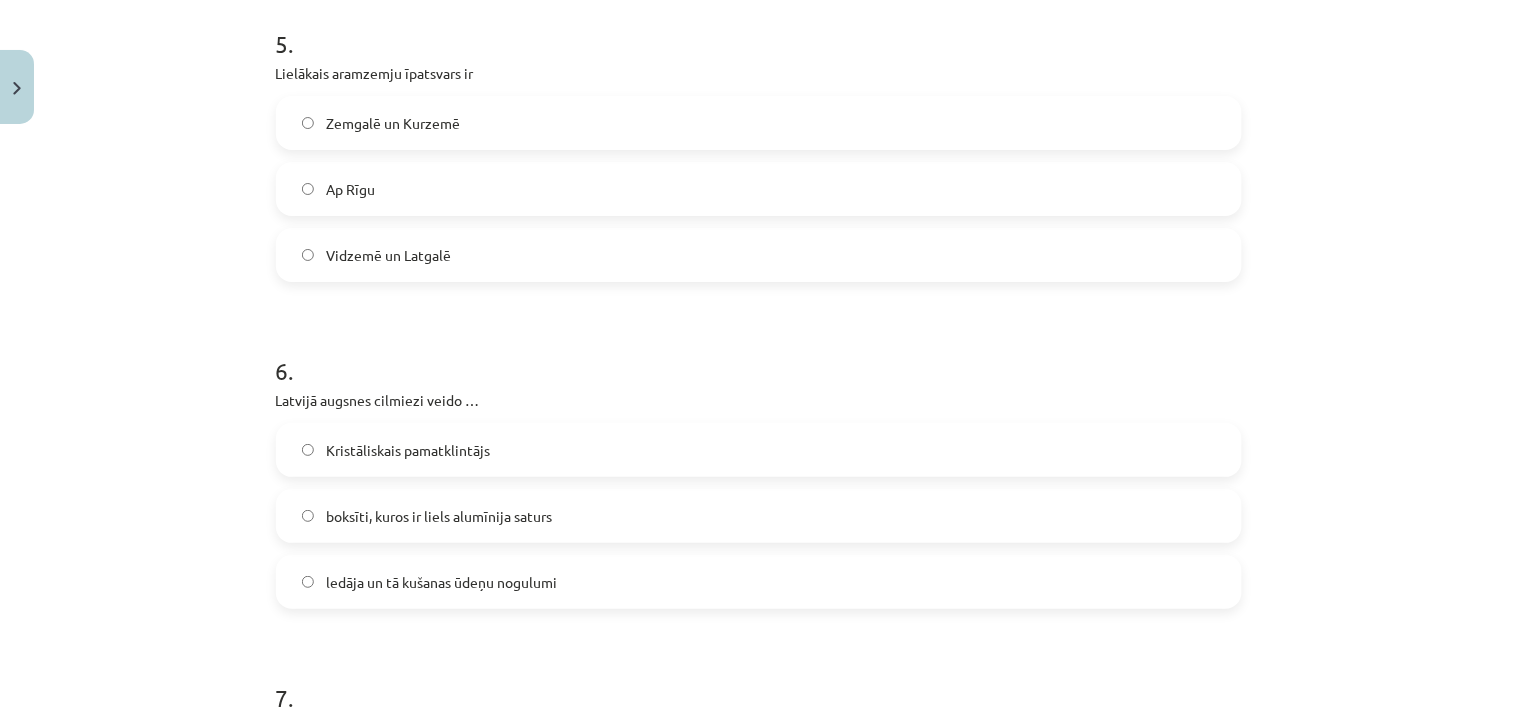 scroll, scrollTop: 1888, scrollLeft: 0, axis: vertical 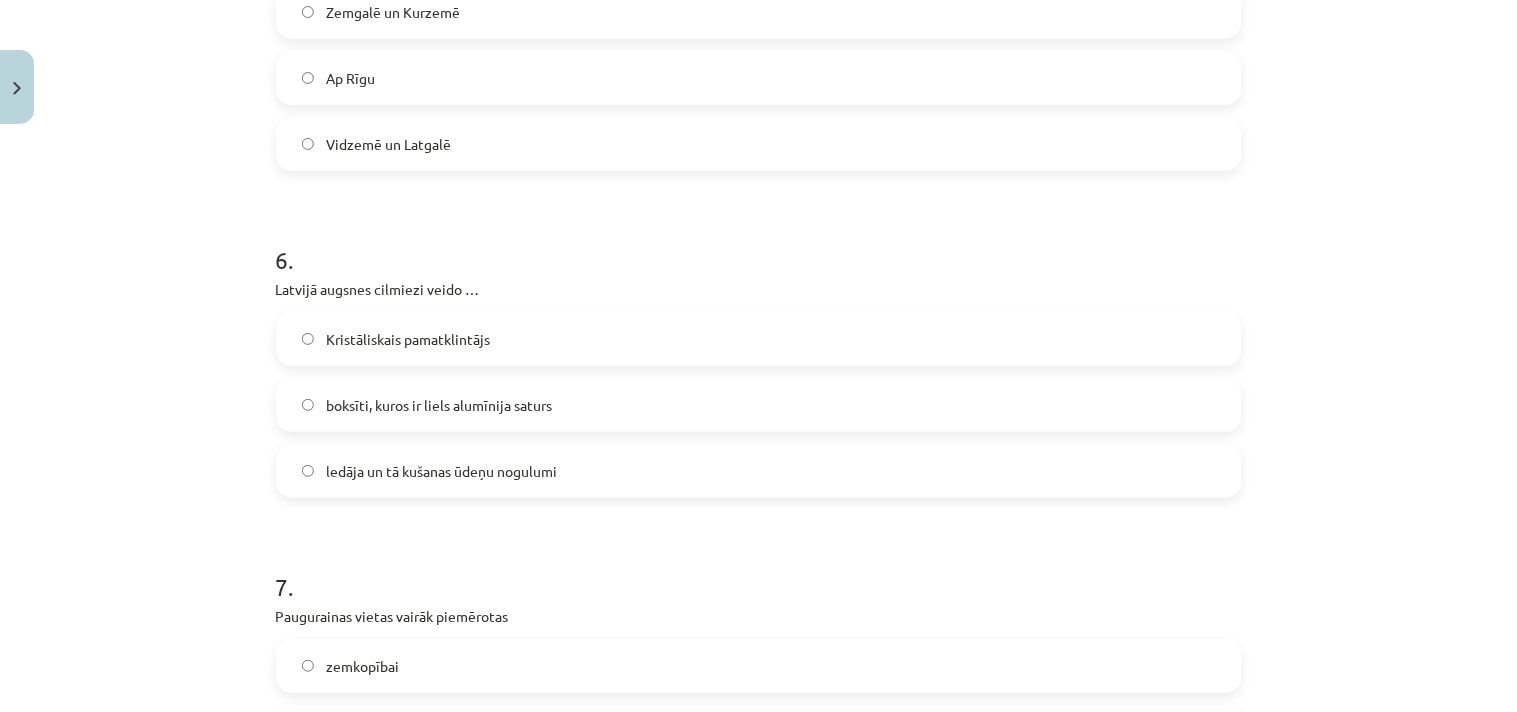 click on "ledāja un tā kušanas ūdeņu nogulumi" 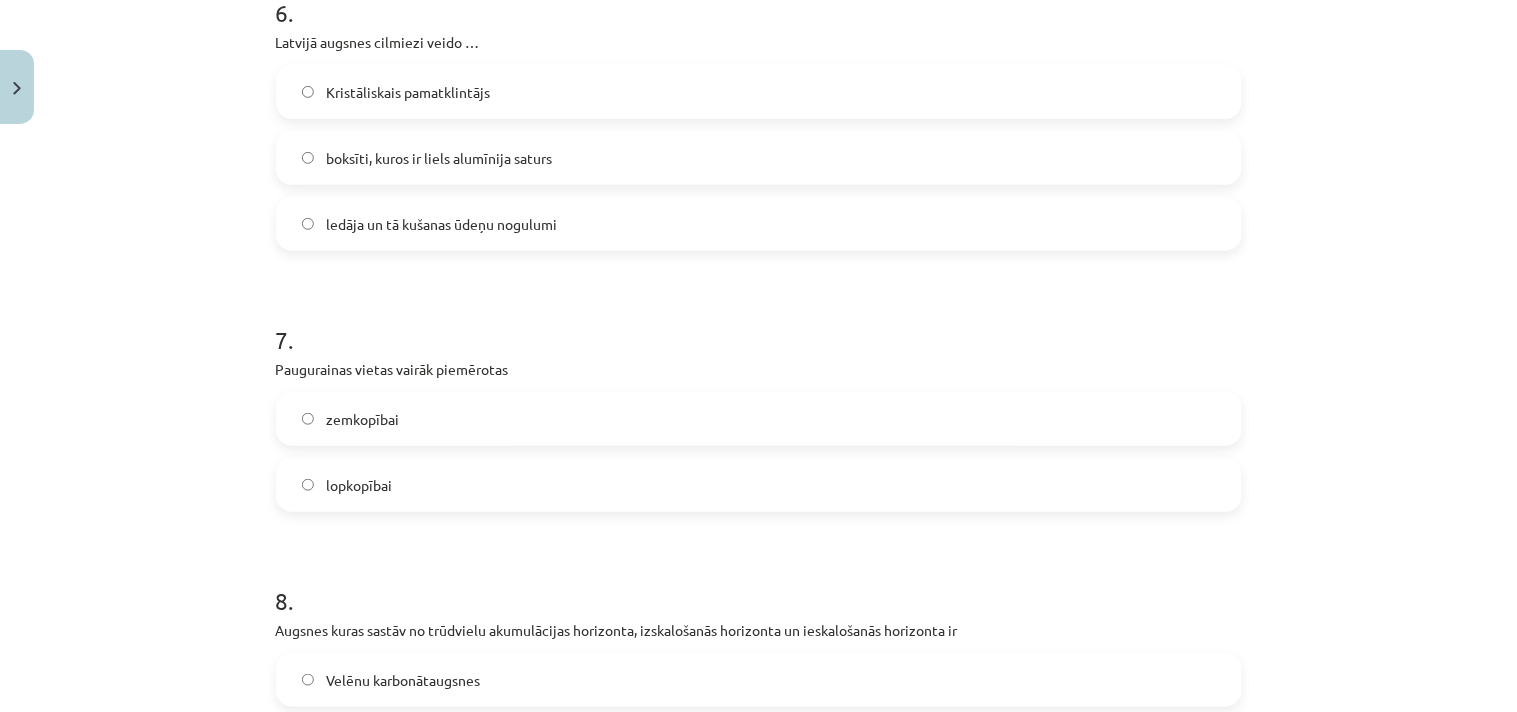 scroll, scrollTop: 2222, scrollLeft: 0, axis: vertical 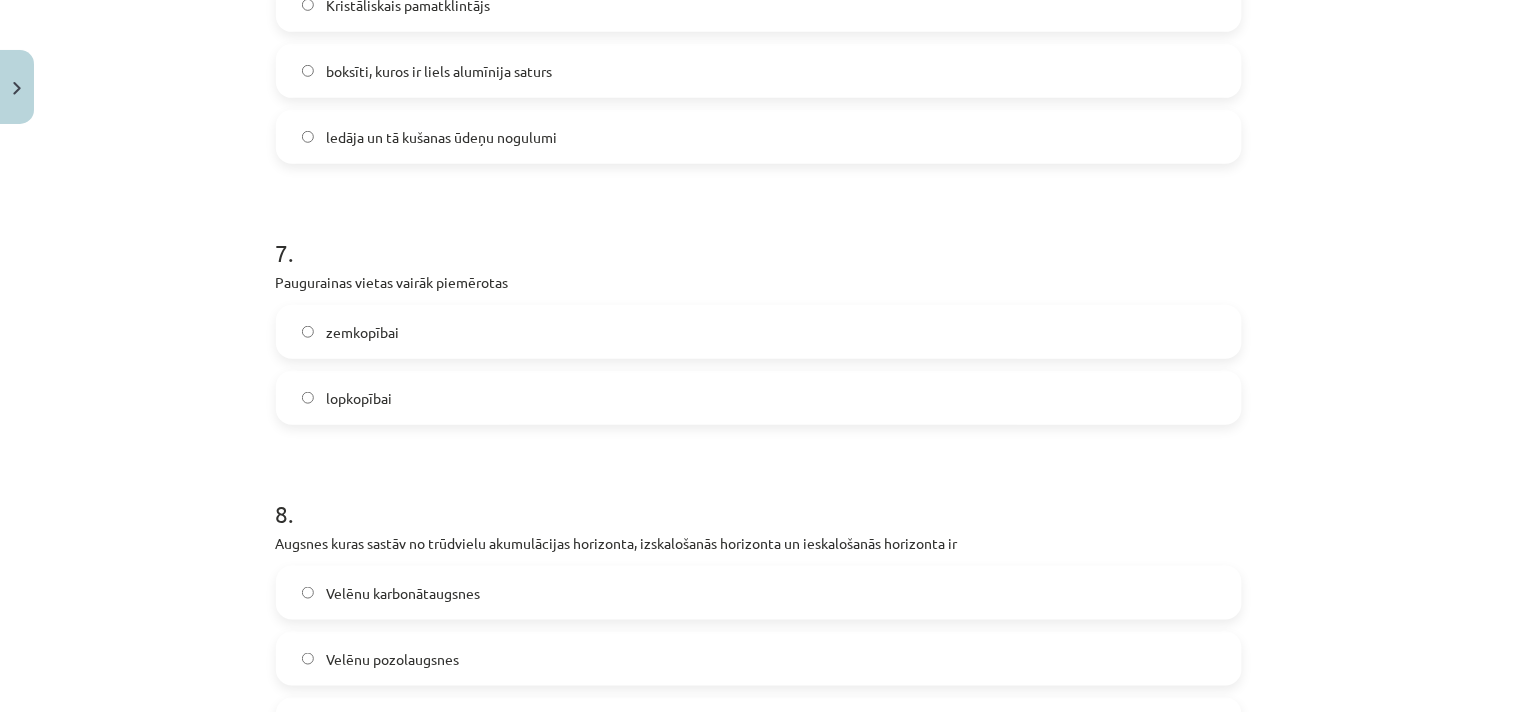 click on "lopkopībai" 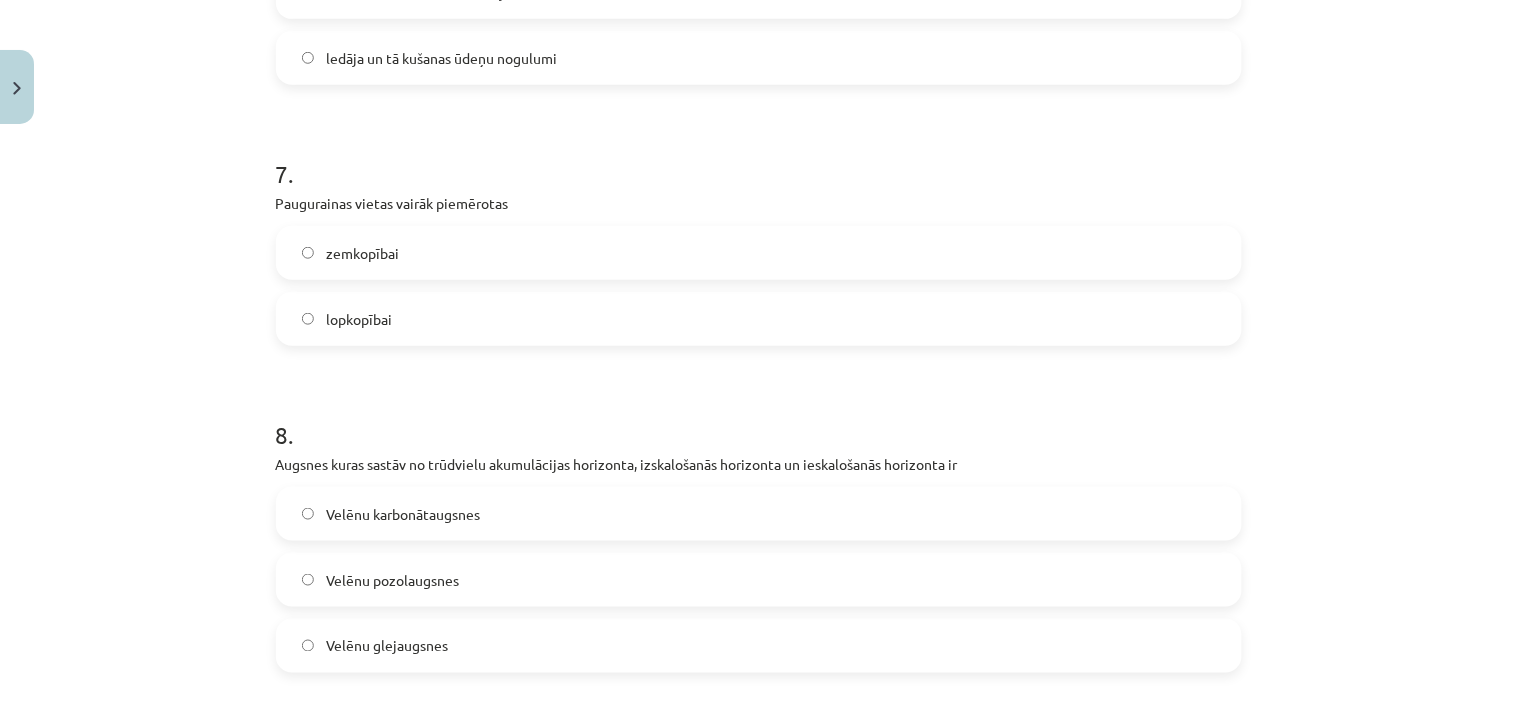 scroll, scrollTop: 2444, scrollLeft: 0, axis: vertical 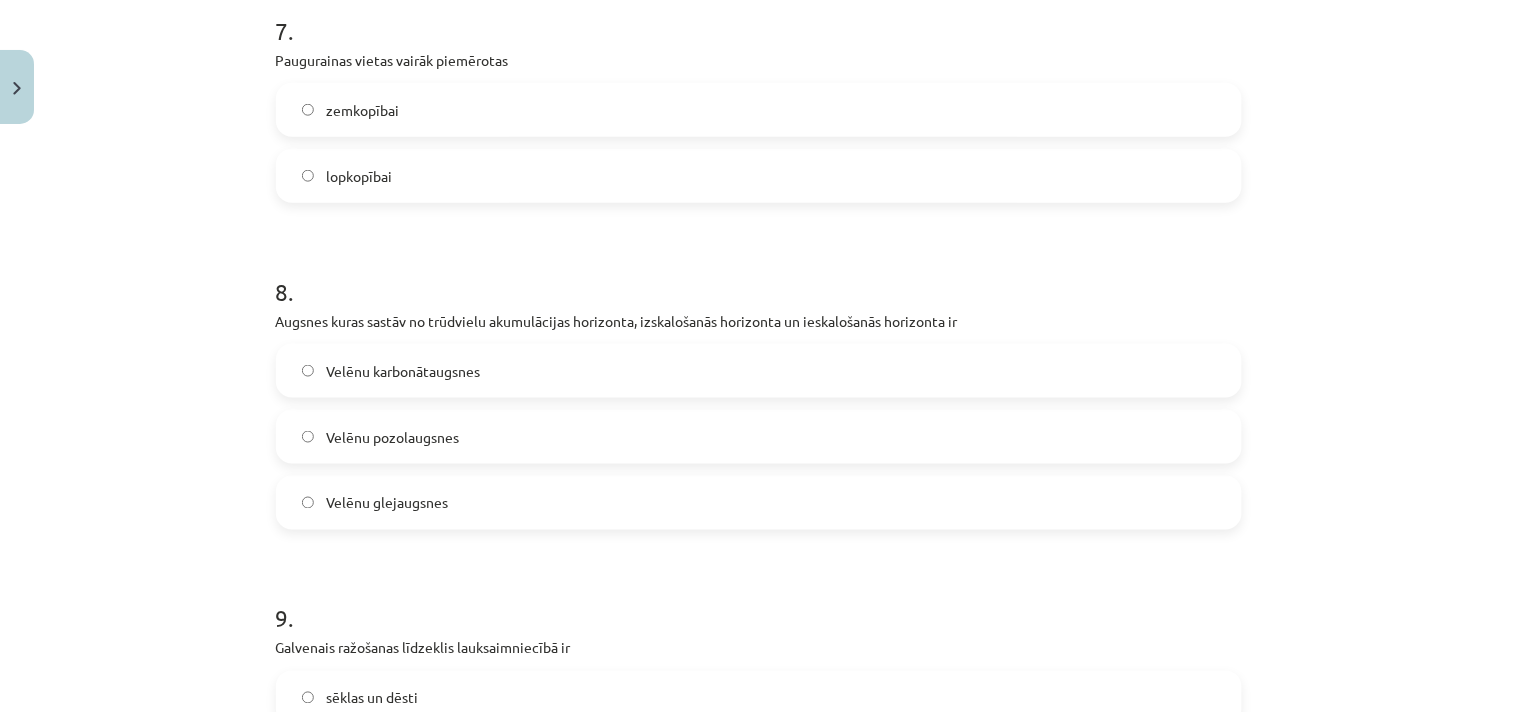 click on "Velēnu pozolaugsnes" 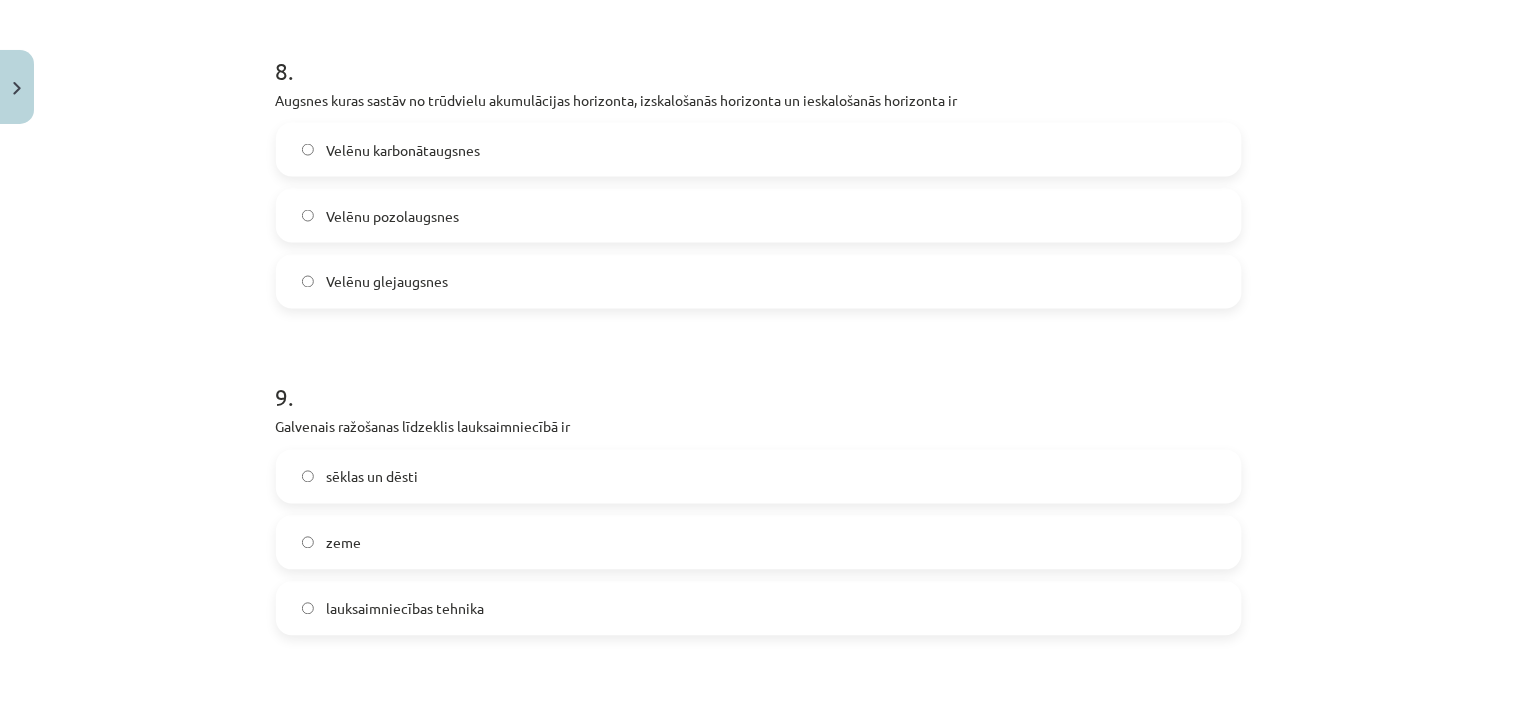 scroll, scrollTop: 2666, scrollLeft: 0, axis: vertical 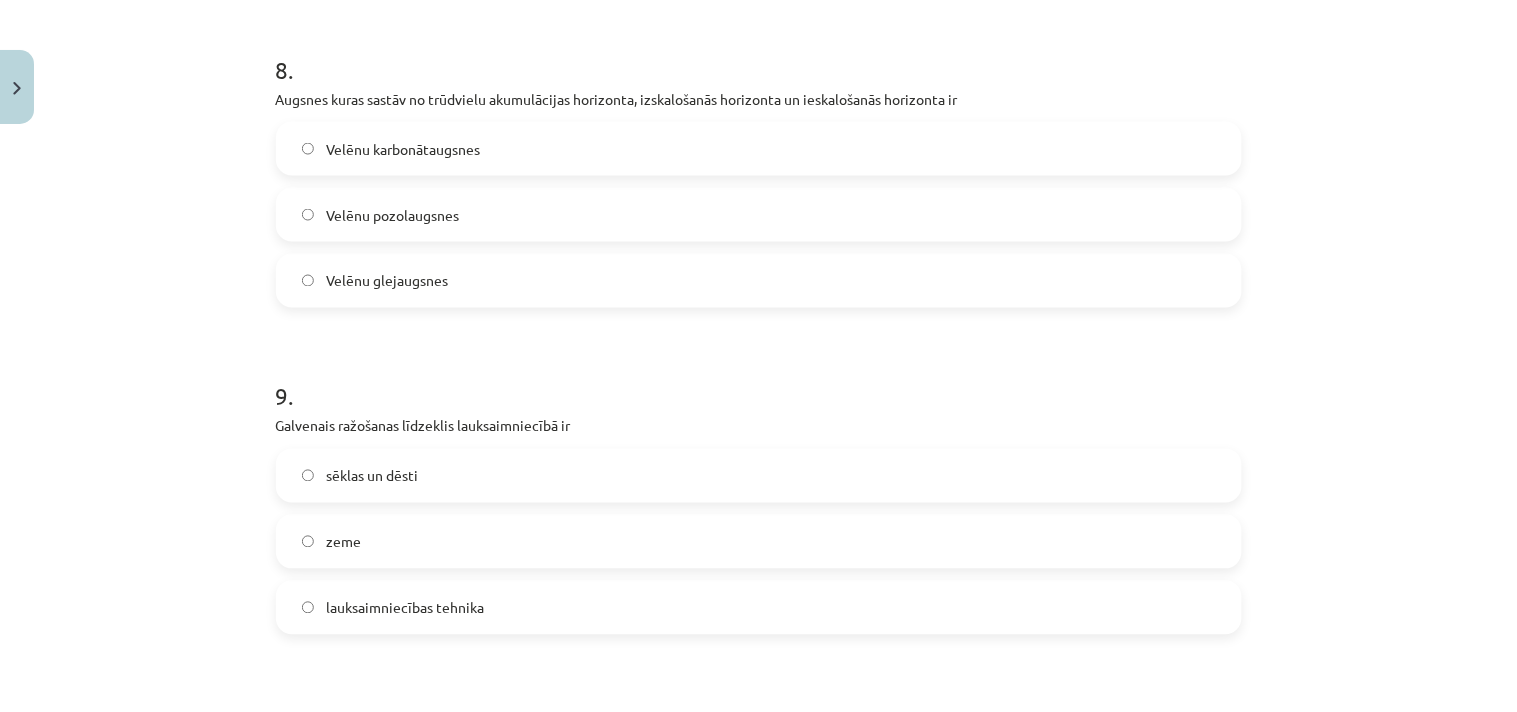 click on "zeme" 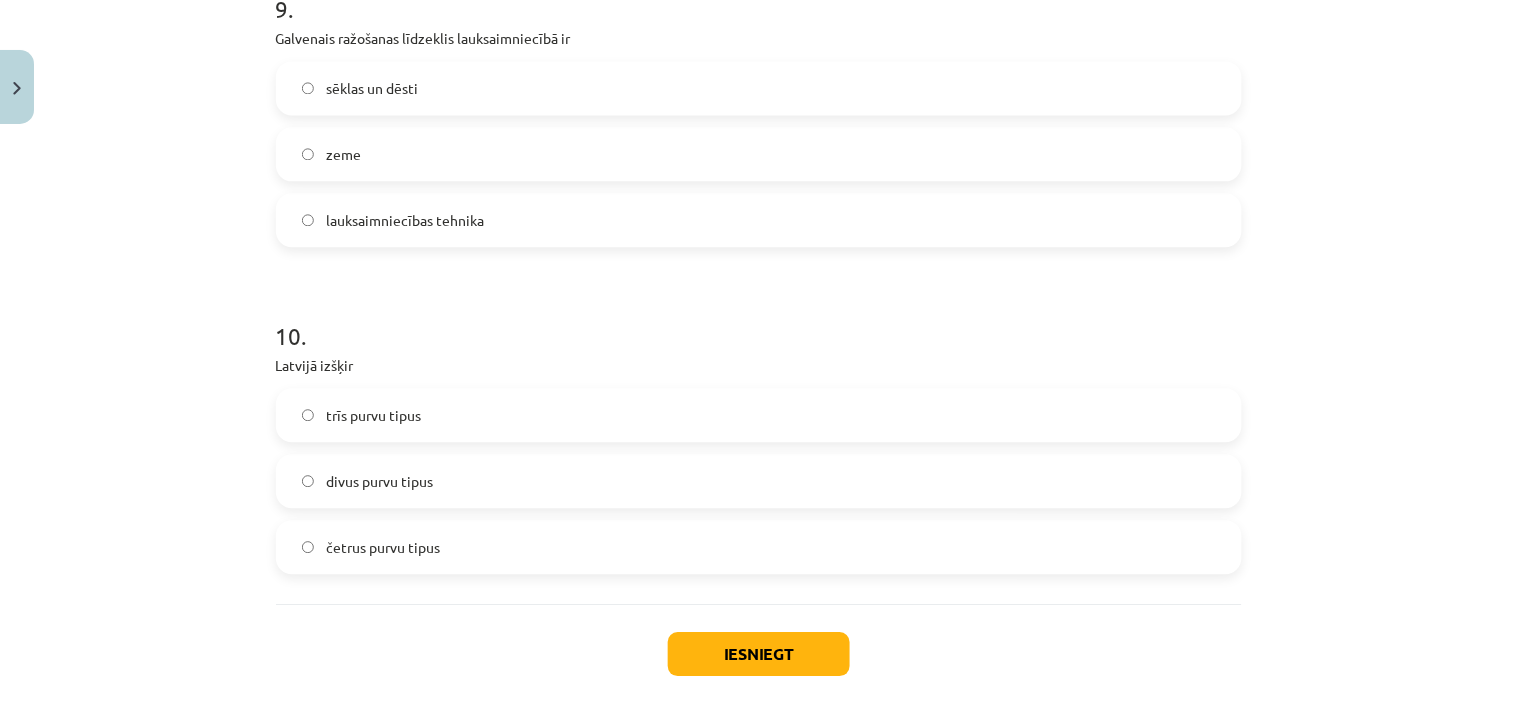 scroll, scrollTop: 3147, scrollLeft: 0, axis: vertical 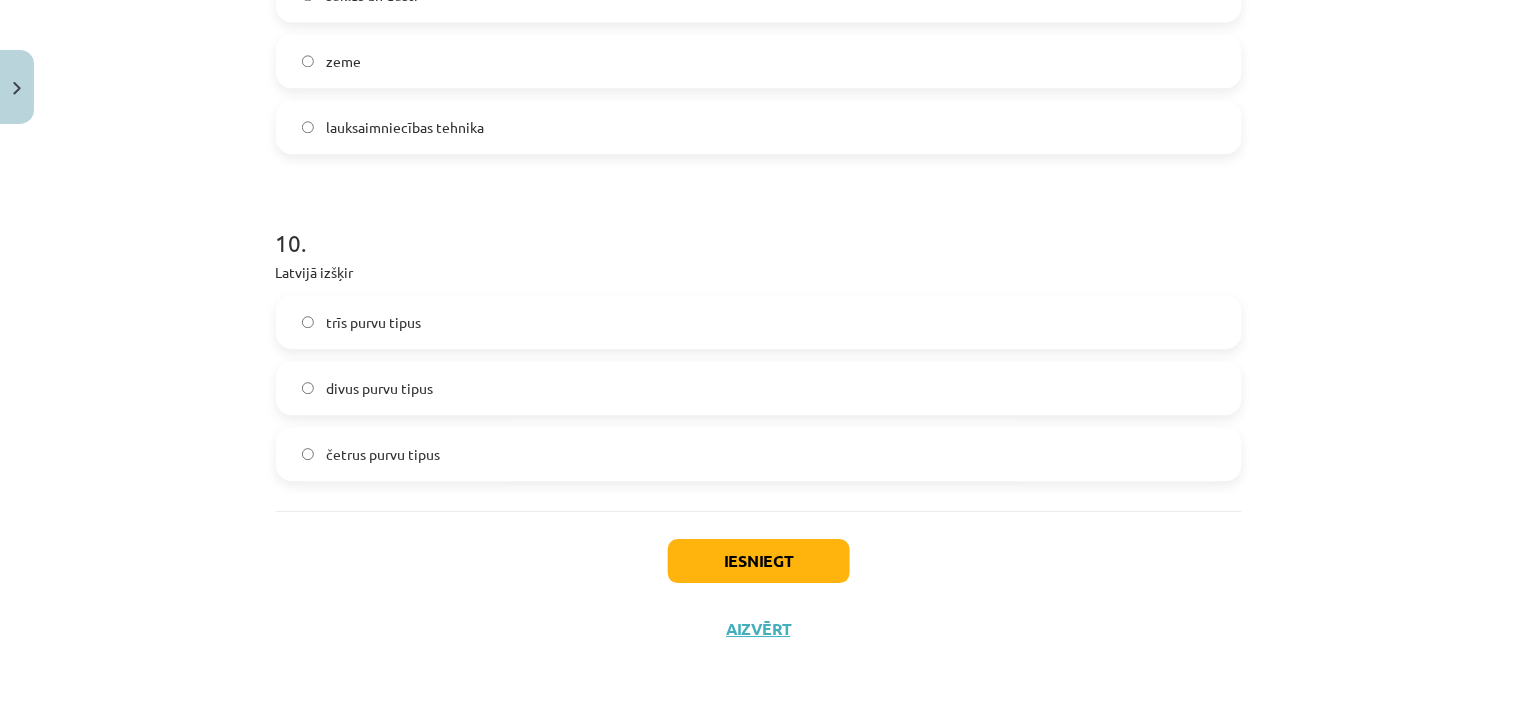 click on "trīs purvu tipus" 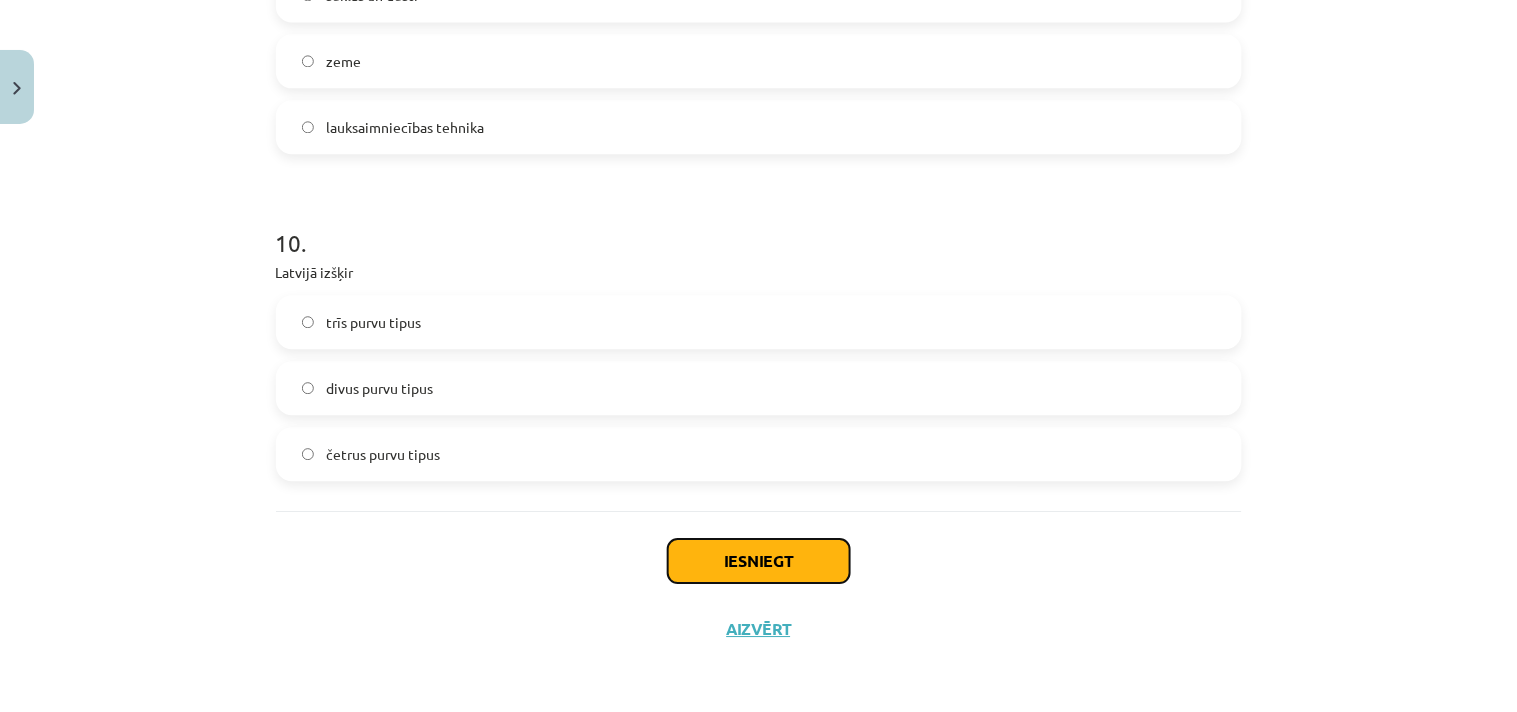 click on "Iesniegt" 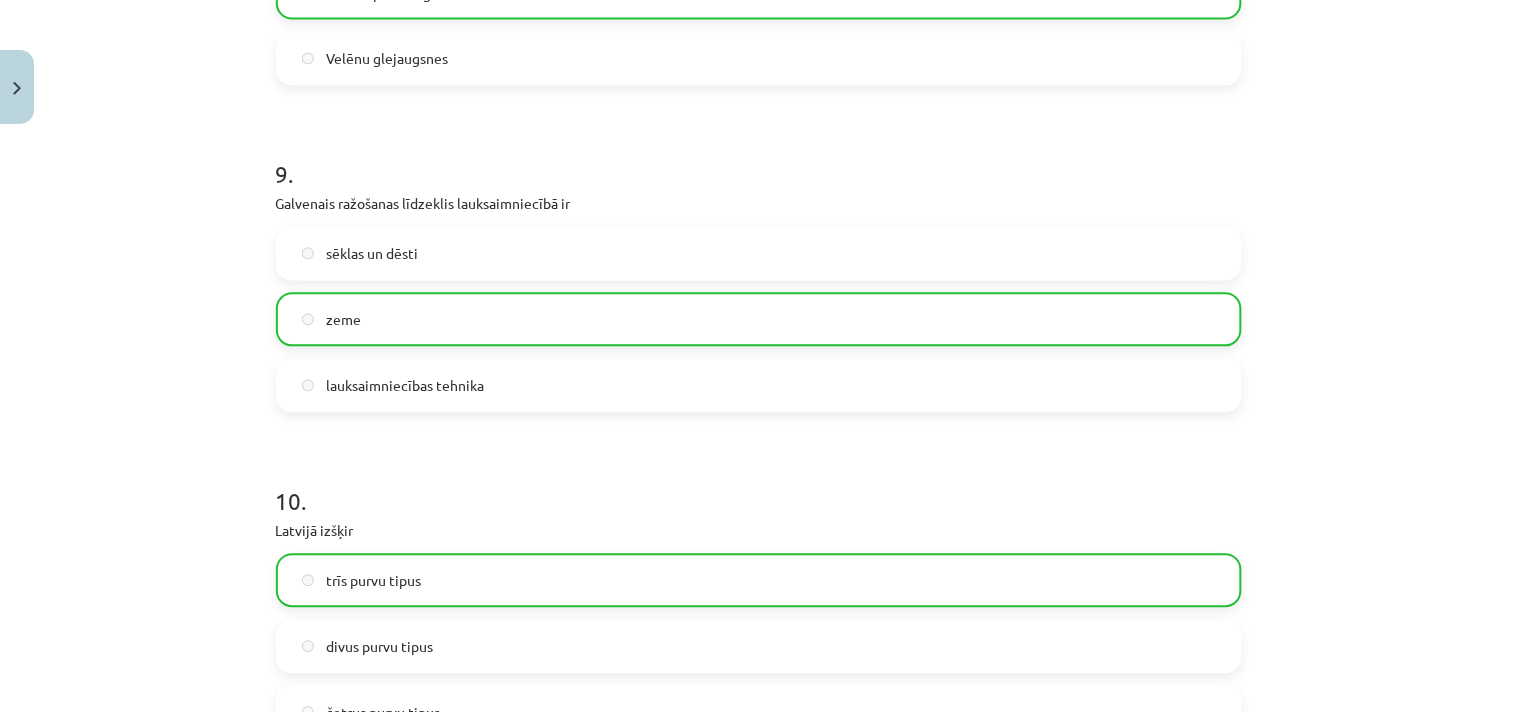 scroll, scrollTop: 3211, scrollLeft: 0, axis: vertical 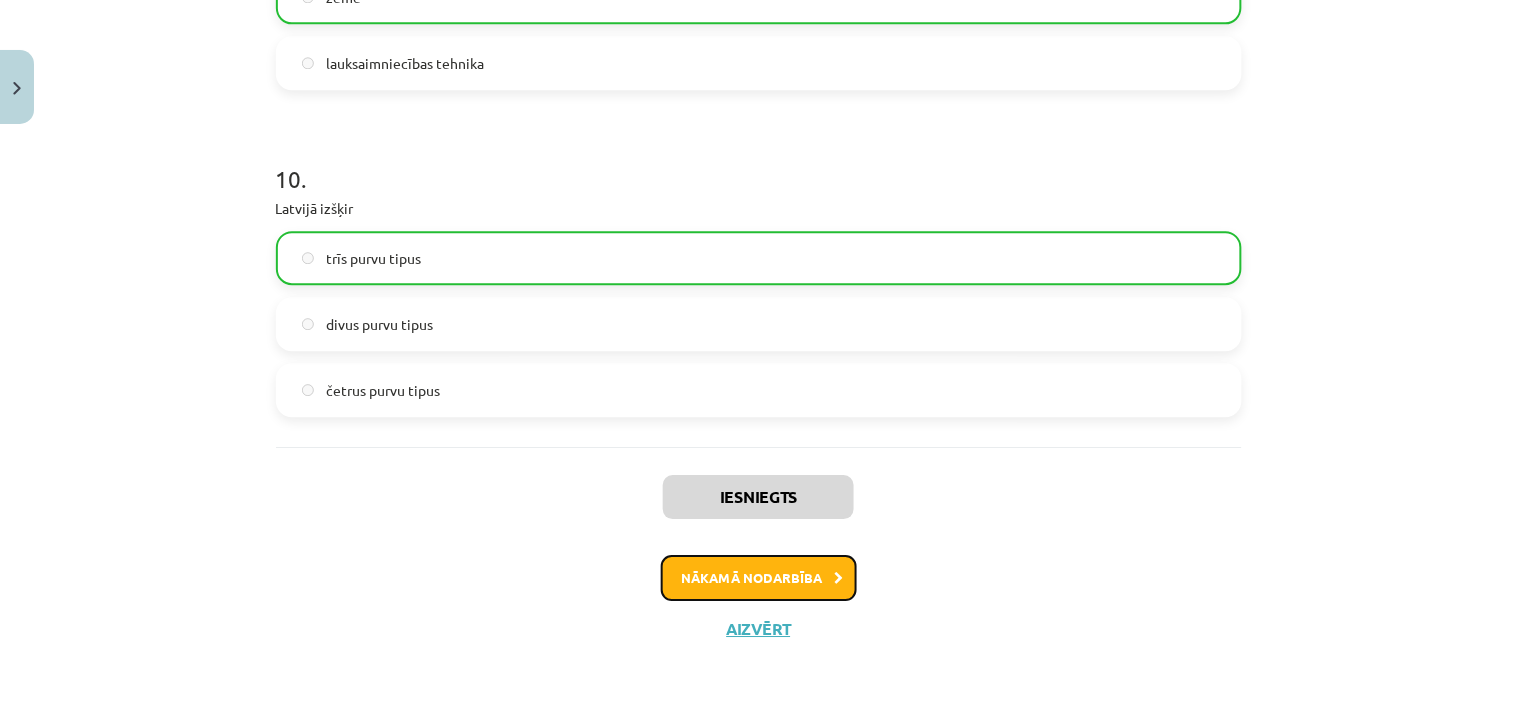click on "Nākamā nodarbība" 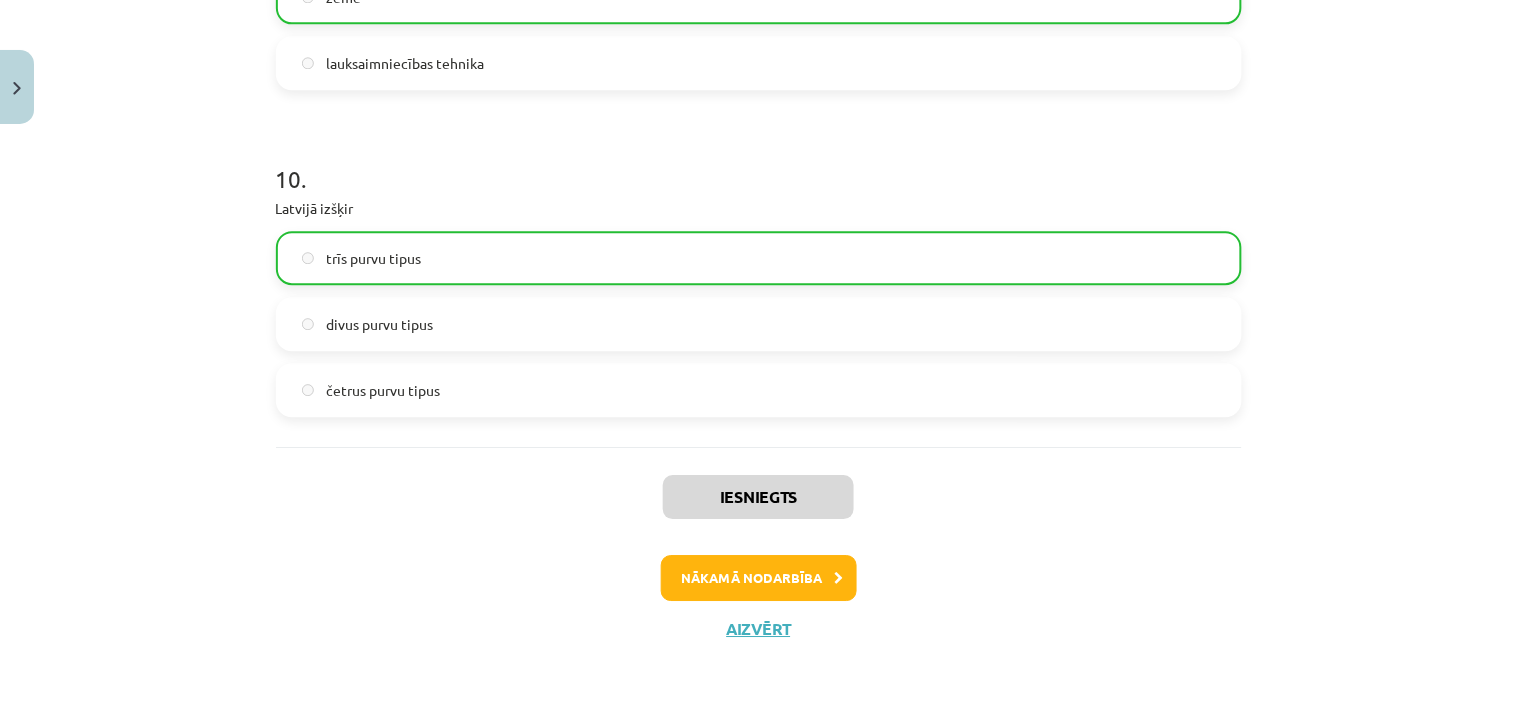 scroll, scrollTop: 0, scrollLeft: 0, axis: both 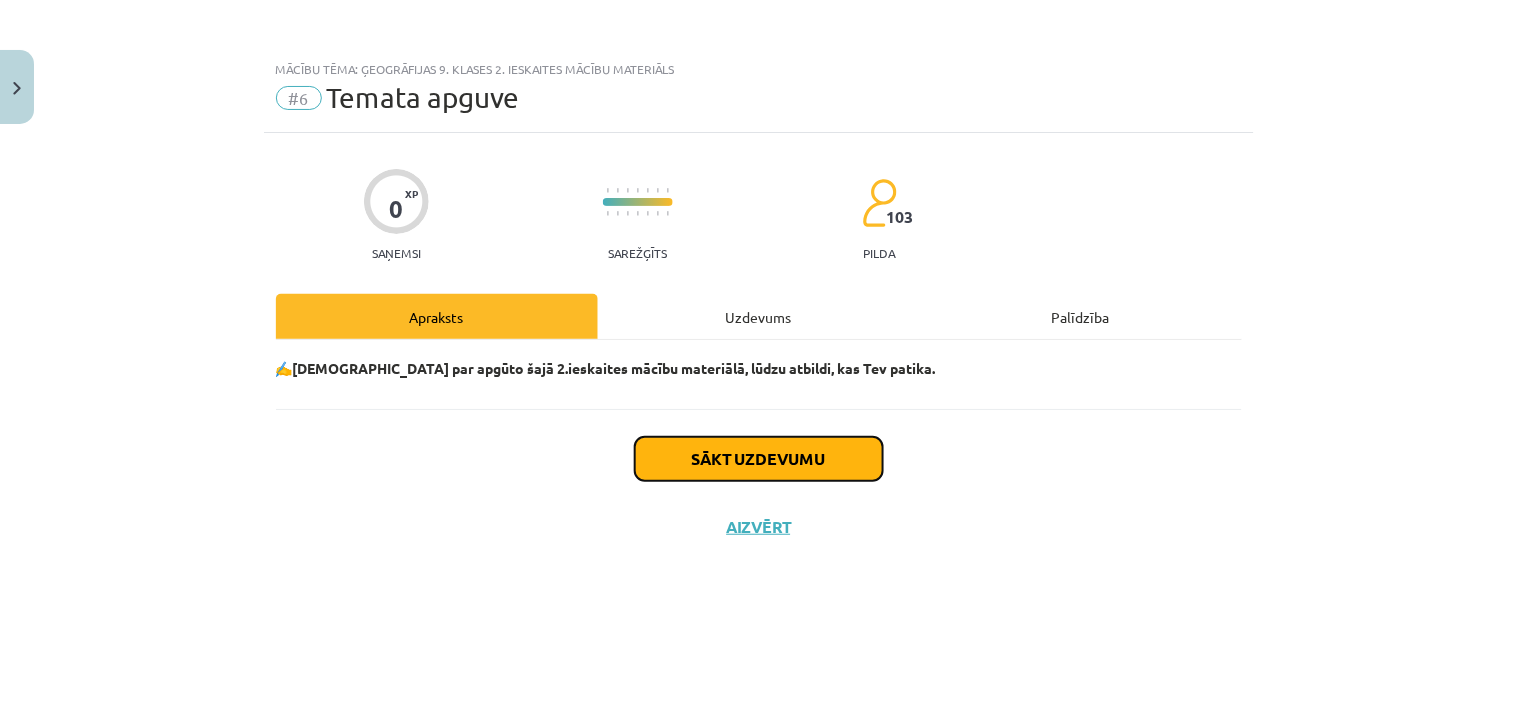 click on "Sākt uzdevumu" 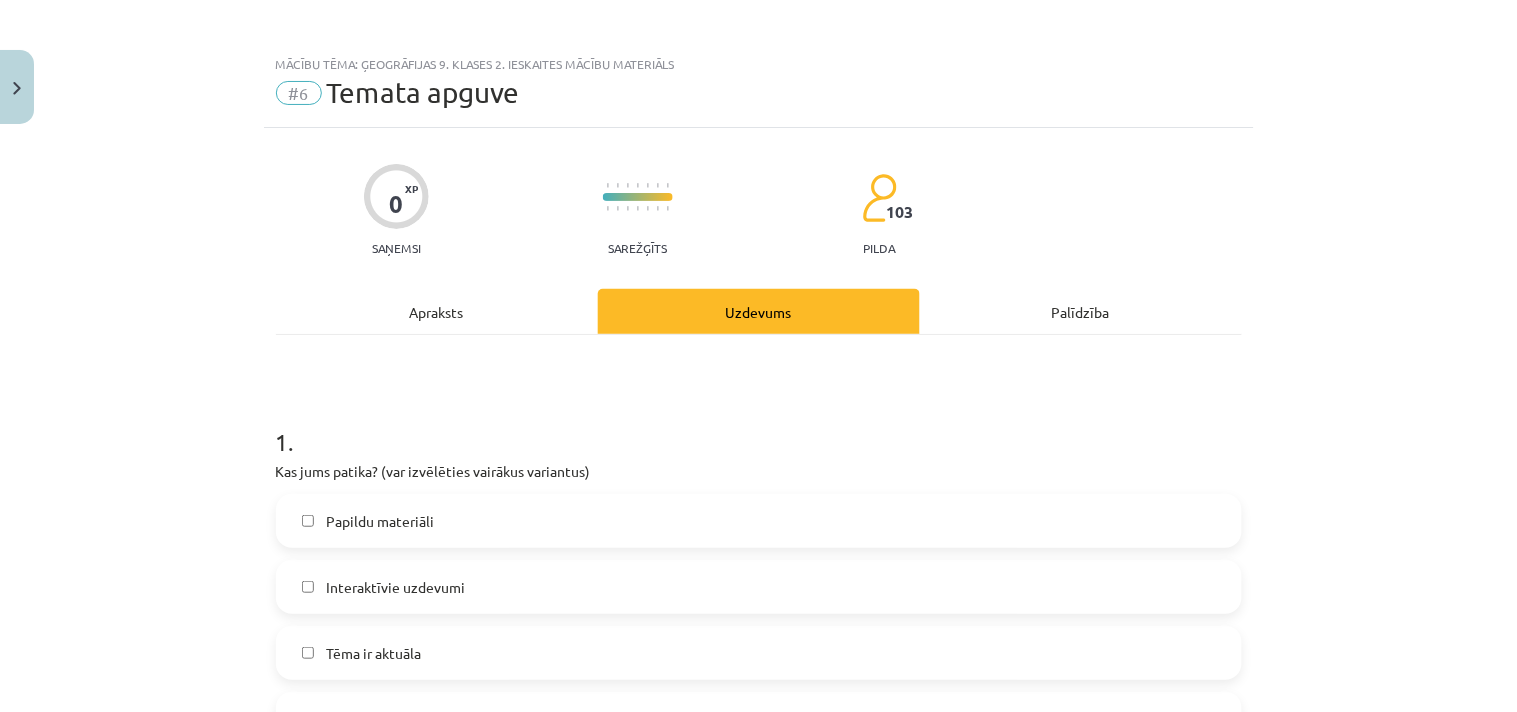 scroll, scrollTop: 0, scrollLeft: 0, axis: both 